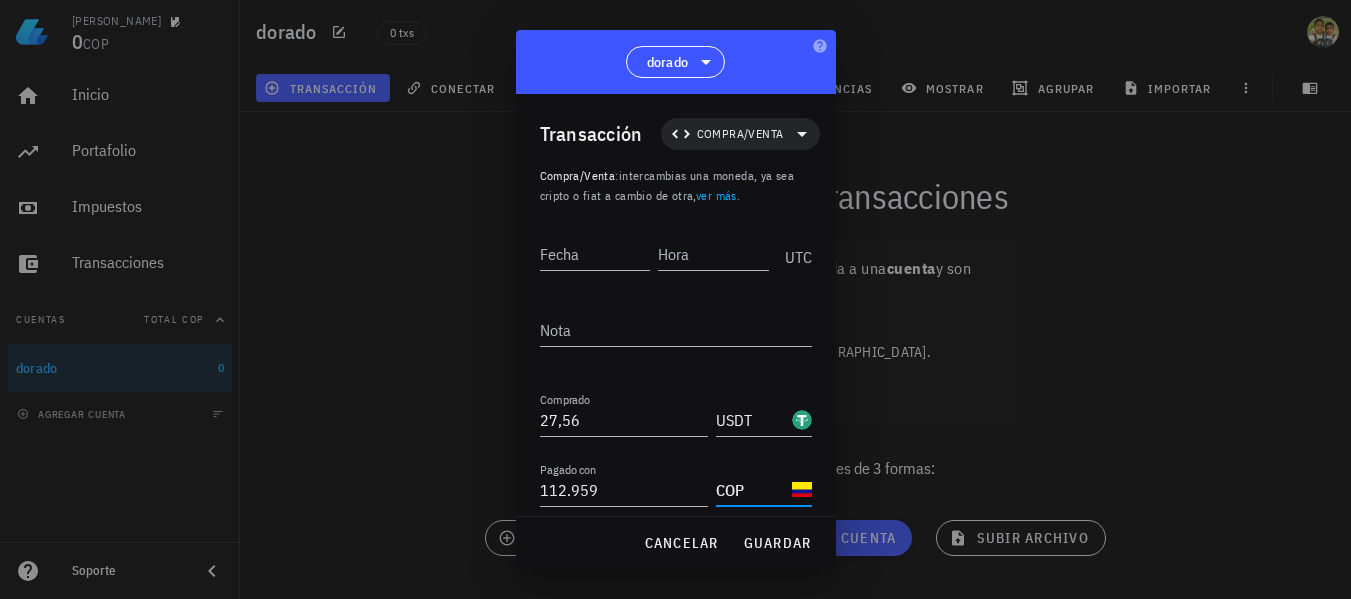 scroll, scrollTop: 0, scrollLeft: 0, axis: both 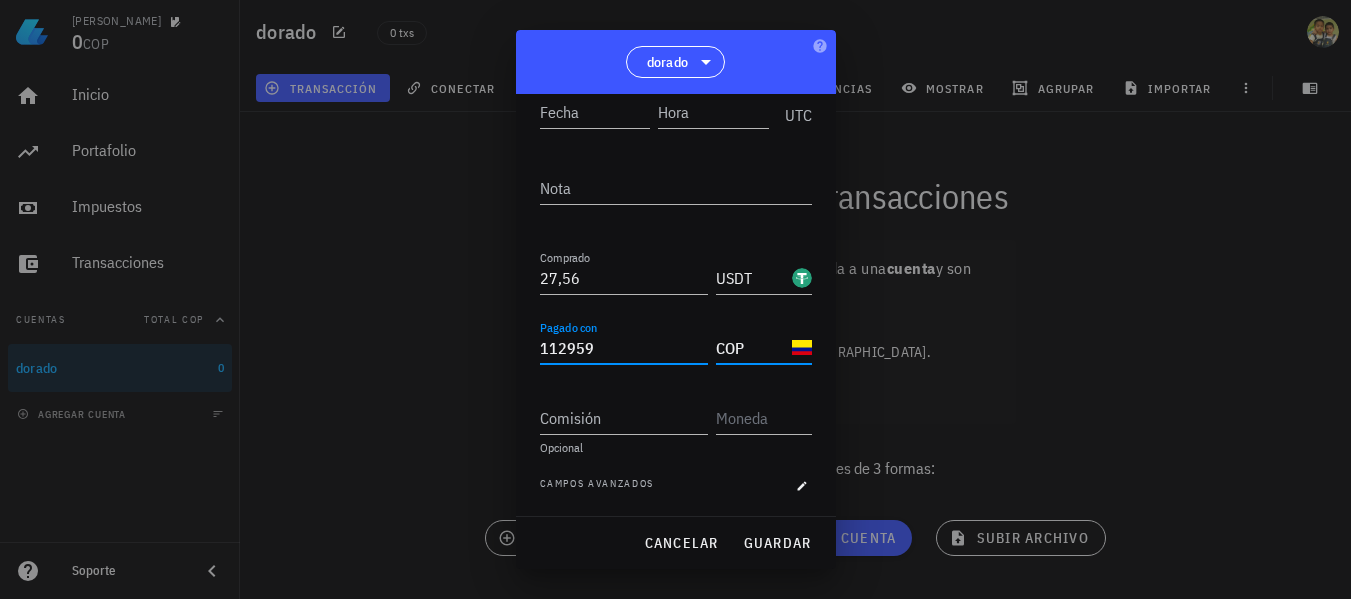 click on "112959" at bounding box center [624, 348] 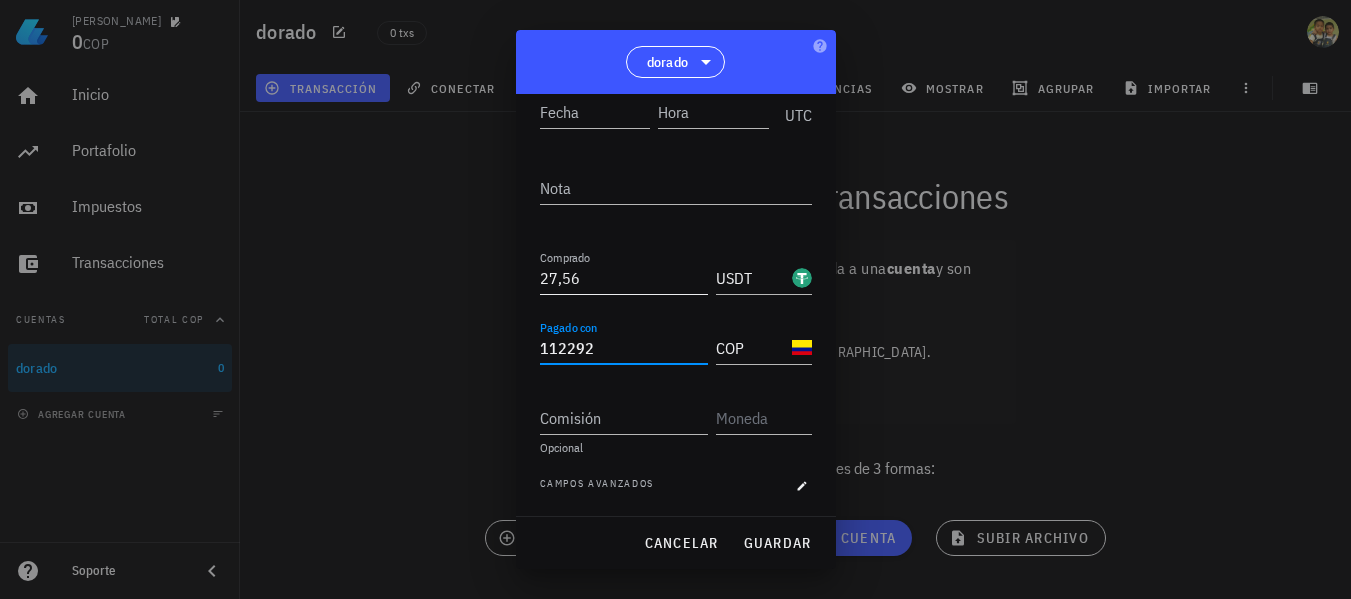 type on "112.292" 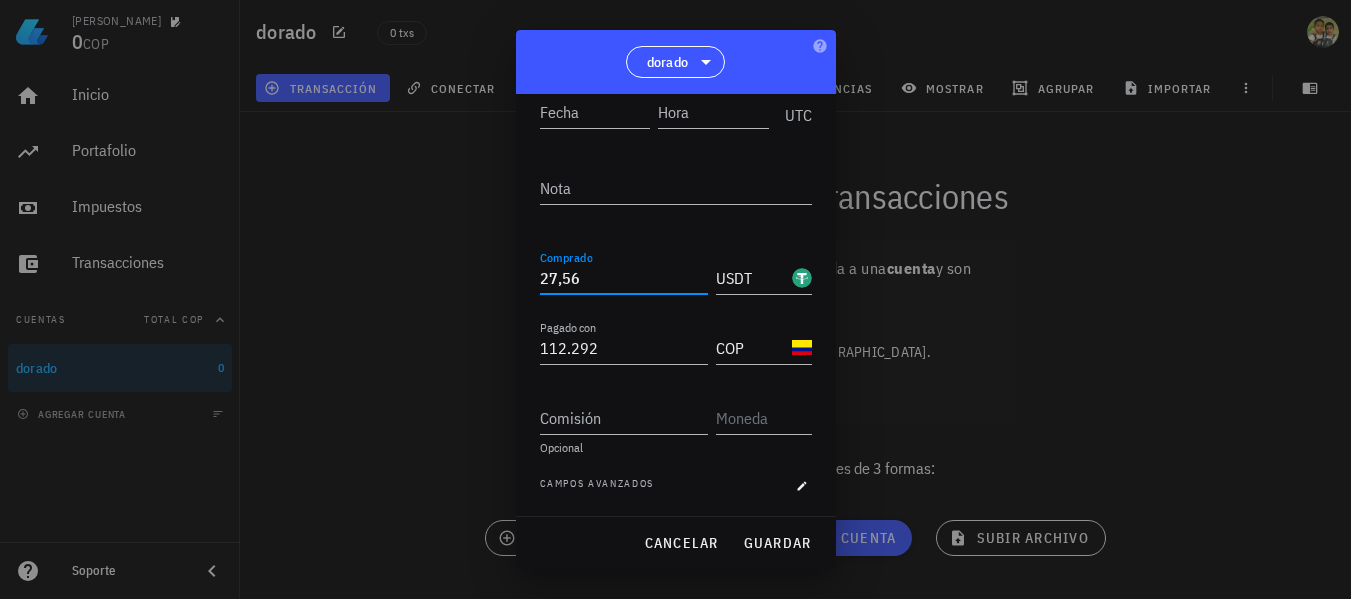 click on "27,56" at bounding box center [624, 278] 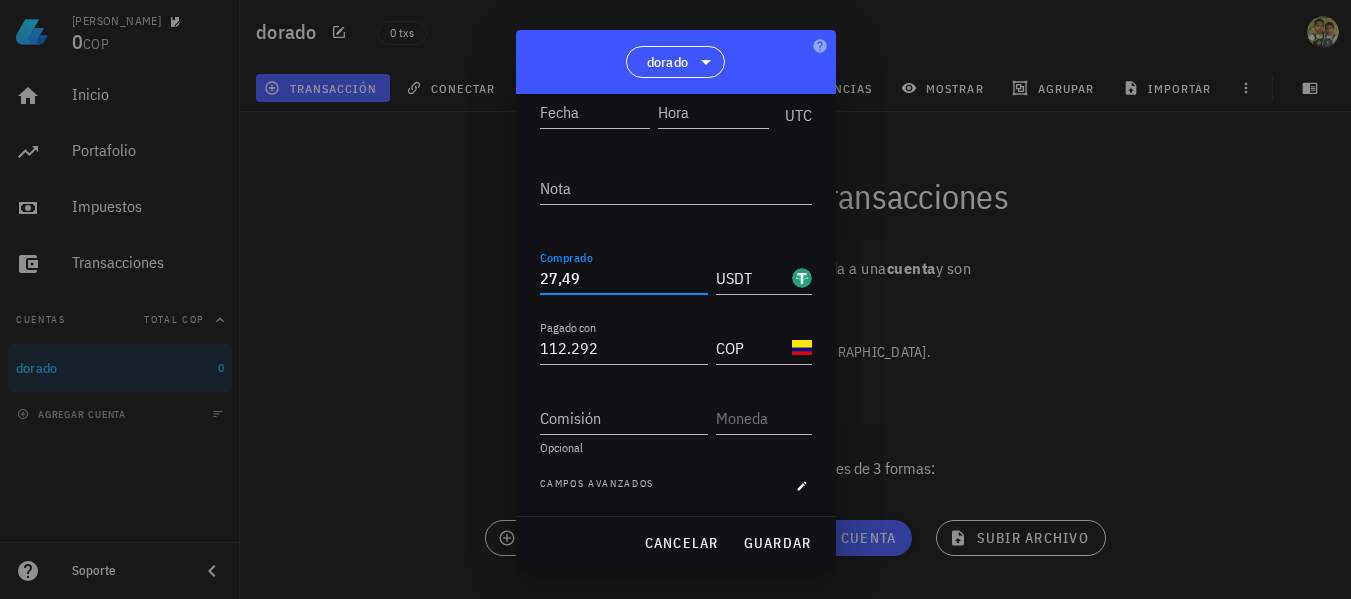 type on "27,49" 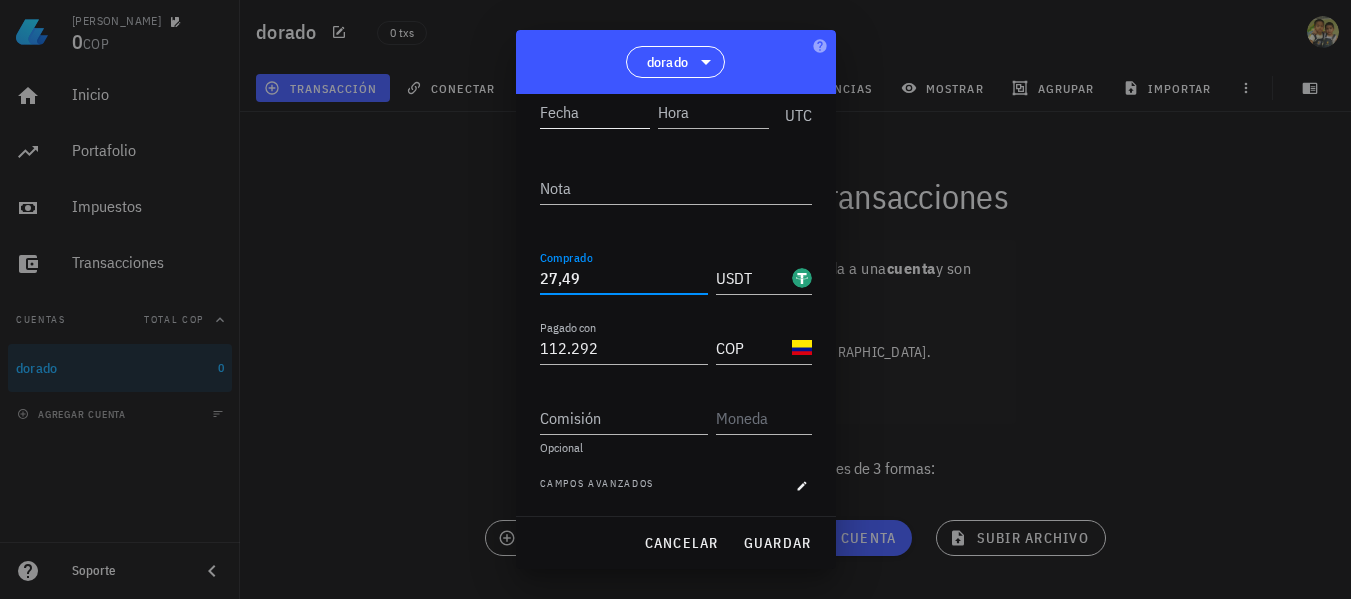 click on "Fecha" at bounding box center (595, 112) 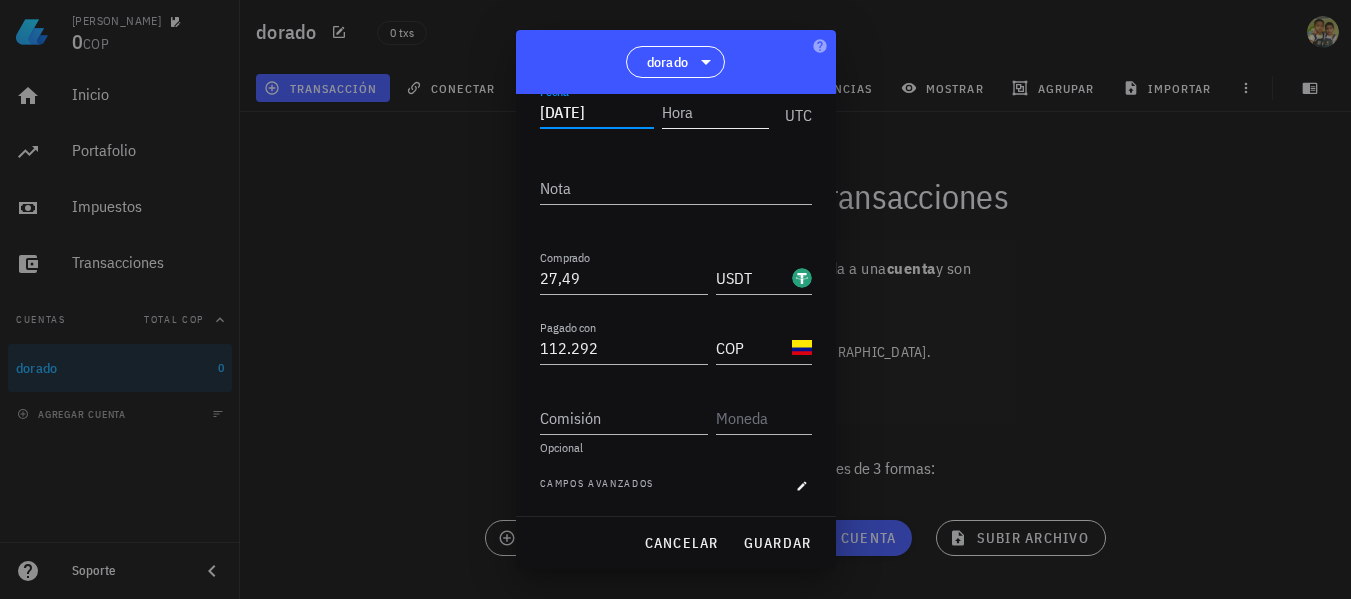 type on "[DATE]" 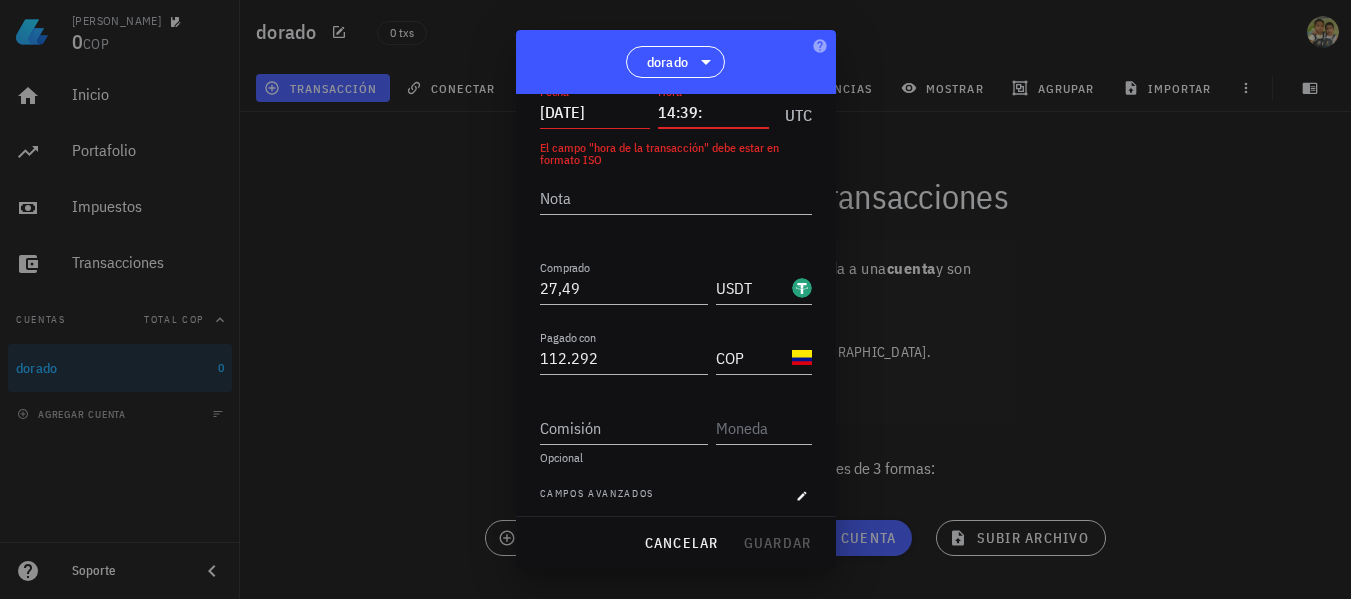 type on "14:39:" 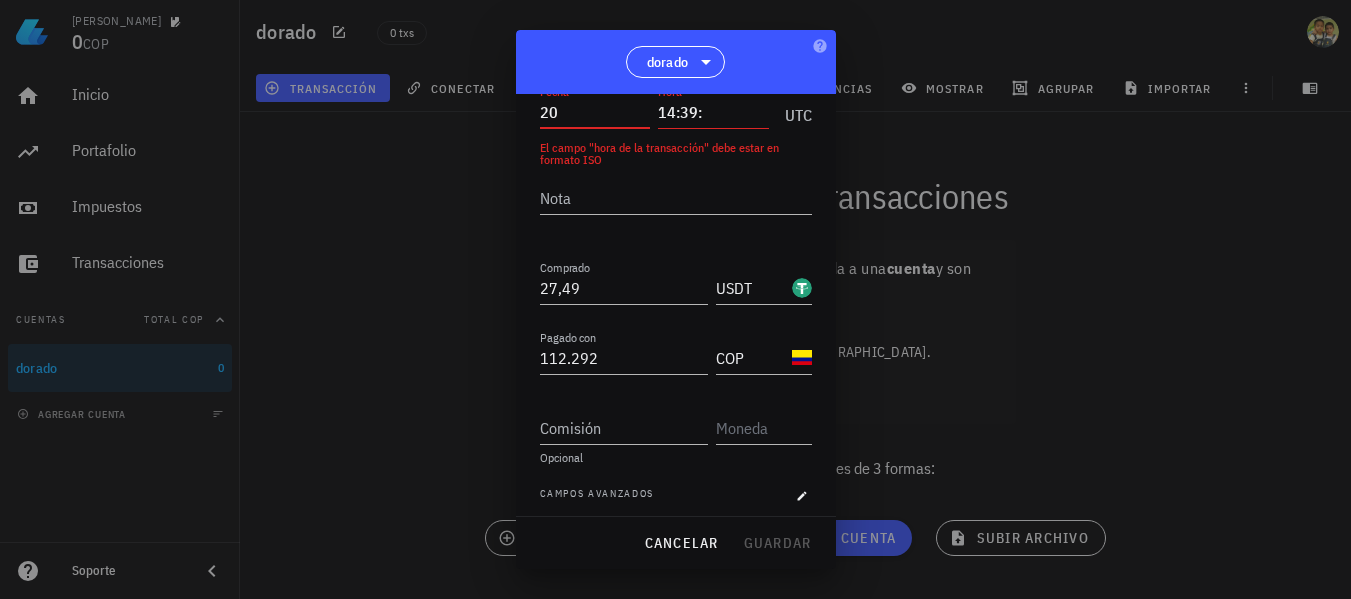 type on "2" 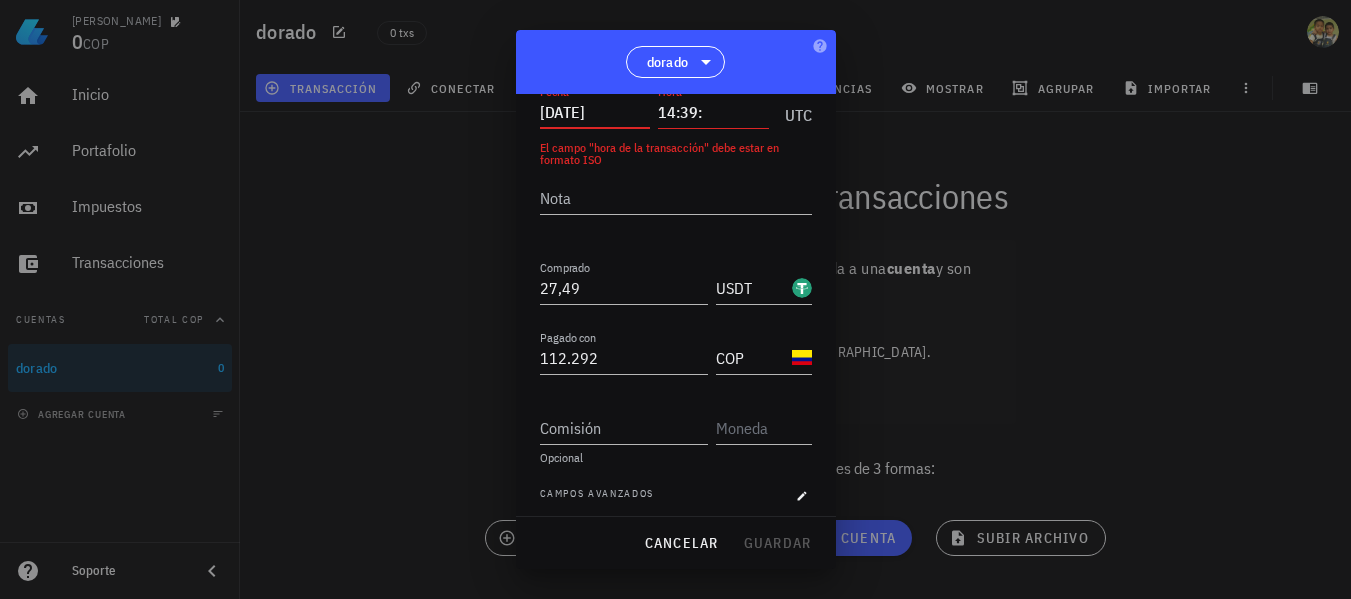 type on "[DATE]" 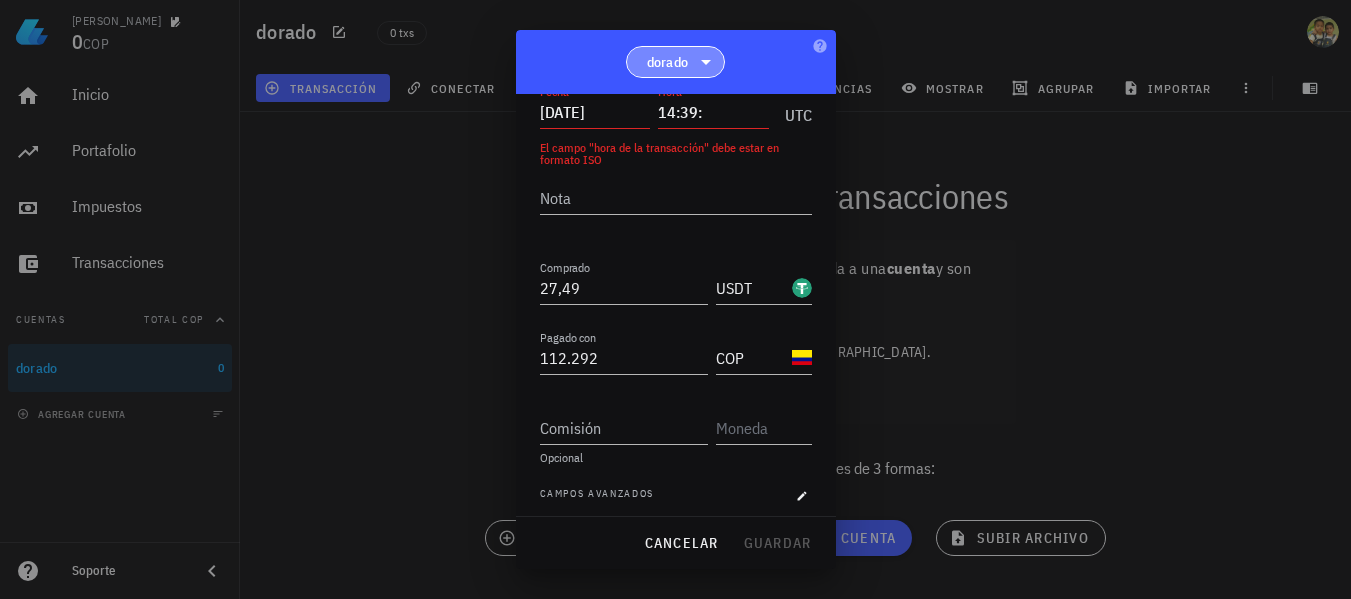 click 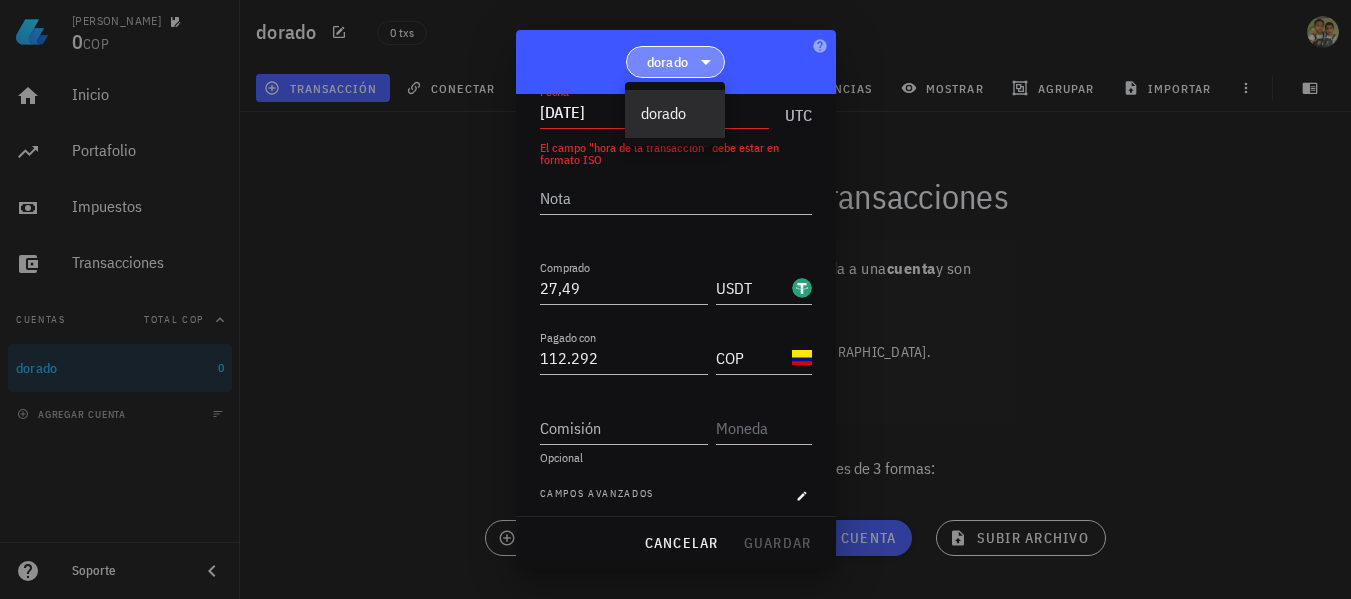 click 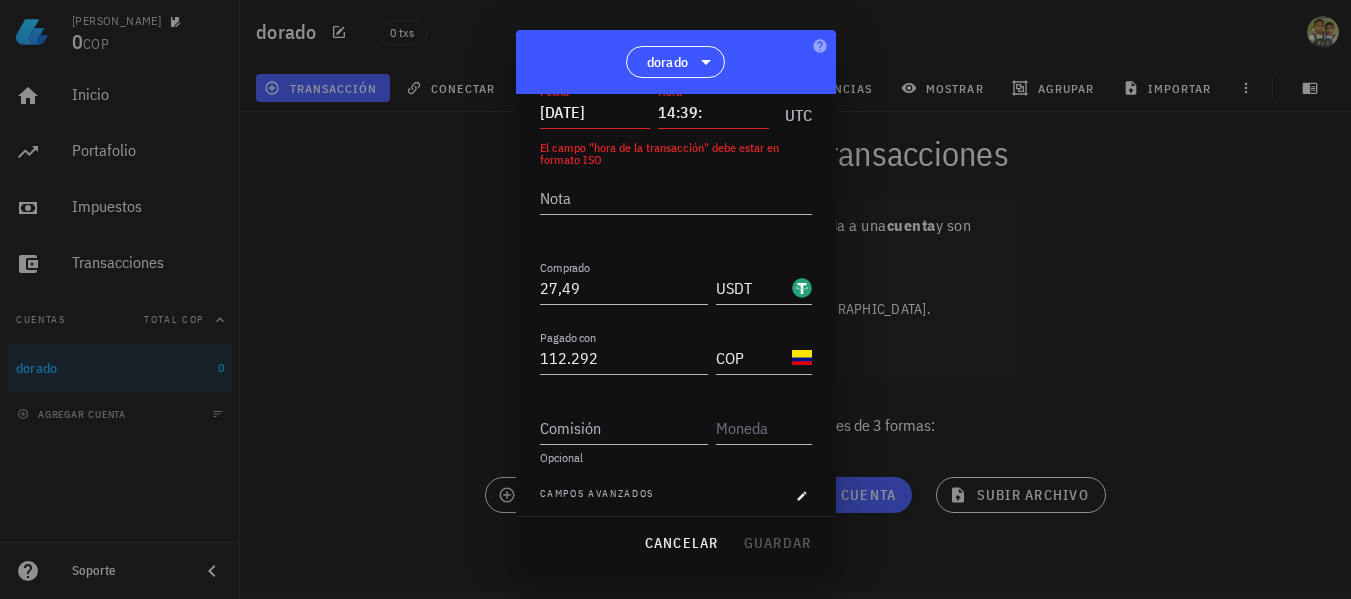 scroll, scrollTop: 0, scrollLeft: 0, axis: both 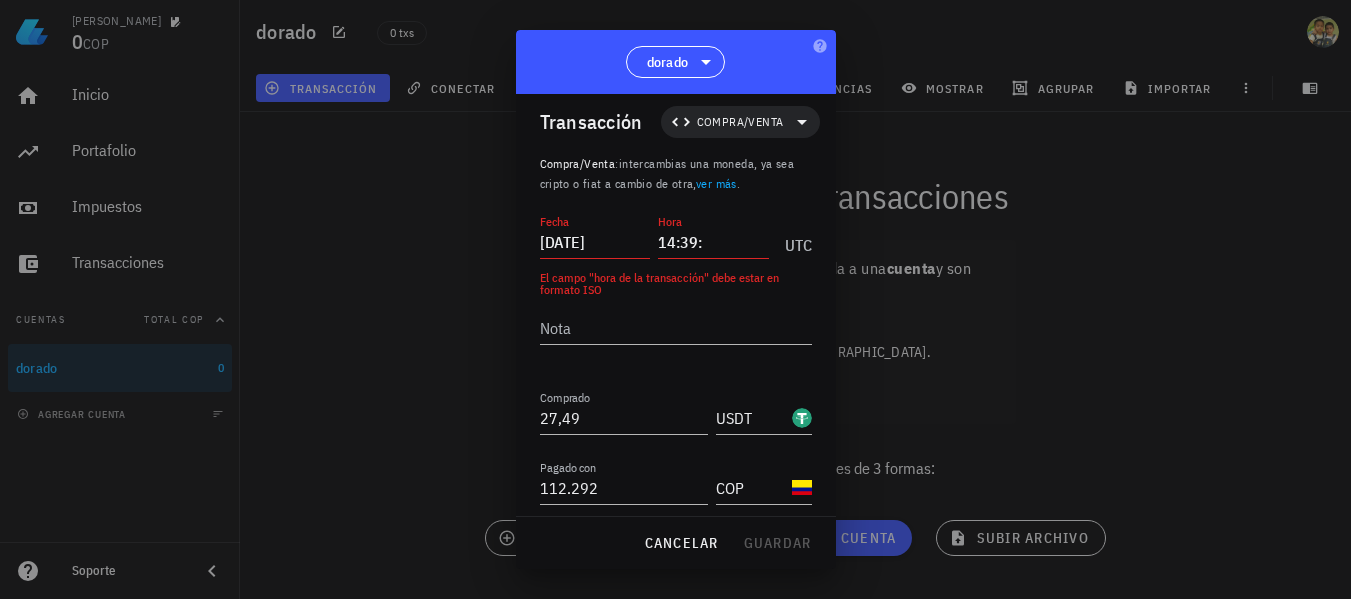 click on "UTC" at bounding box center (794, 239) 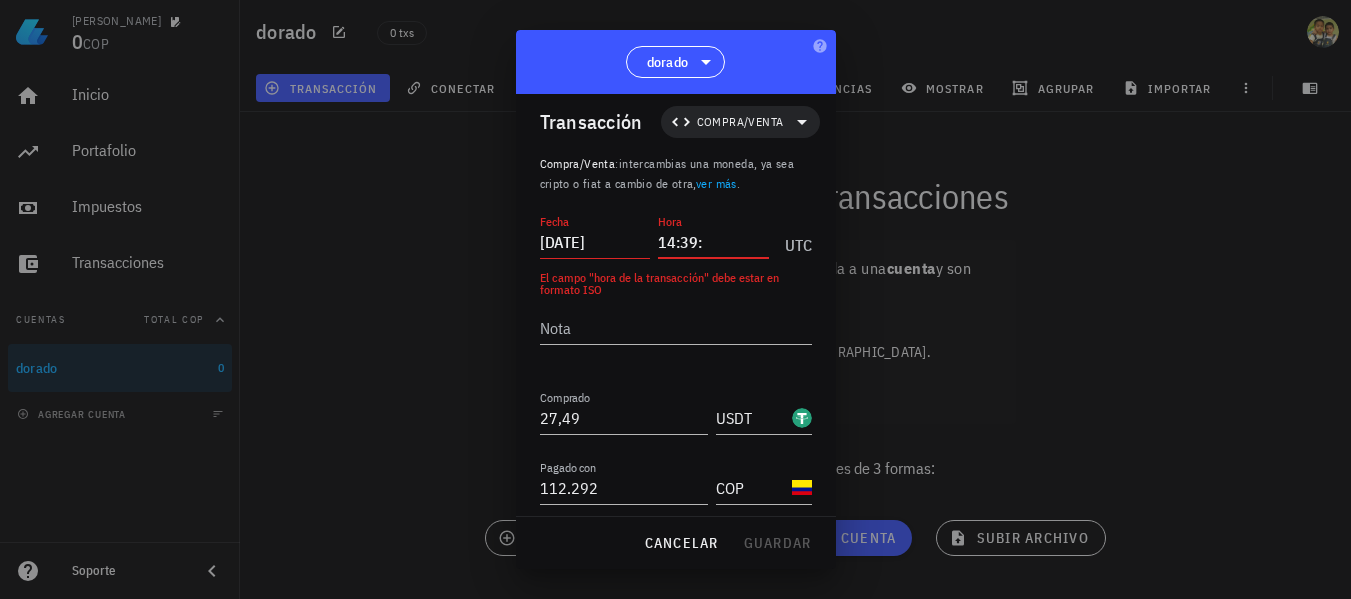 click on "14:39:" at bounding box center [713, 242] 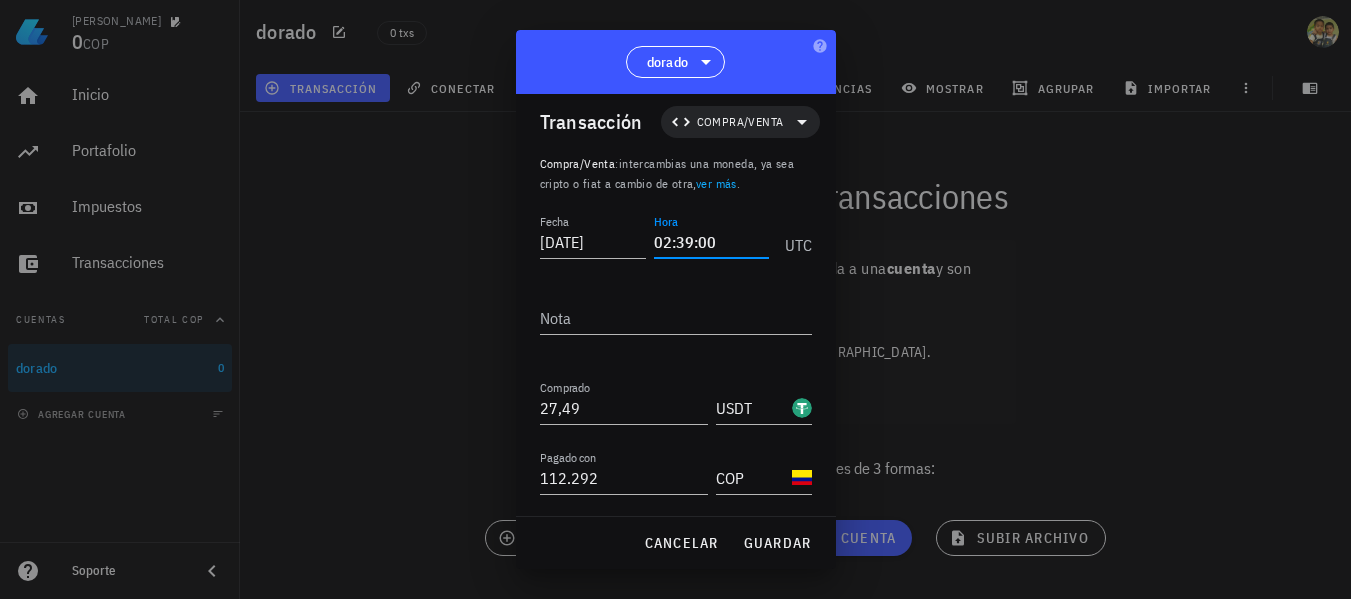 type on "02:39:00" 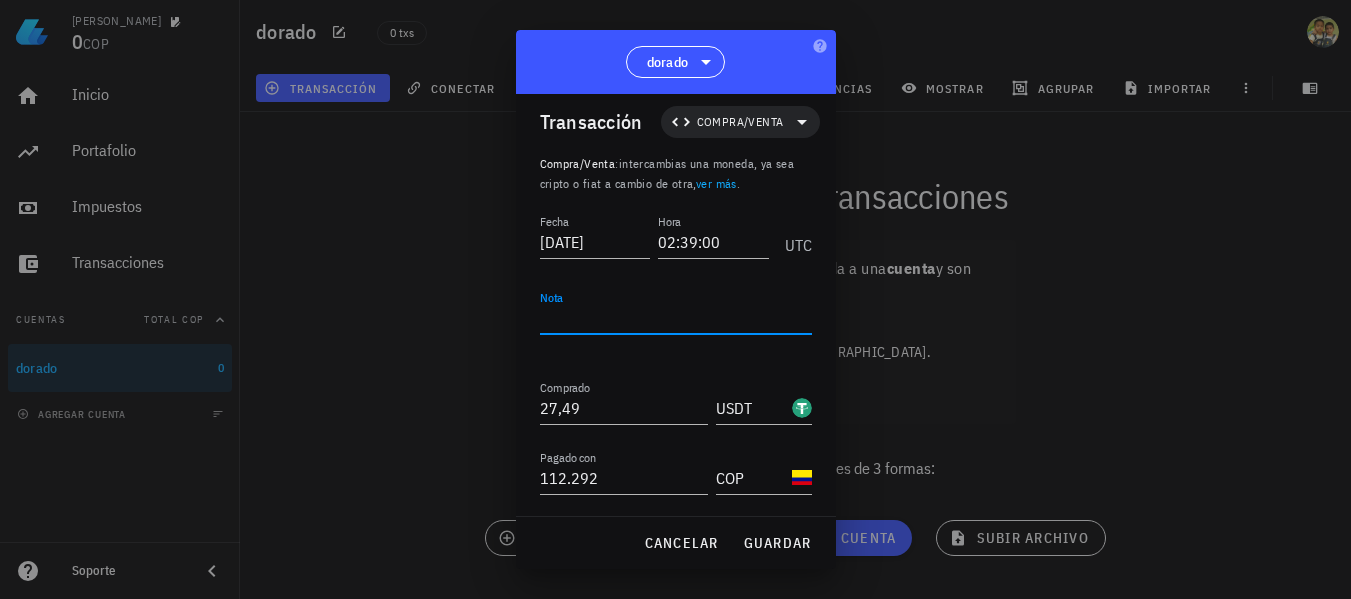 click on "Nota" at bounding box center (676, 318) 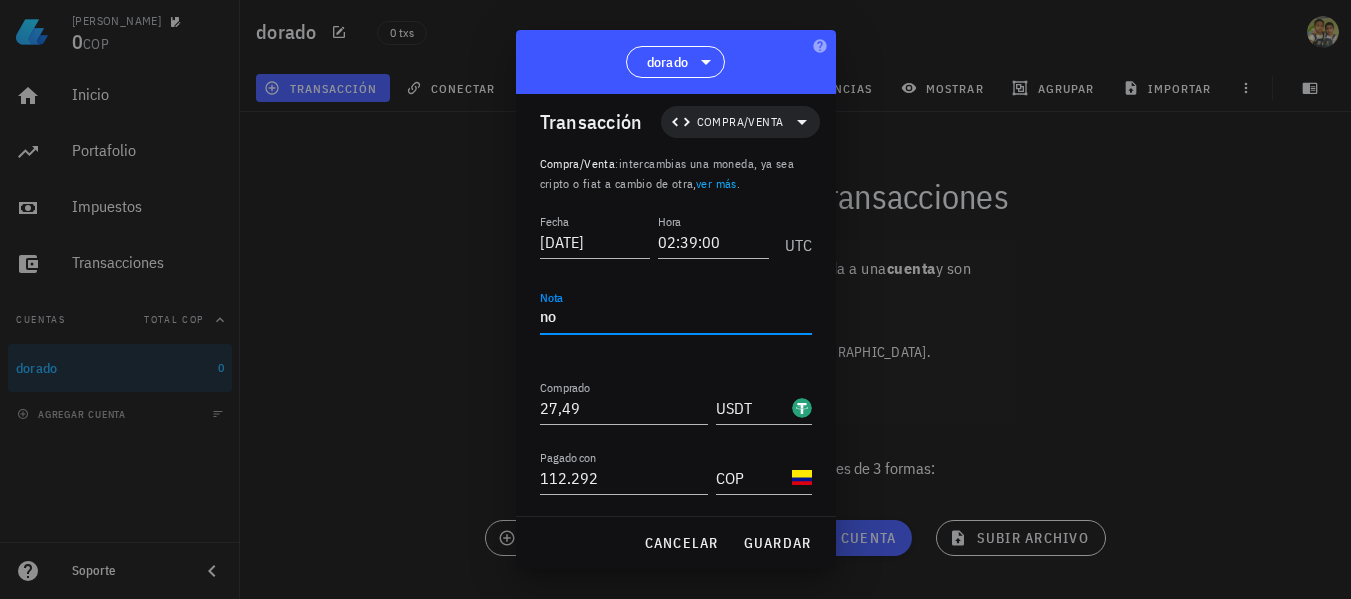 type on "n" 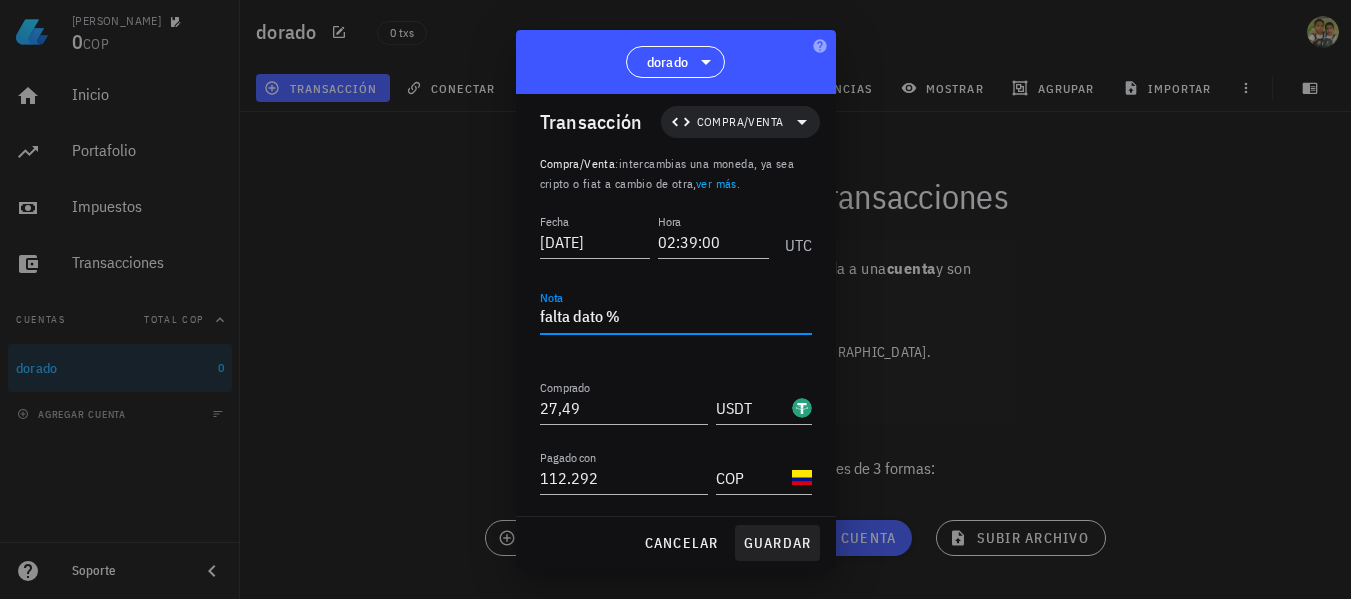 type on "falta dato %" 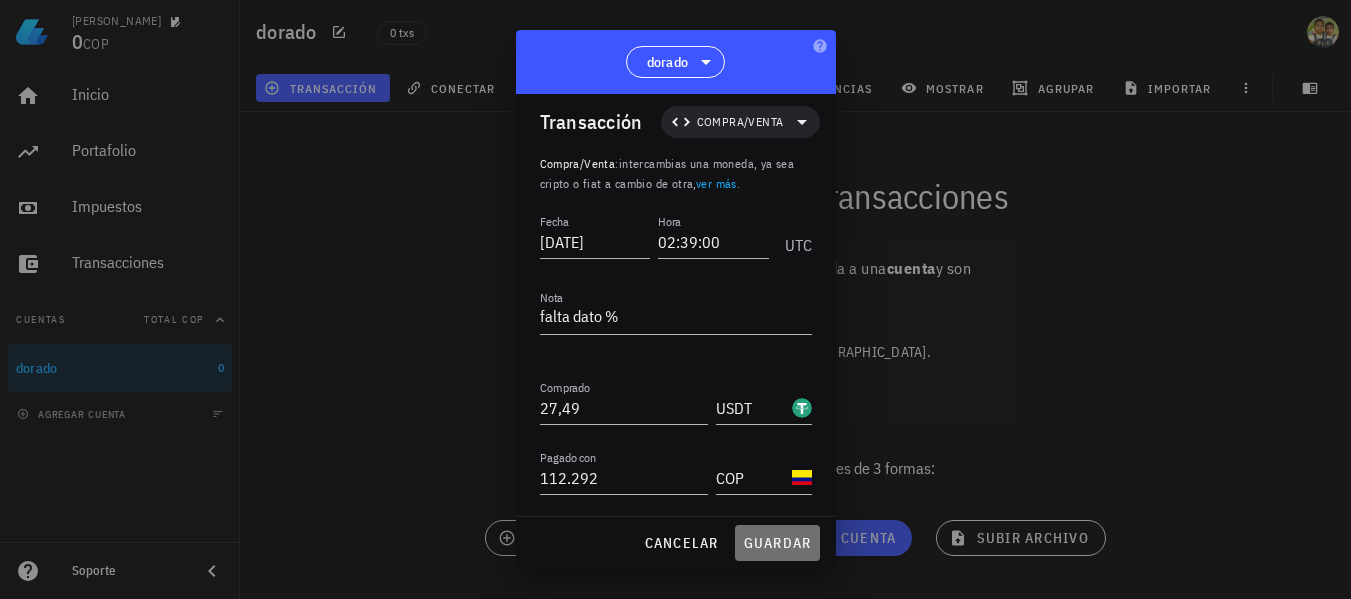 click on "guardar" at bounding box center [777, 543] 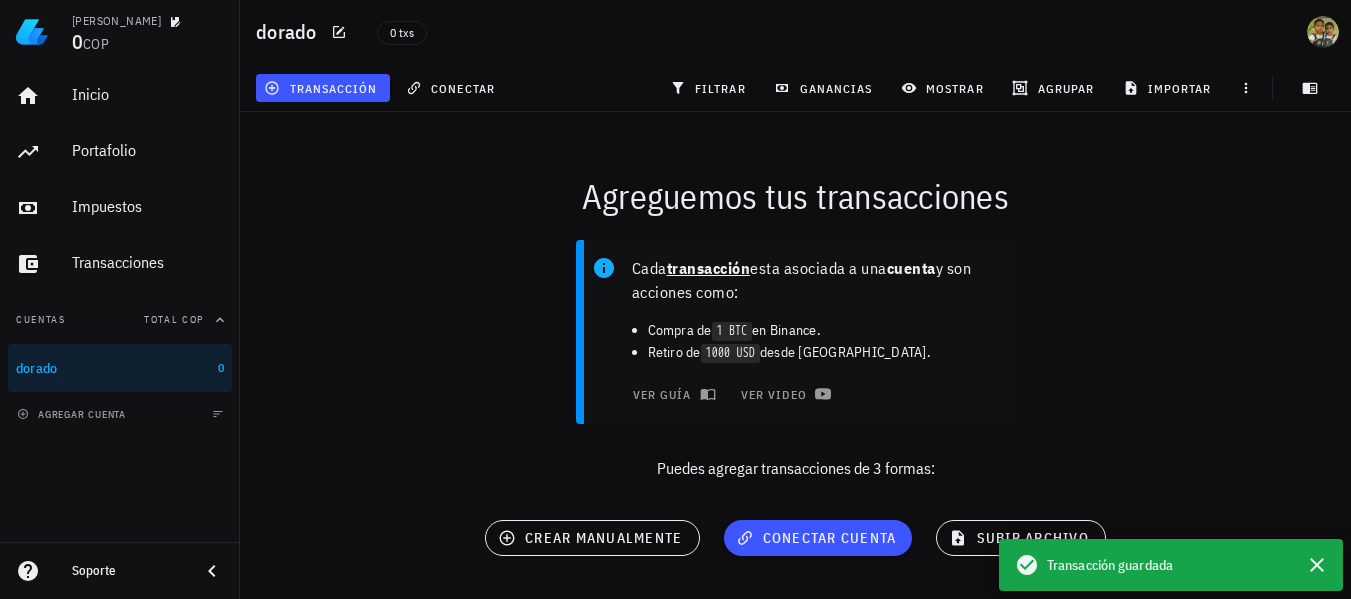scroll, scrollTop: 0, scrollLeft: 0, axis: both 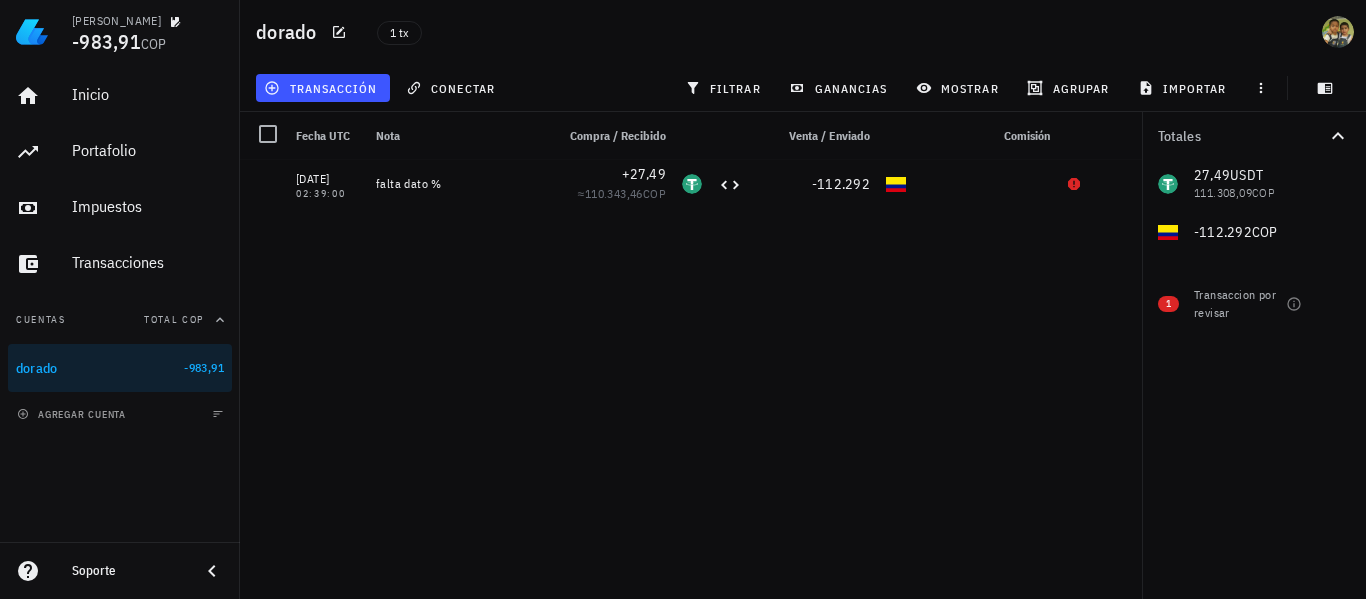 click on "[DATE]
02:39:00
falta dato %
+27,49   ≈ 110.343,46  COP     -112.292" at bounding box center (691, 371) 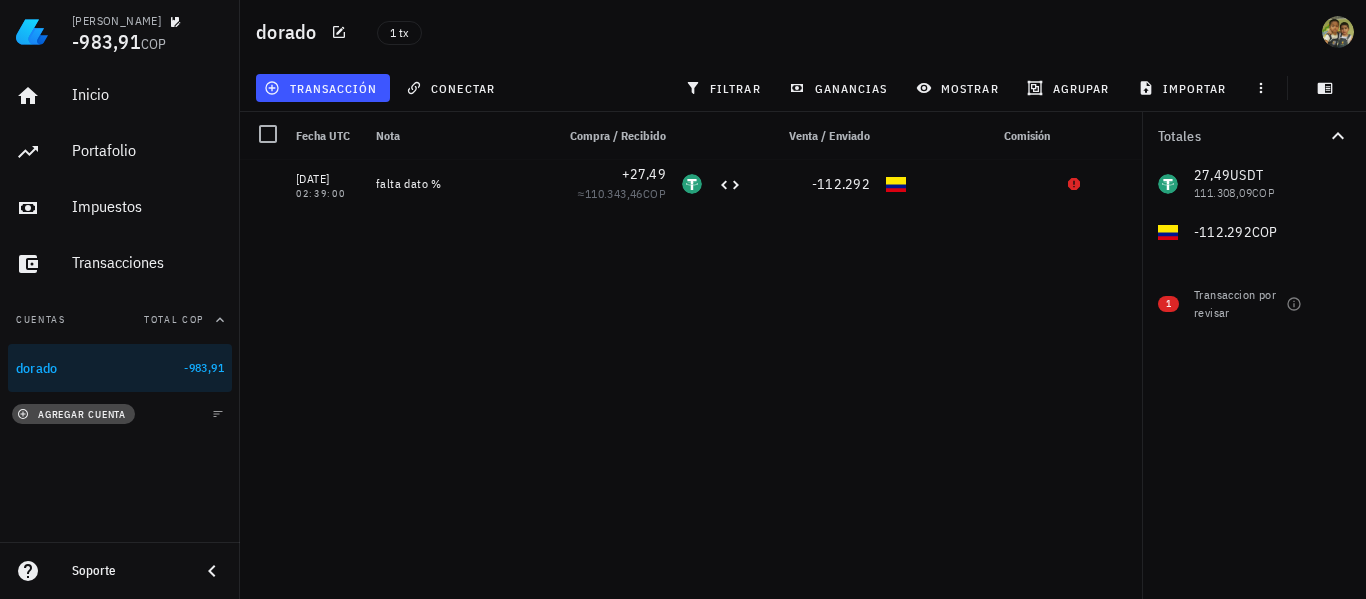 click on "agregar cuenta" at bounding box center [73, 414] 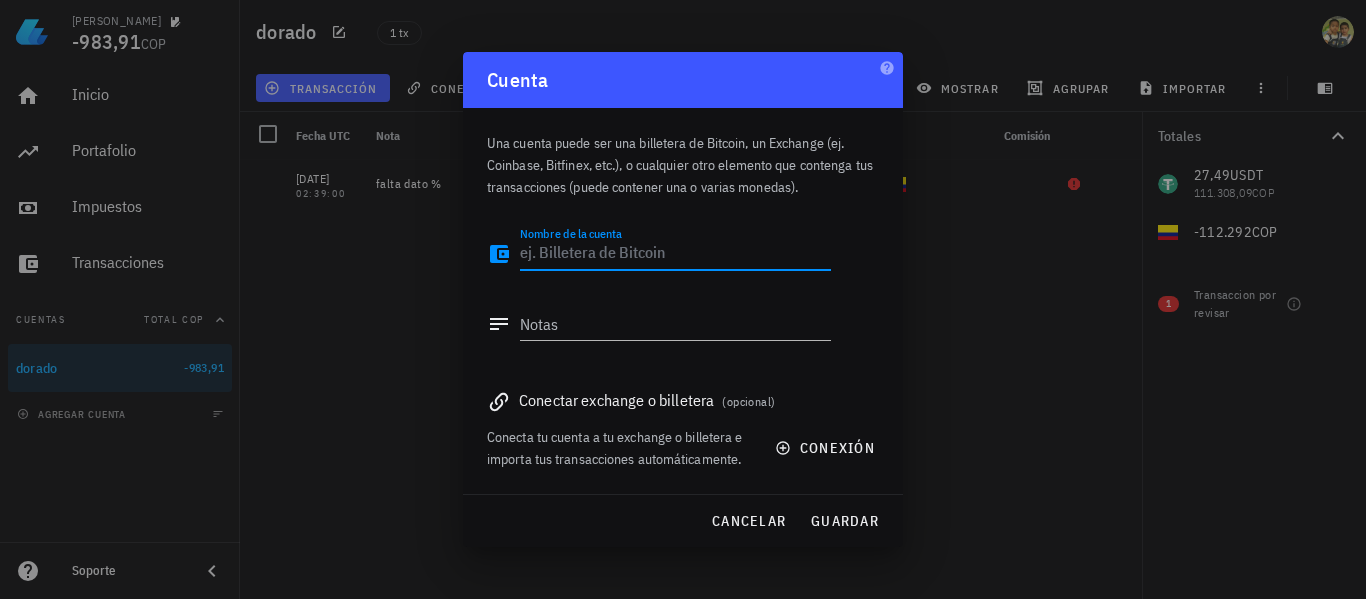 click on "Nombre de la cuenta" at bounding box center (675, 254) 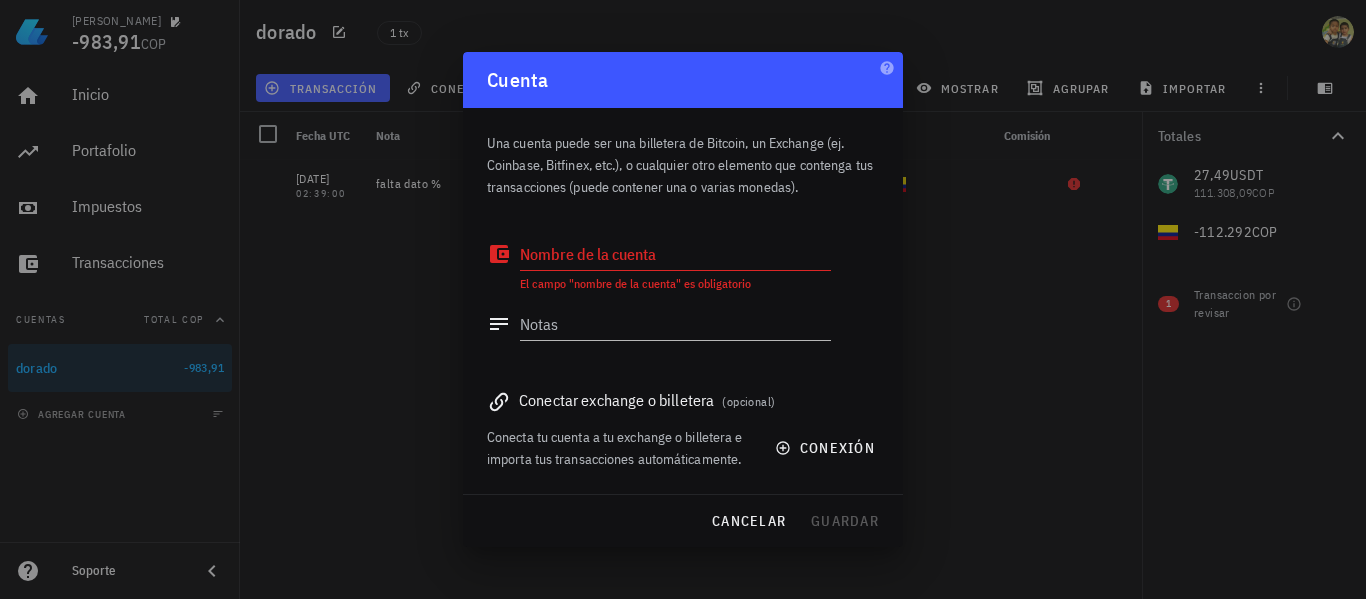 click 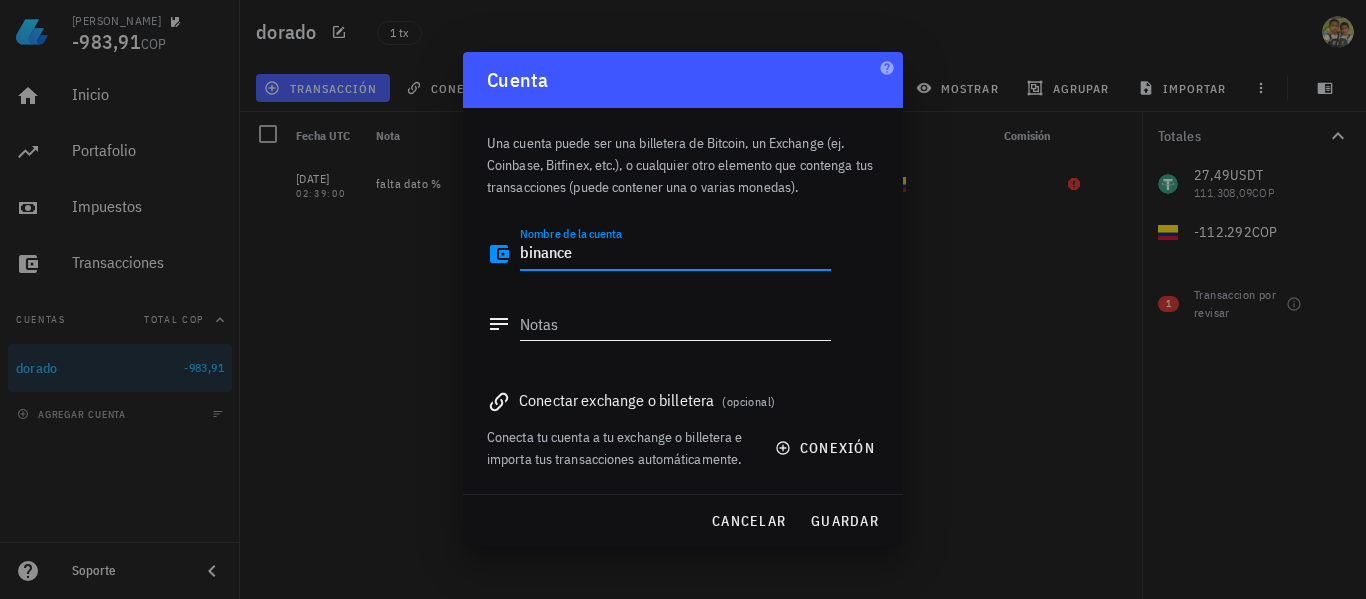 type on "binance" 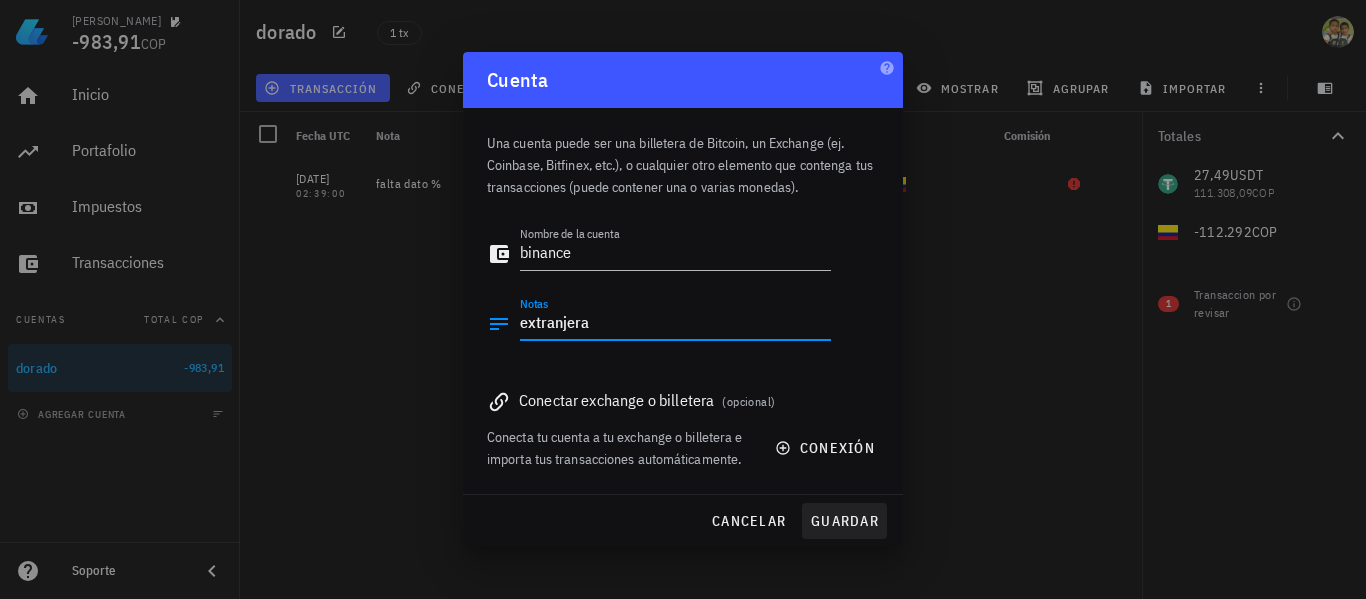 type on "extranjera" 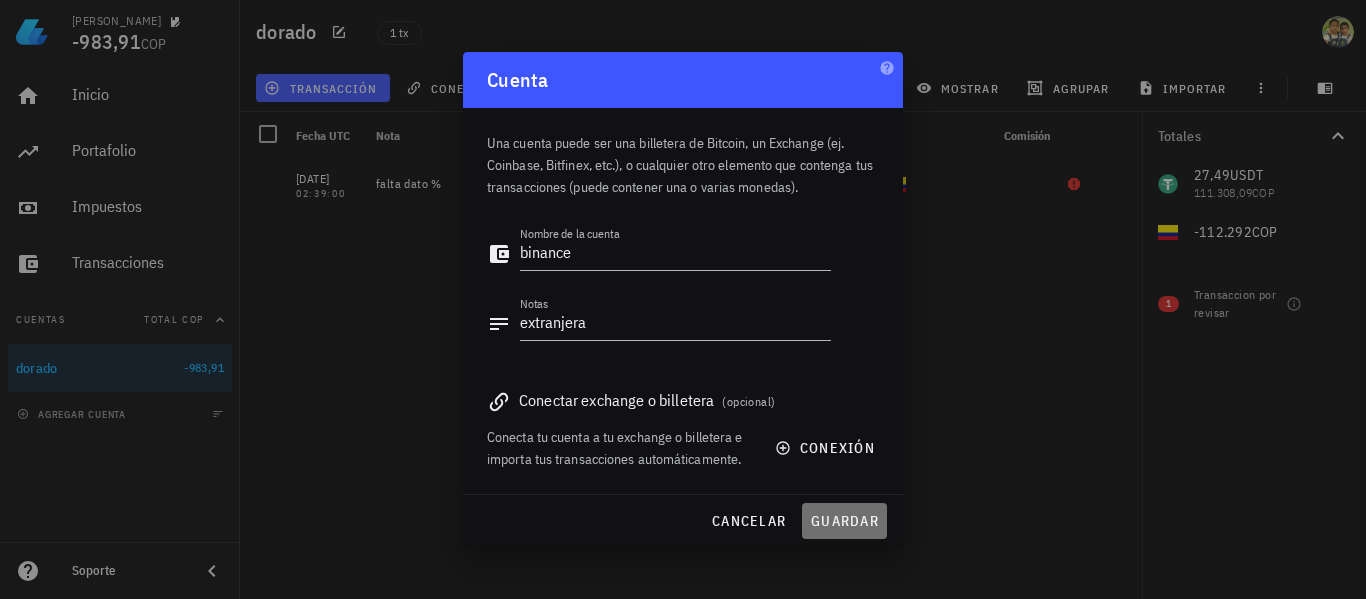 click on "guardar" at bounding box center [844, 521] 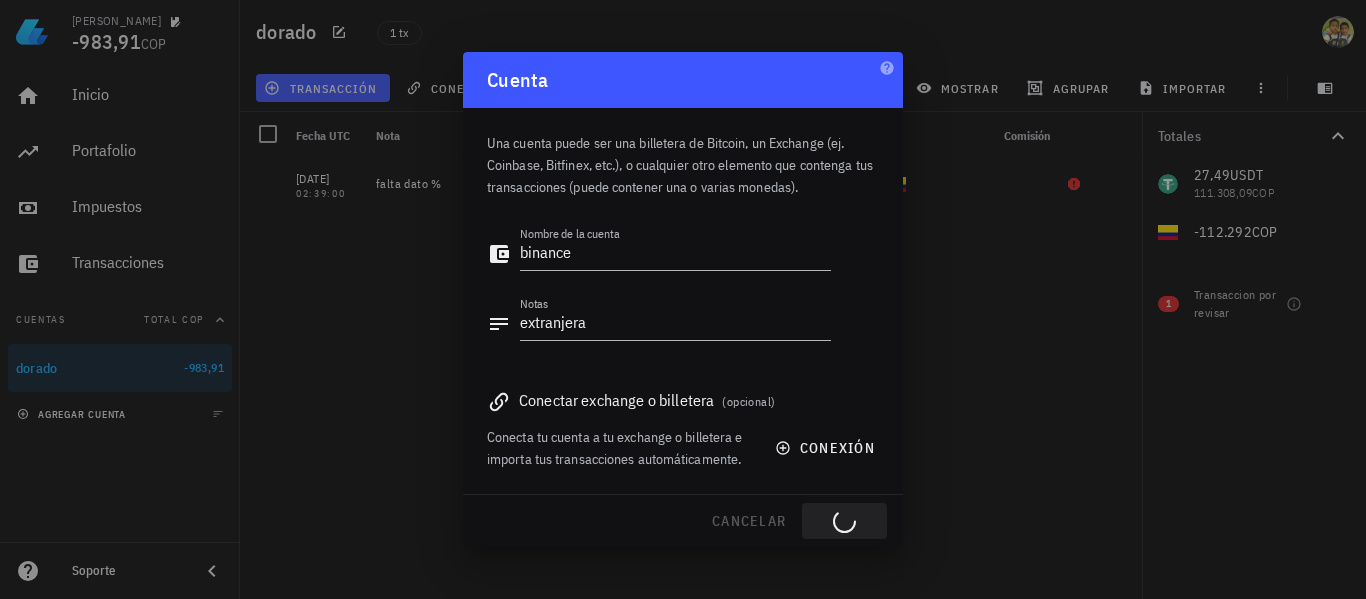 type 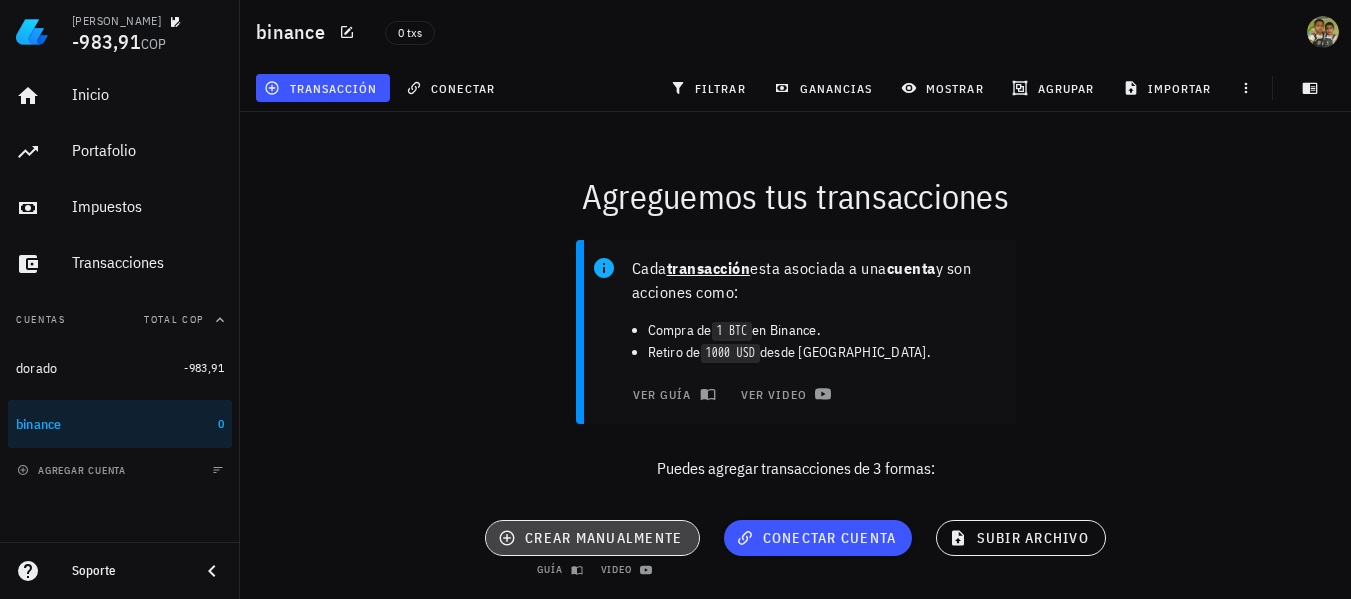 click on "crear manualmente" at bounding box center (592, 538) 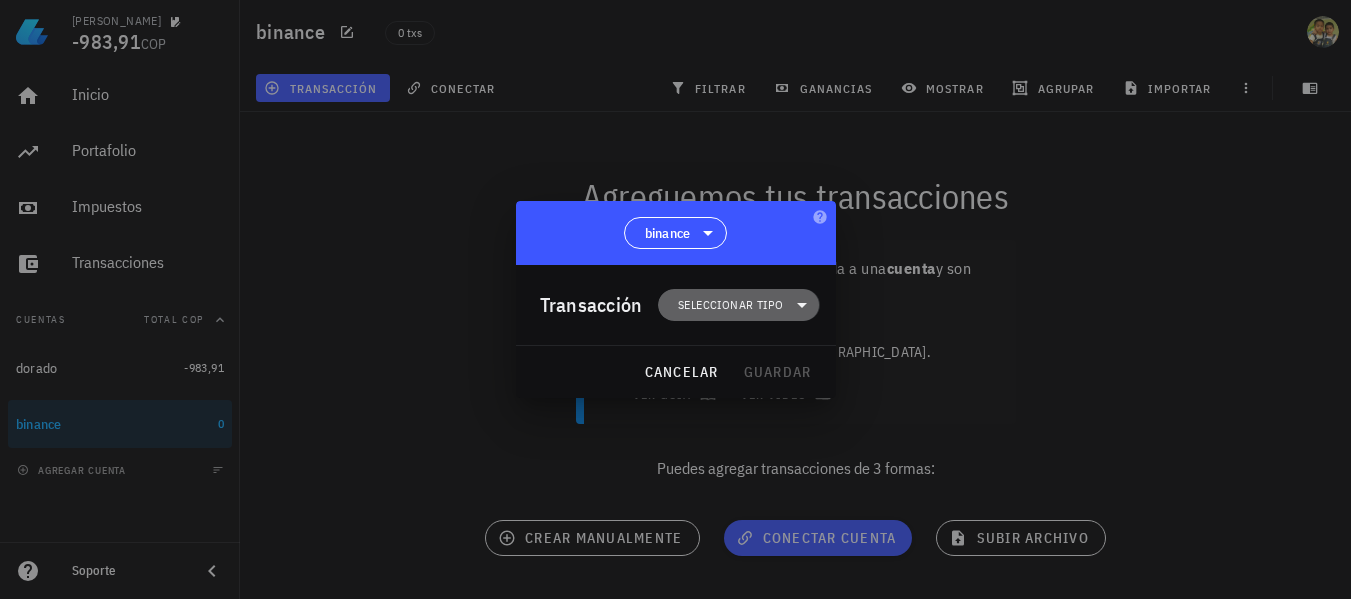 click on "Seleccionar tipo" at bounding box center [730, 305] 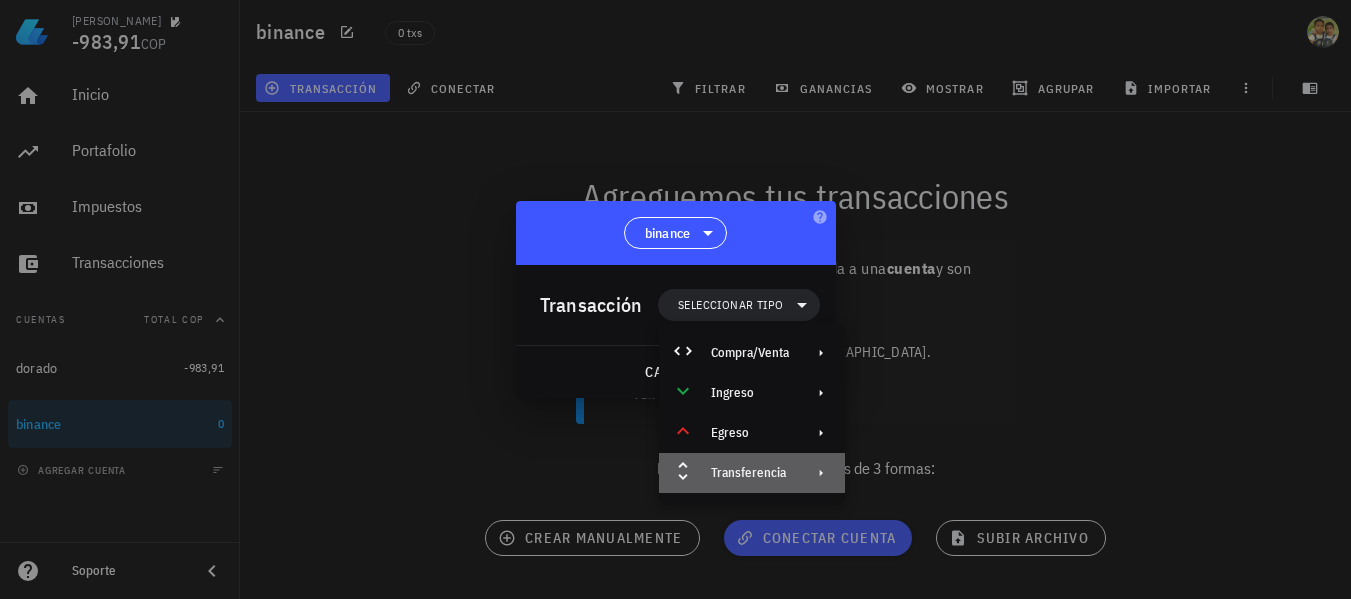 click on "Transferencia" at bounding box center (752, 473) 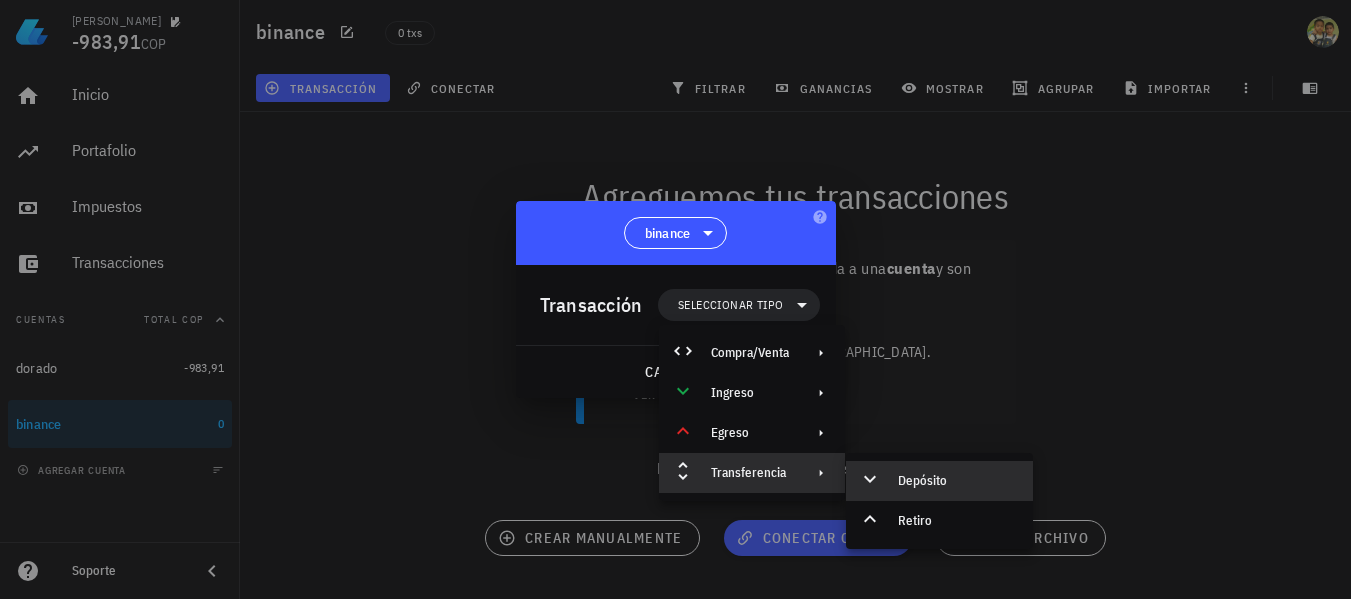 click on "Depósito" at bounding box center [957, 481] 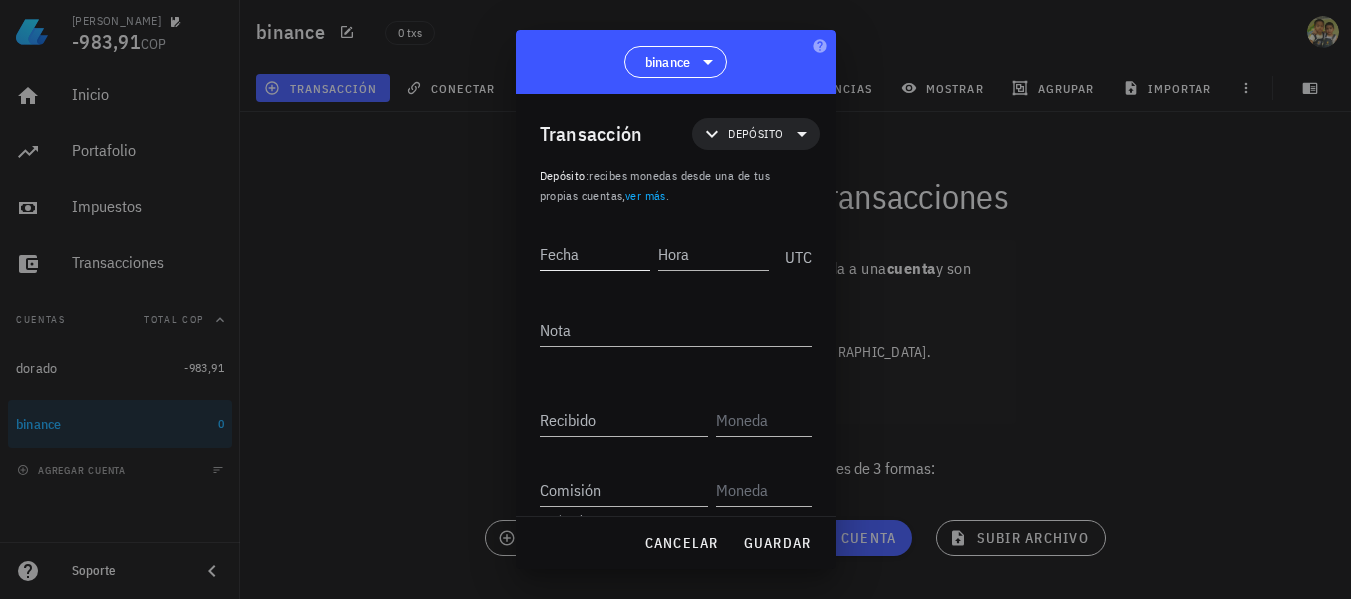 click on "Fecha" at bounding box center [595, 254] 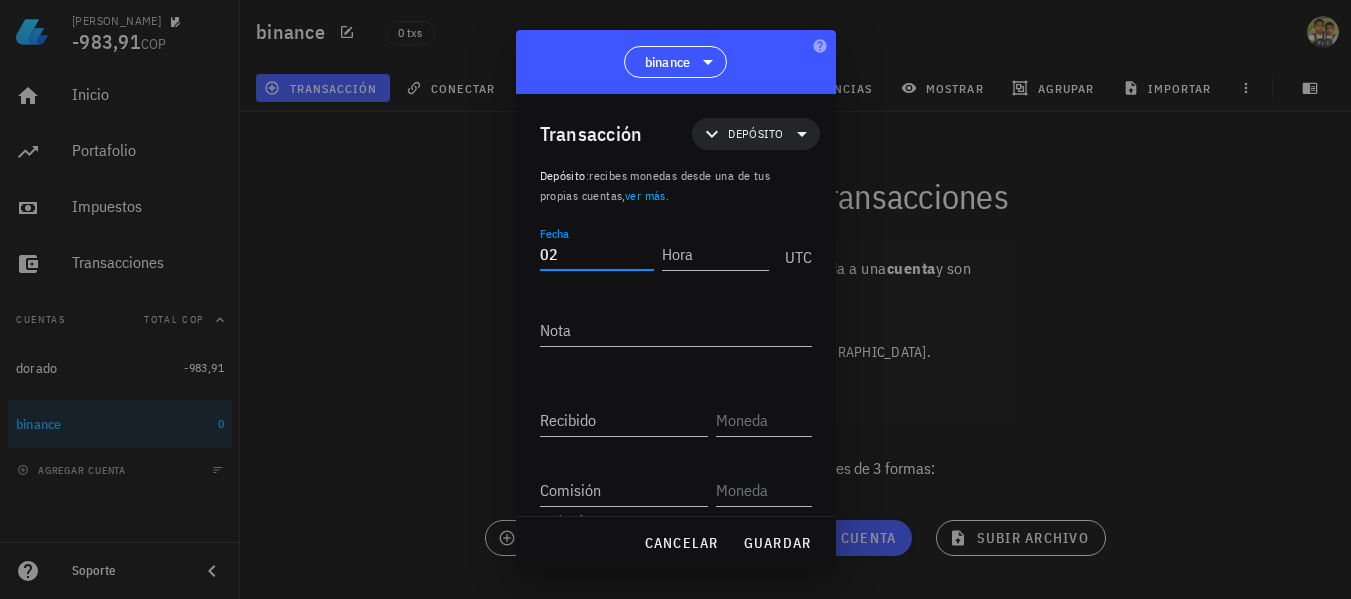type on "0" 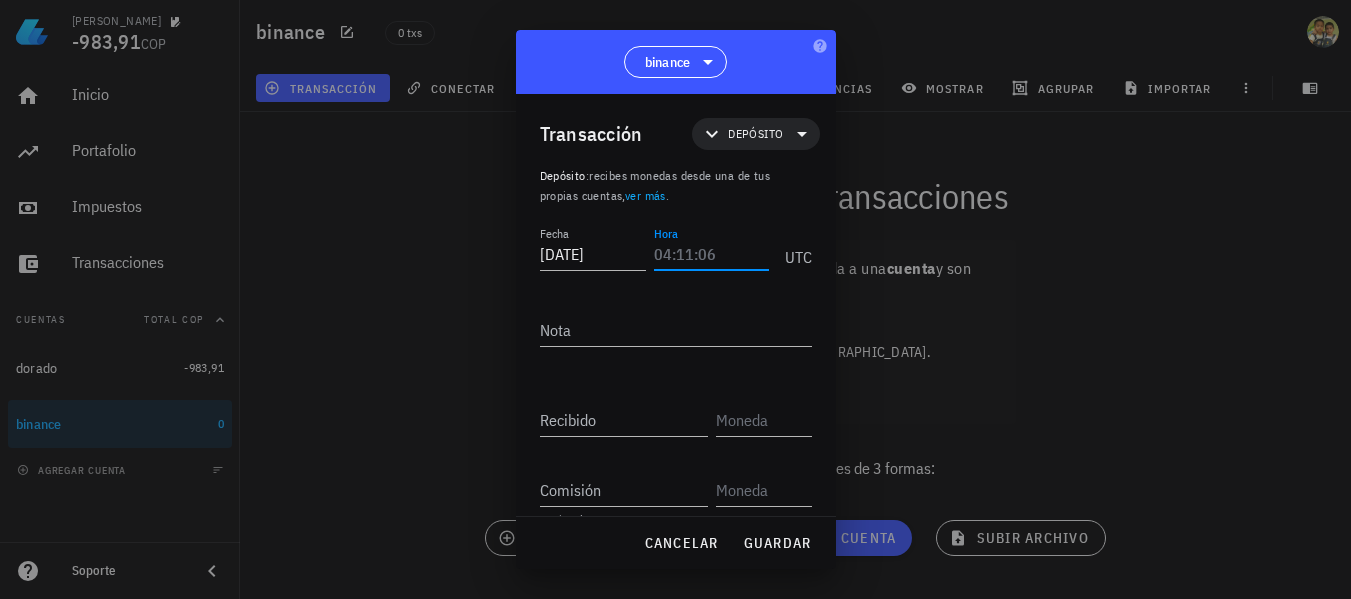 click on "Hora" at bounding box center (711, 254) 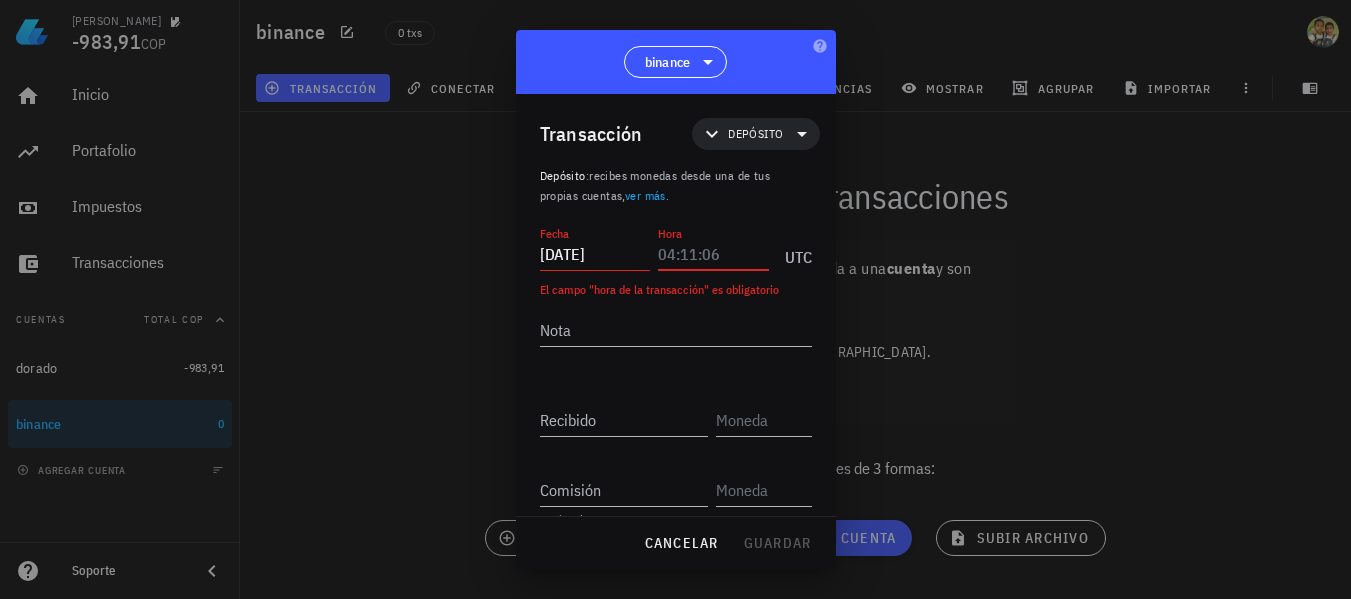 click on "[DATE]" at bounding box center [595, 254] 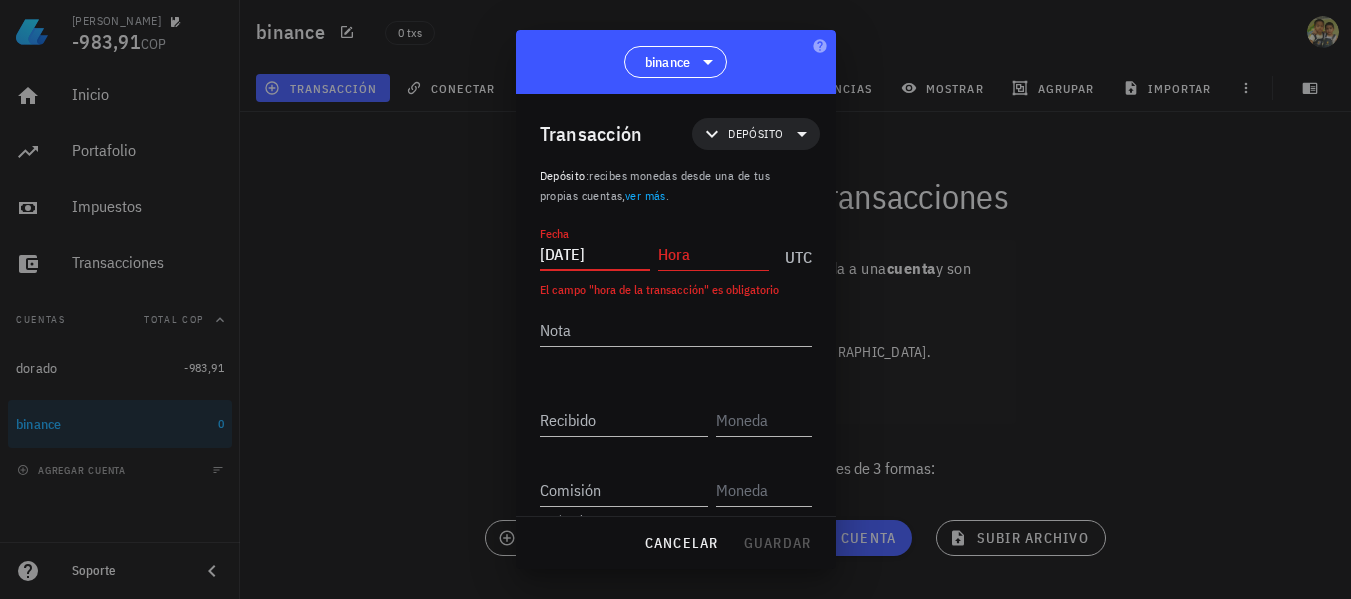 type on "[DATE]" 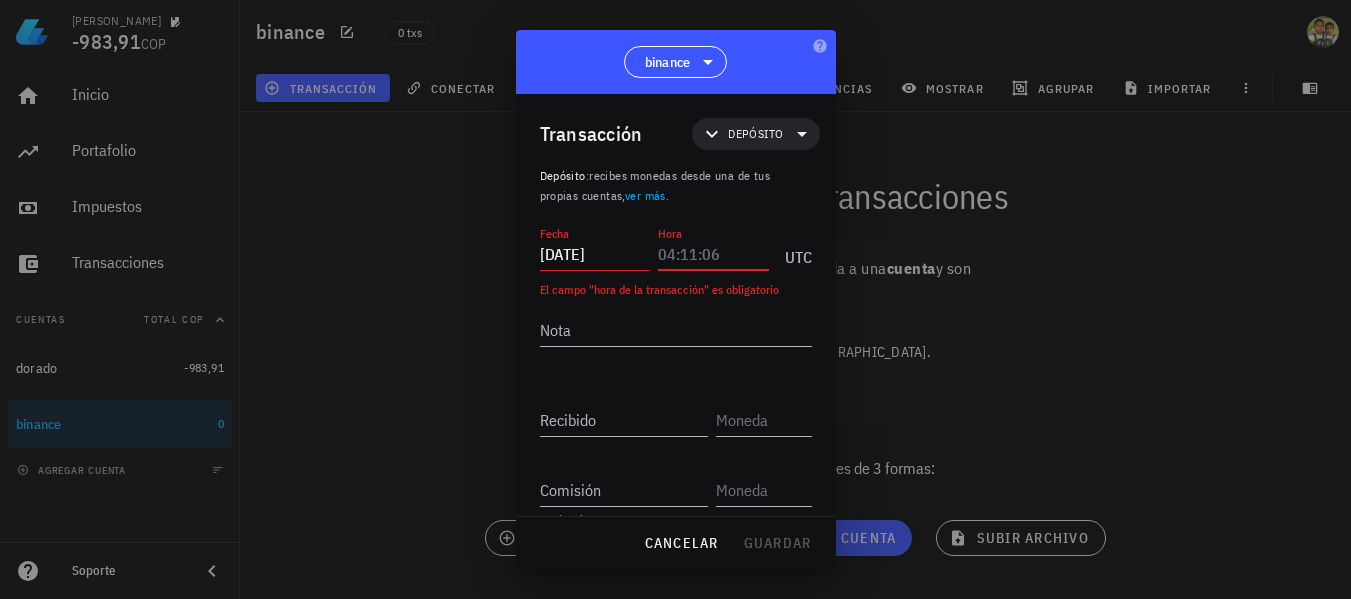 click on "Hora" at bounding box center (713, 254) 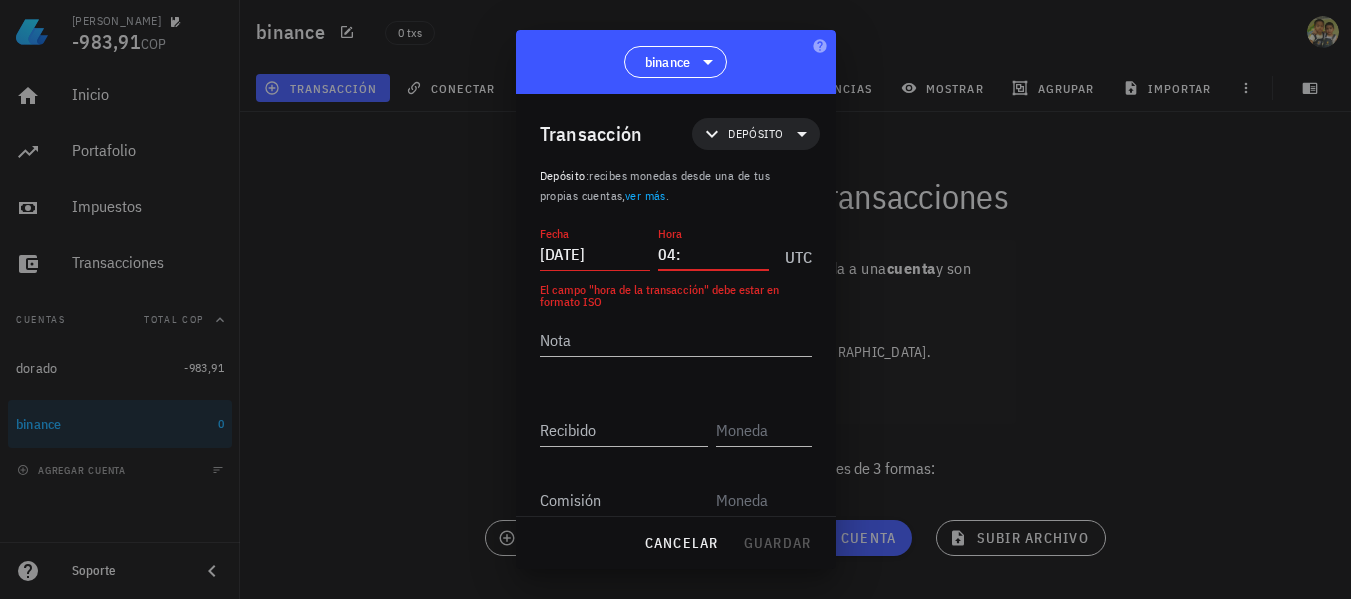 type on "0" 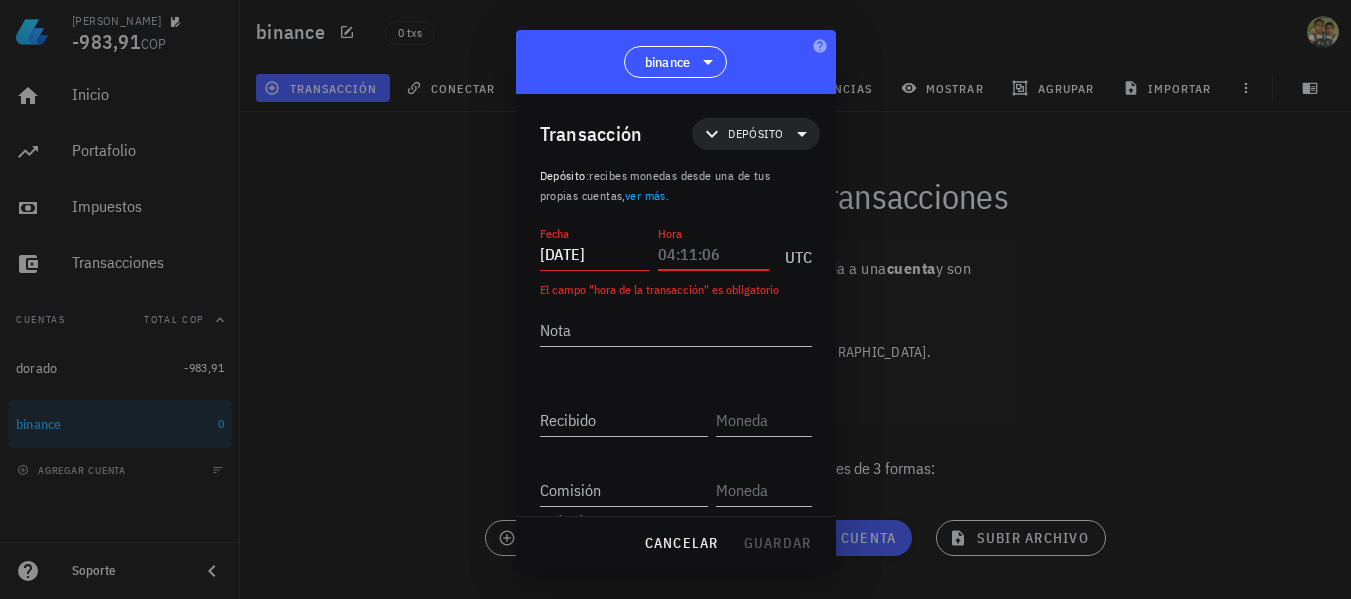type on "0" 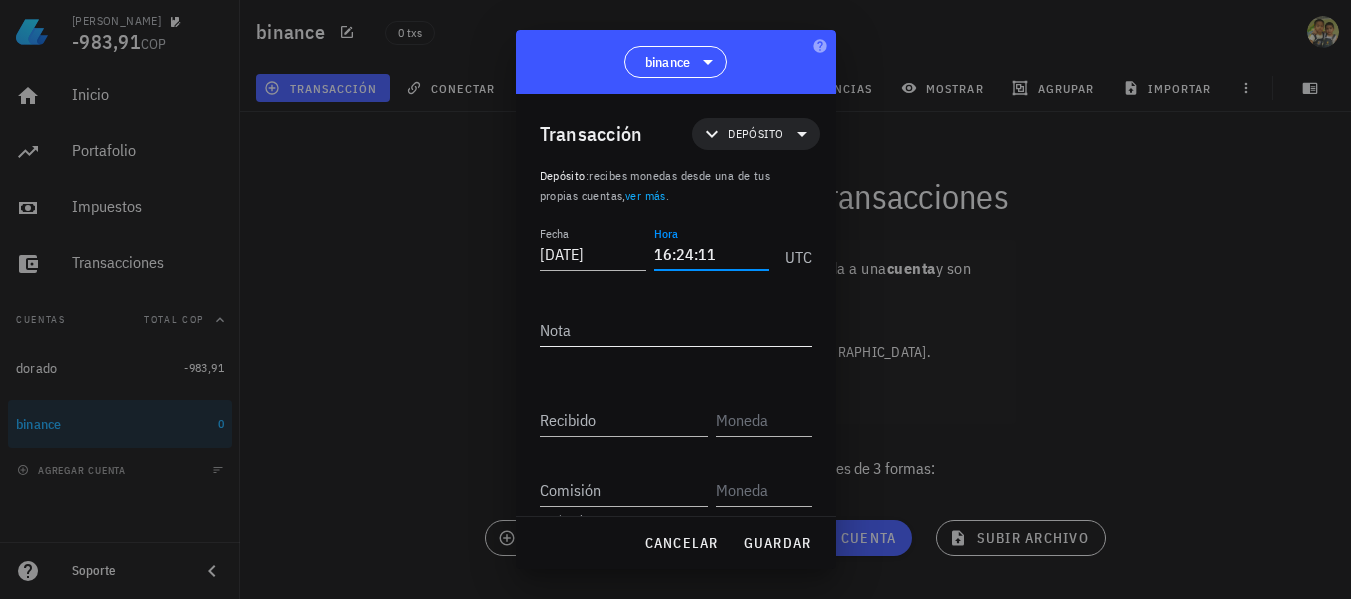 type on "16:24:11" 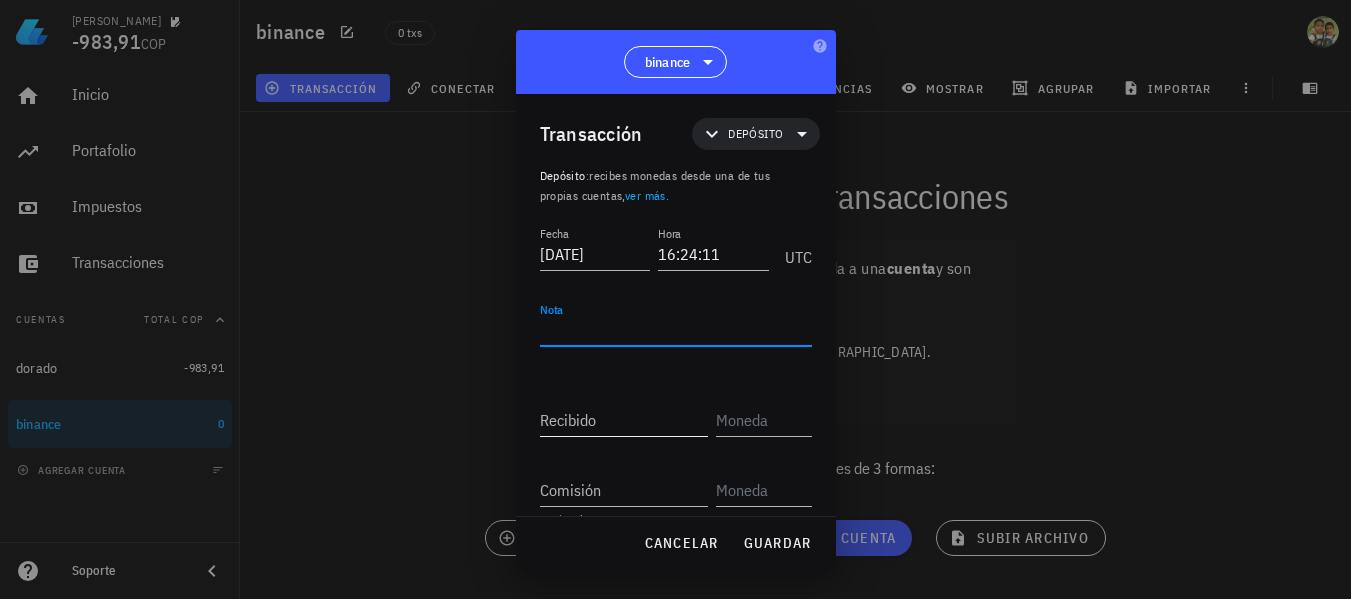 click on "Recibido" at bounding box center (624, 420) 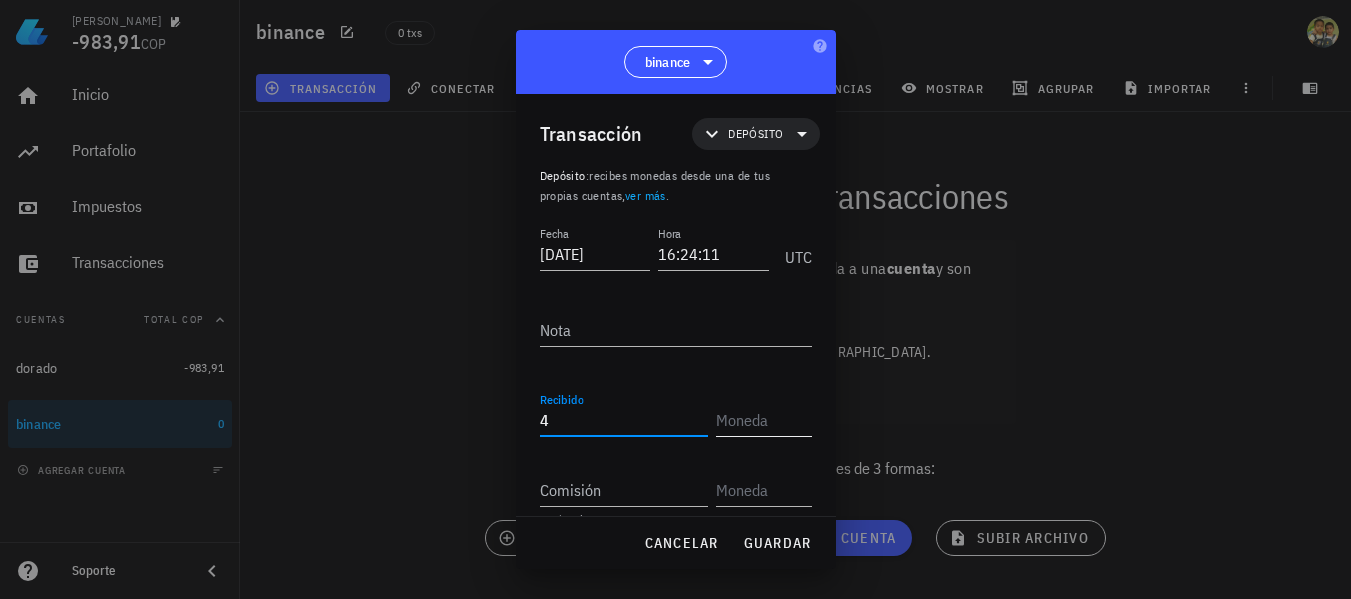 type on "4" 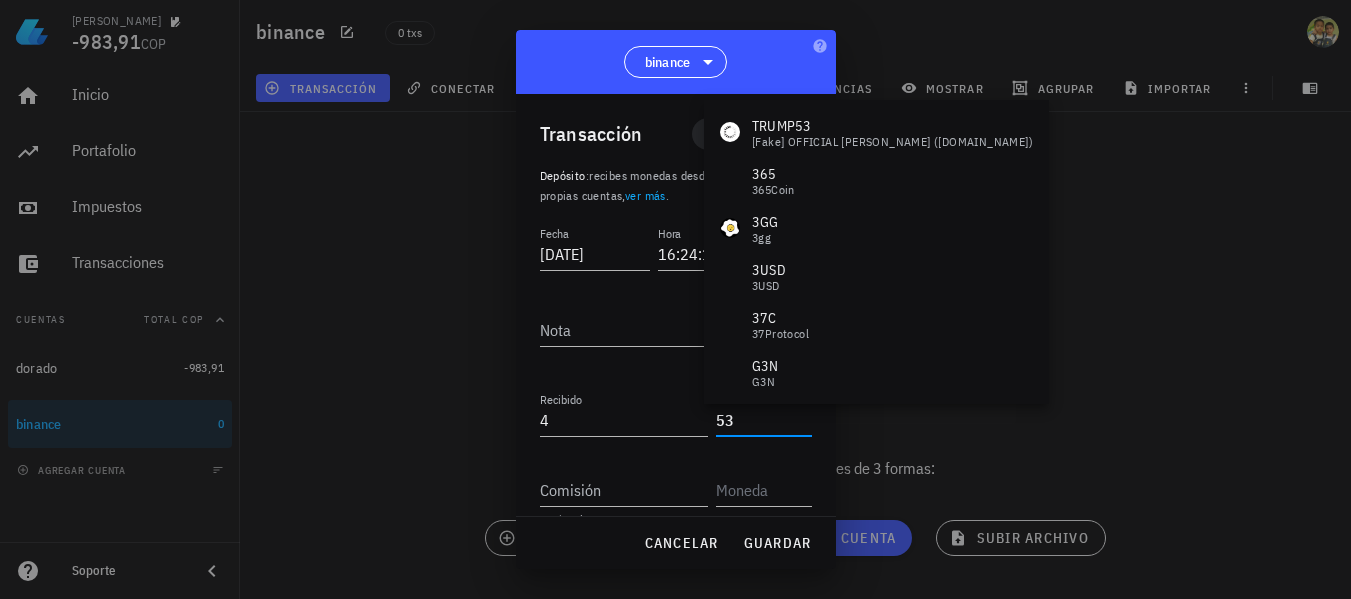 type on "5" 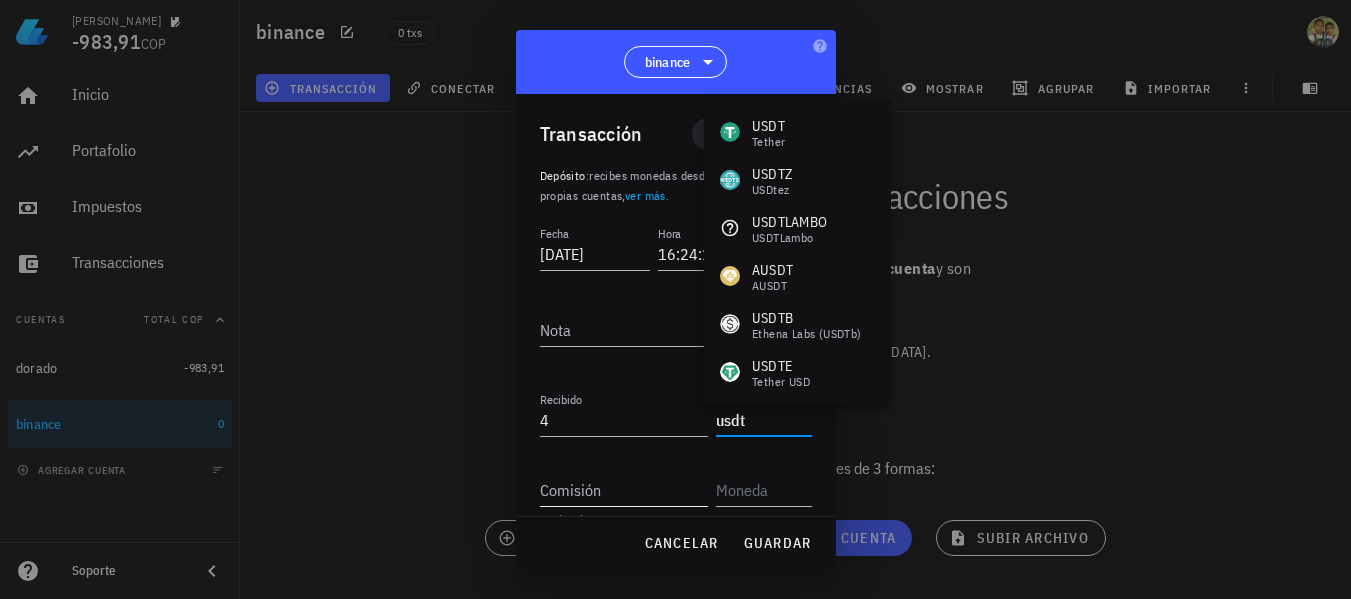click on "Comisión" at bounding box center (624, 490) 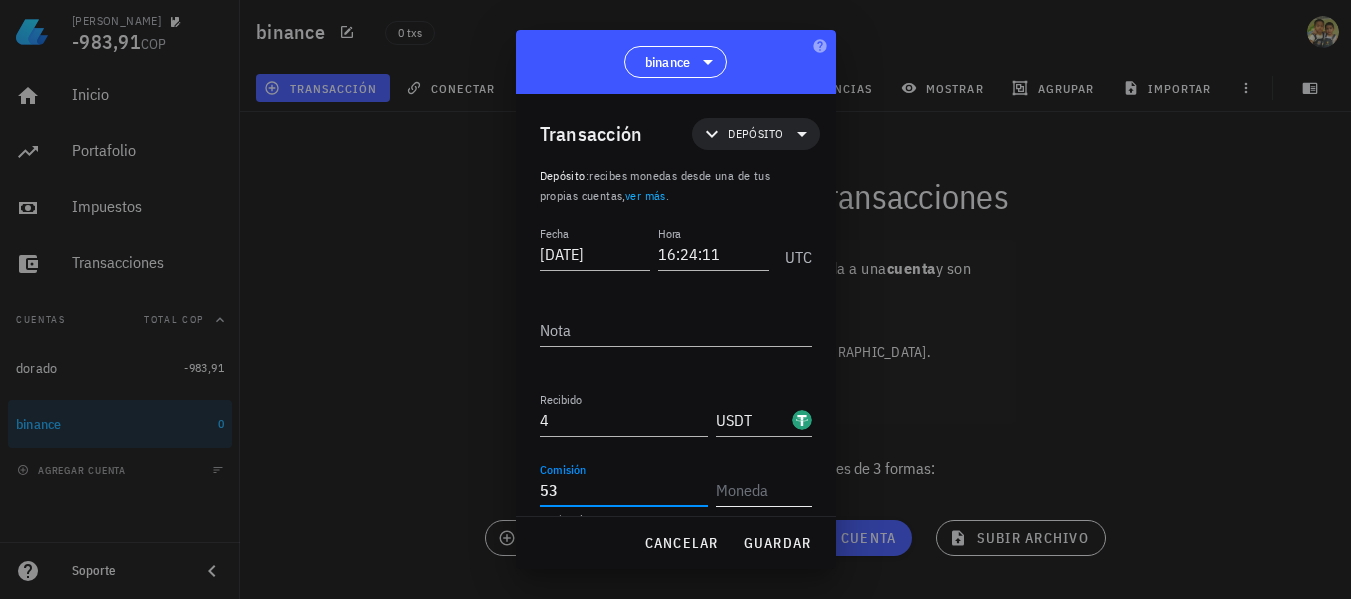 type on "53" 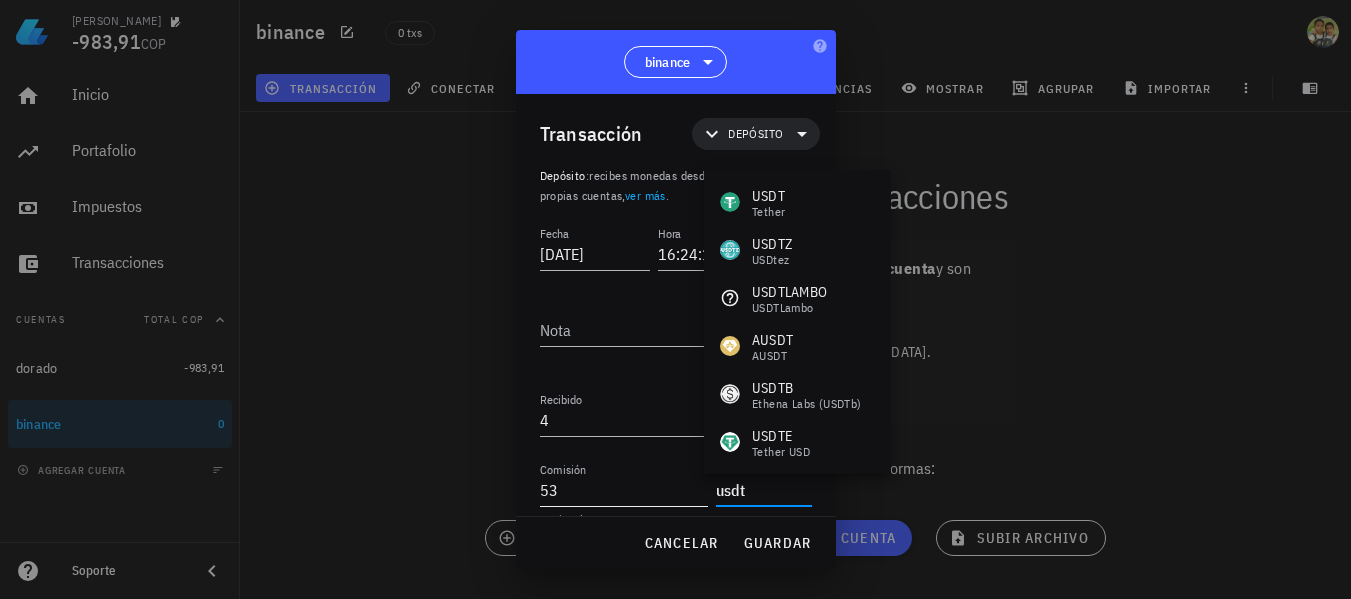 click on "53" at bounding box center (624, 490) 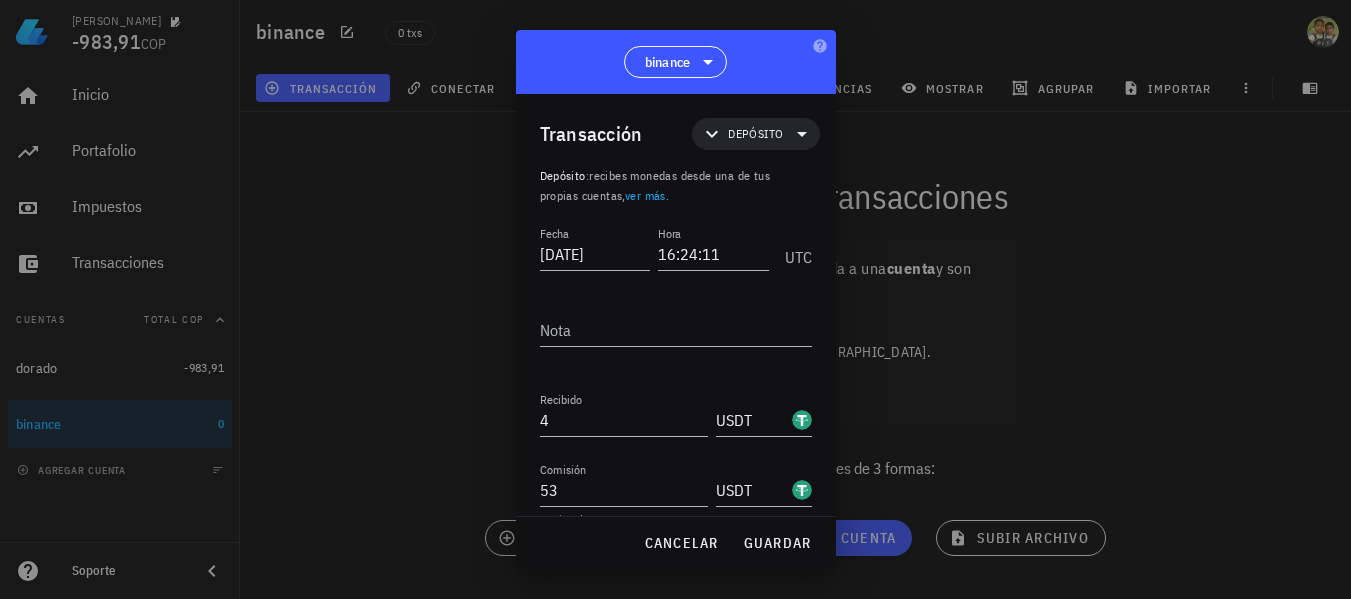 scroll, scrollTop: 32, scrollLeft: 0, axis: vertical 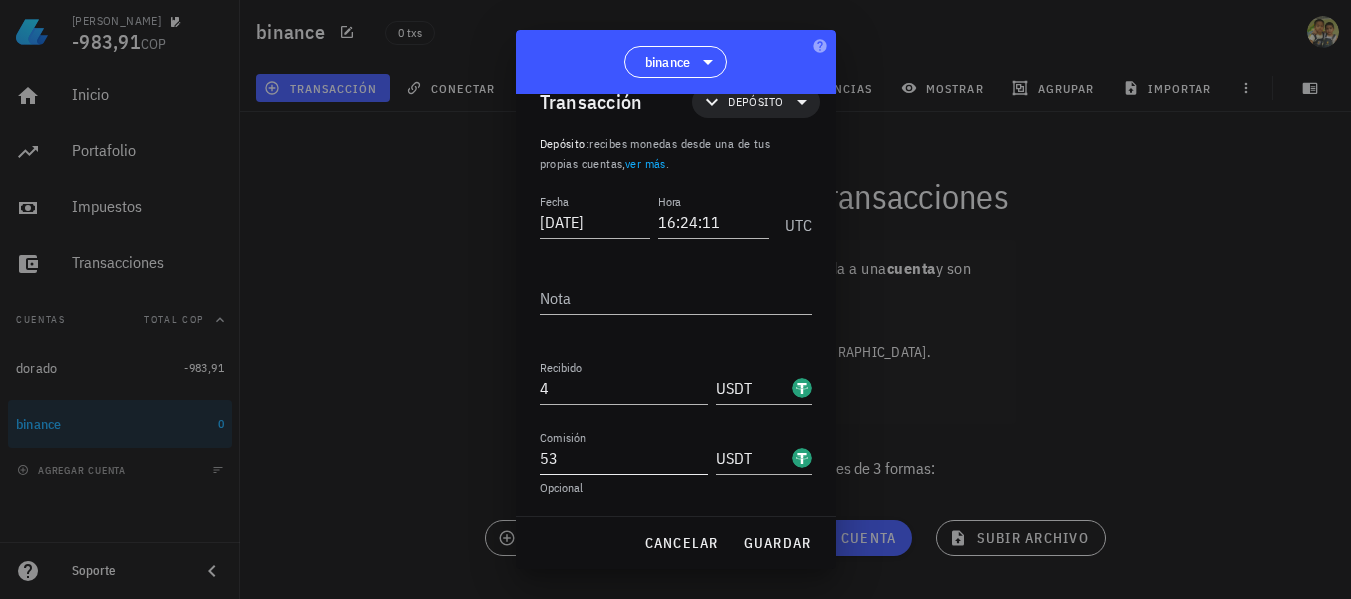click on "53" at bounding box center [624, 458] 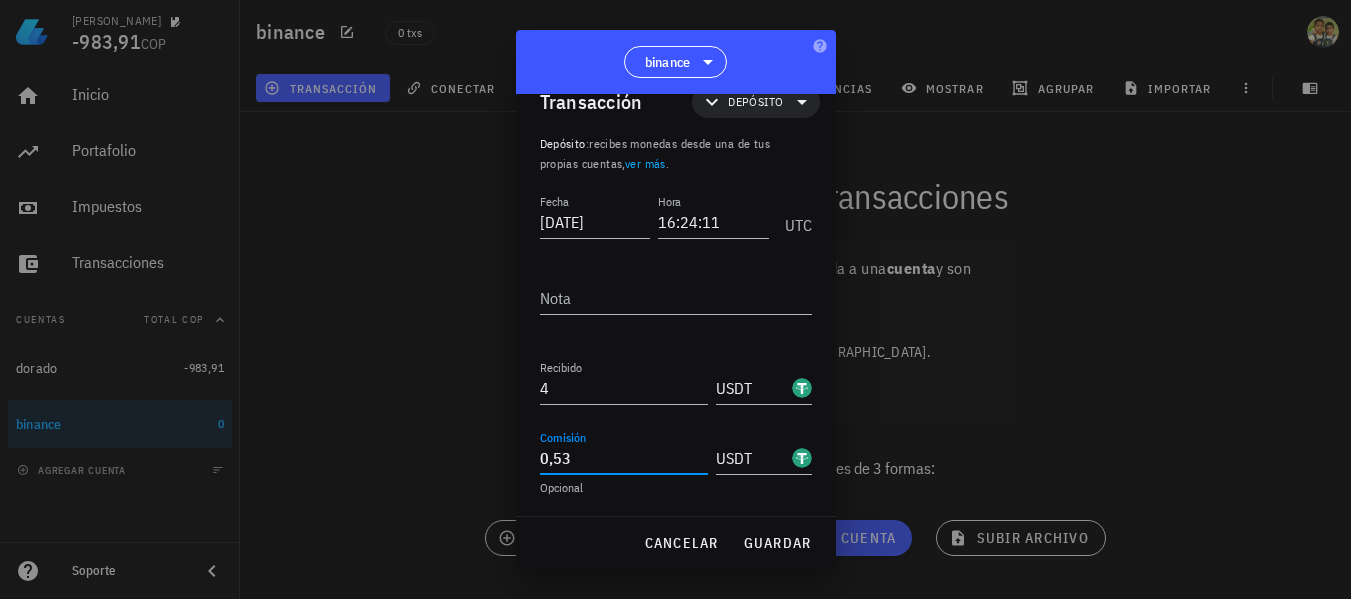 type on "0,53" 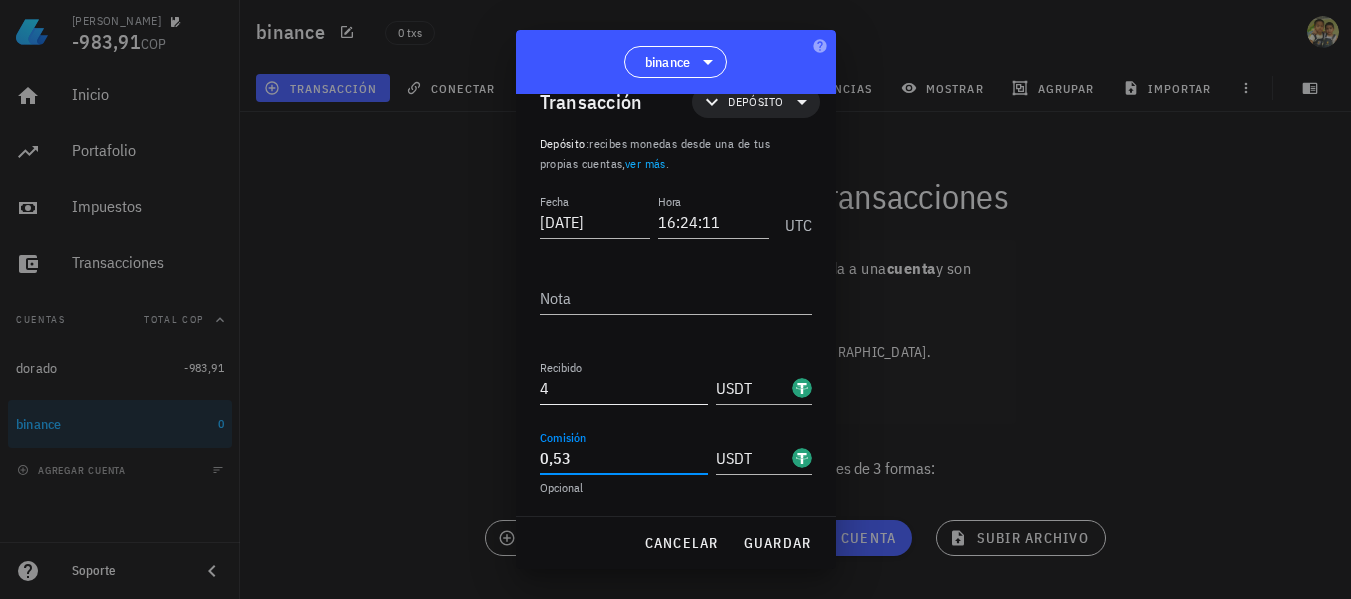 click on "4" at bounding box center [624, 388] 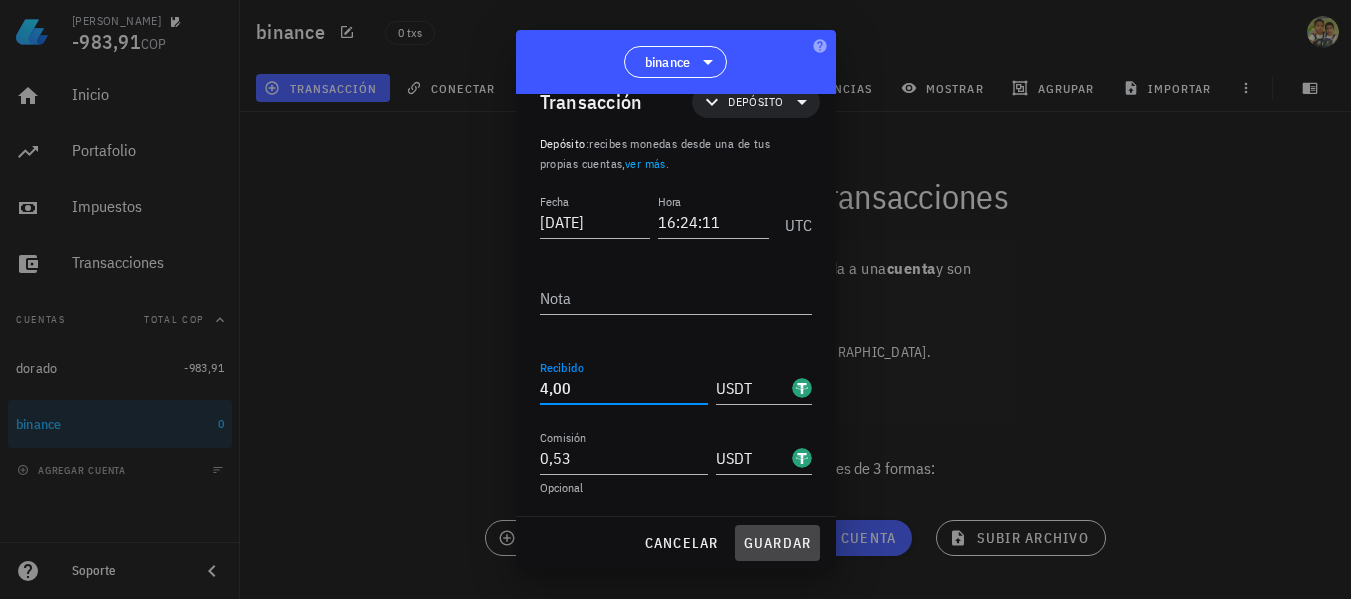 type on "4" 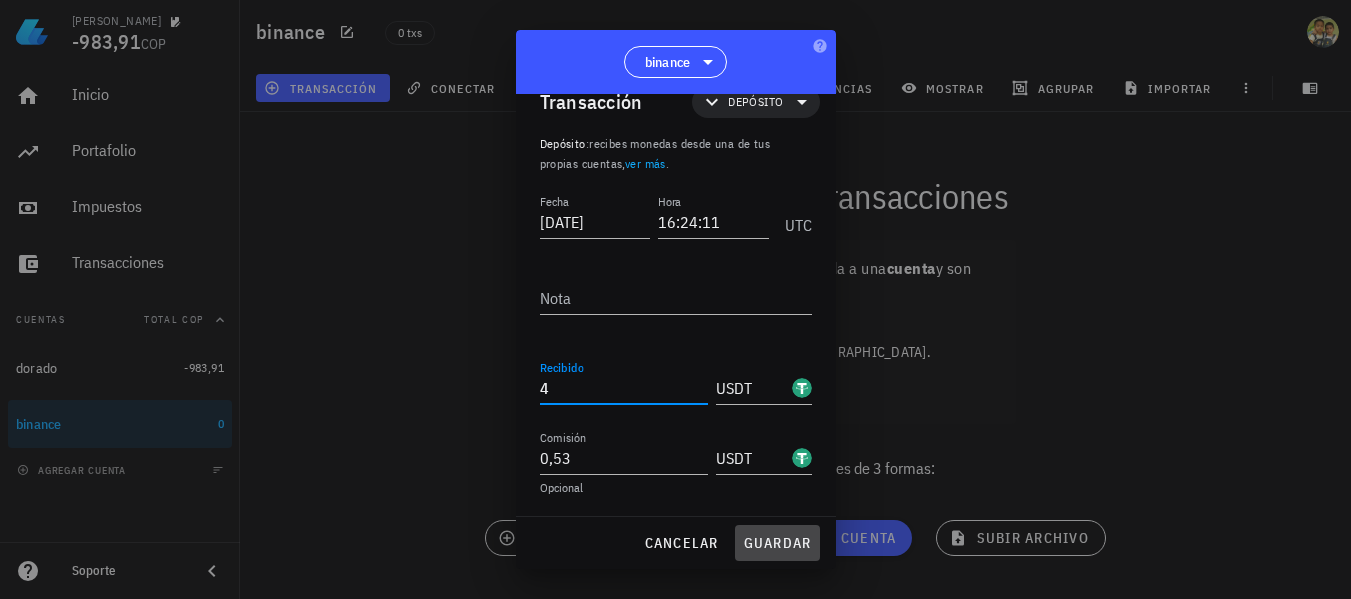 click on "guardar" at bounding box center [777, 543] 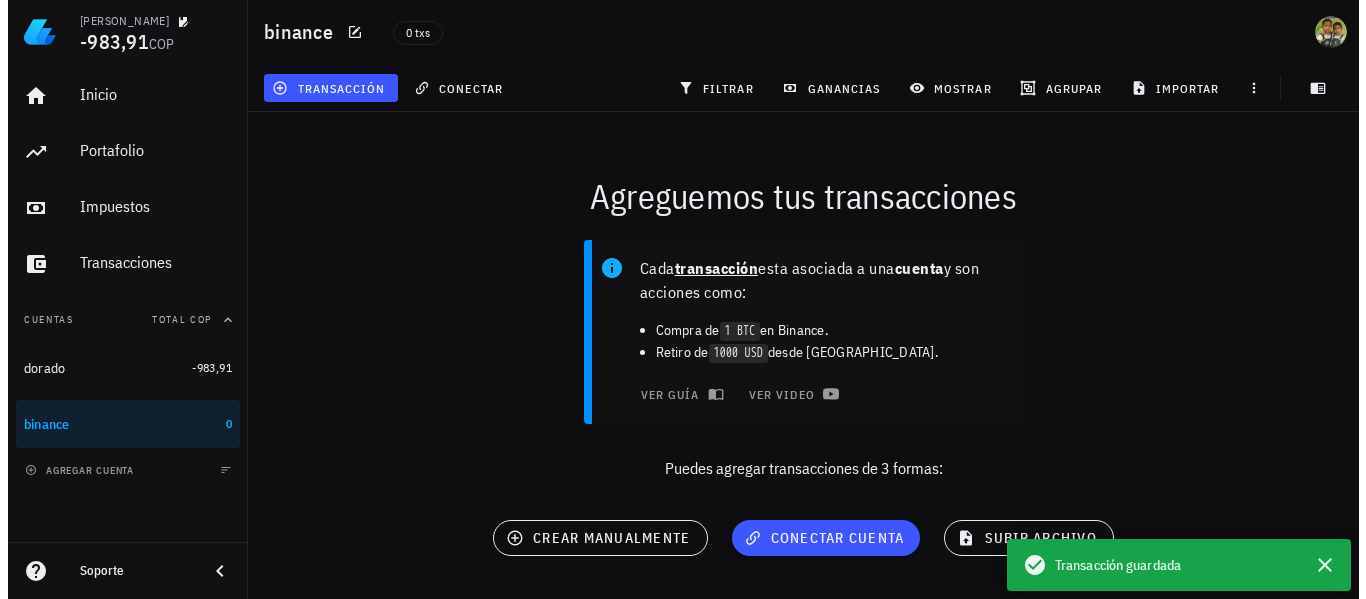 scroll, scrollTop: 0, scrollLeft: 0, axis: both 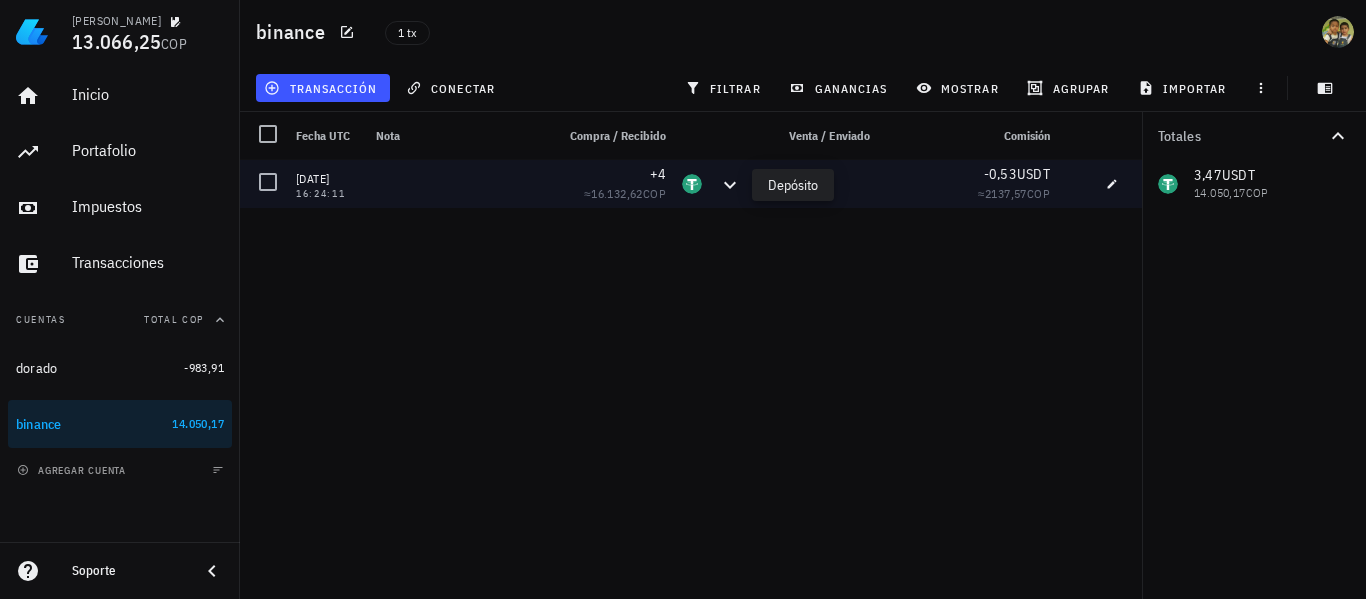 click 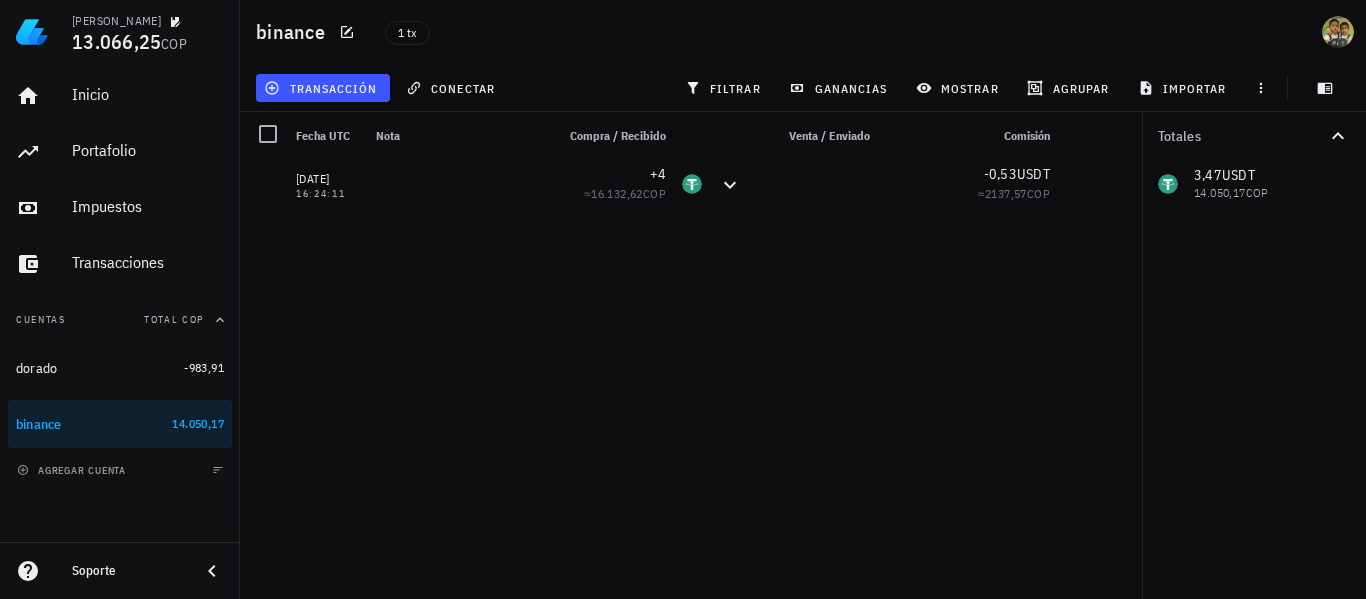 click on "[DATE]
16:24:11
+4   ≈ 16.132,62  COP     -0,53  USDT   ≈ 2137,57  COP" at bounding box center (691, 371) 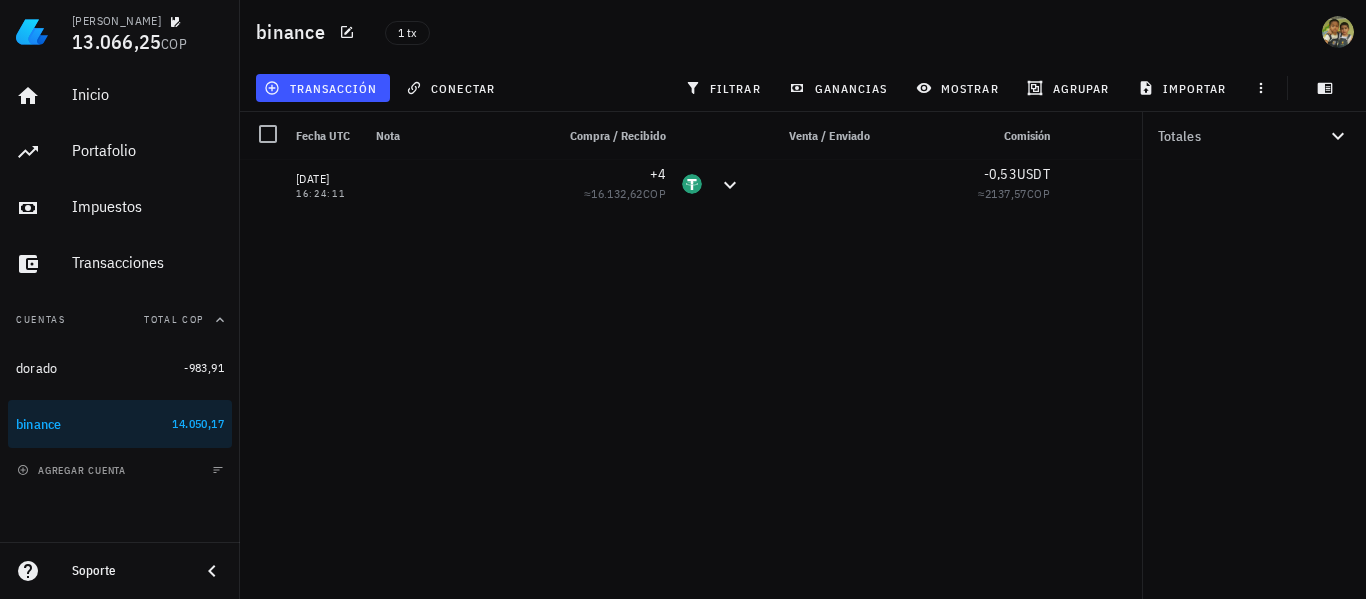 click 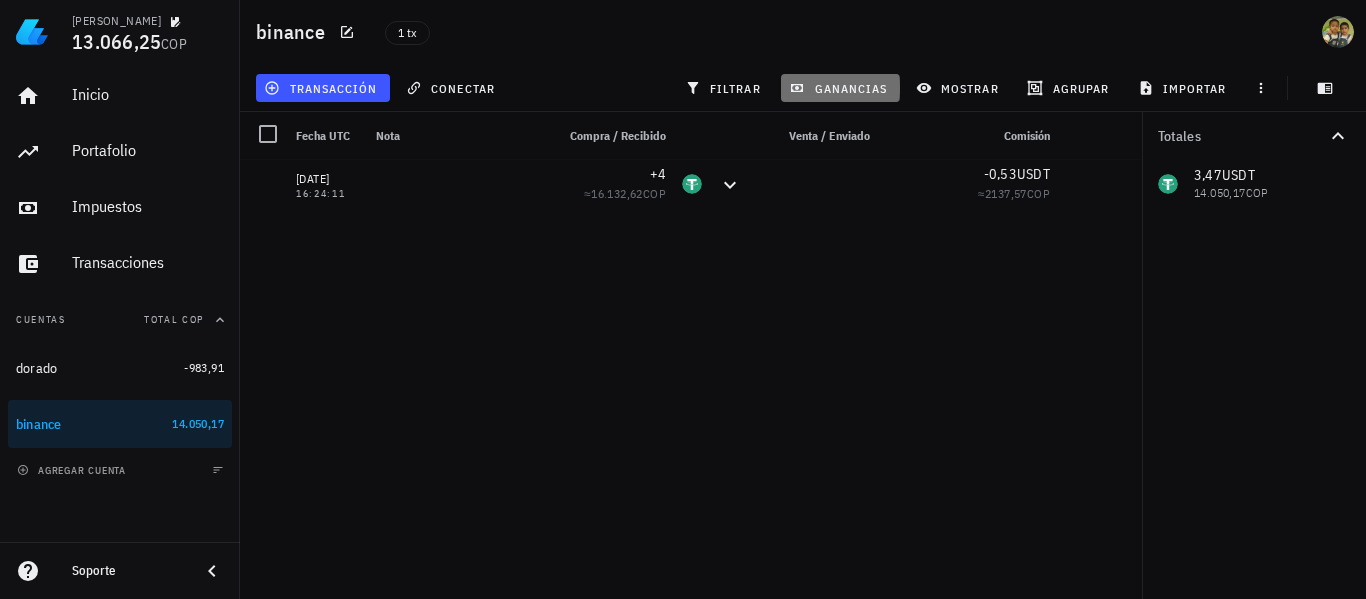 click on "ganancias" at bounding box center (840, 88) 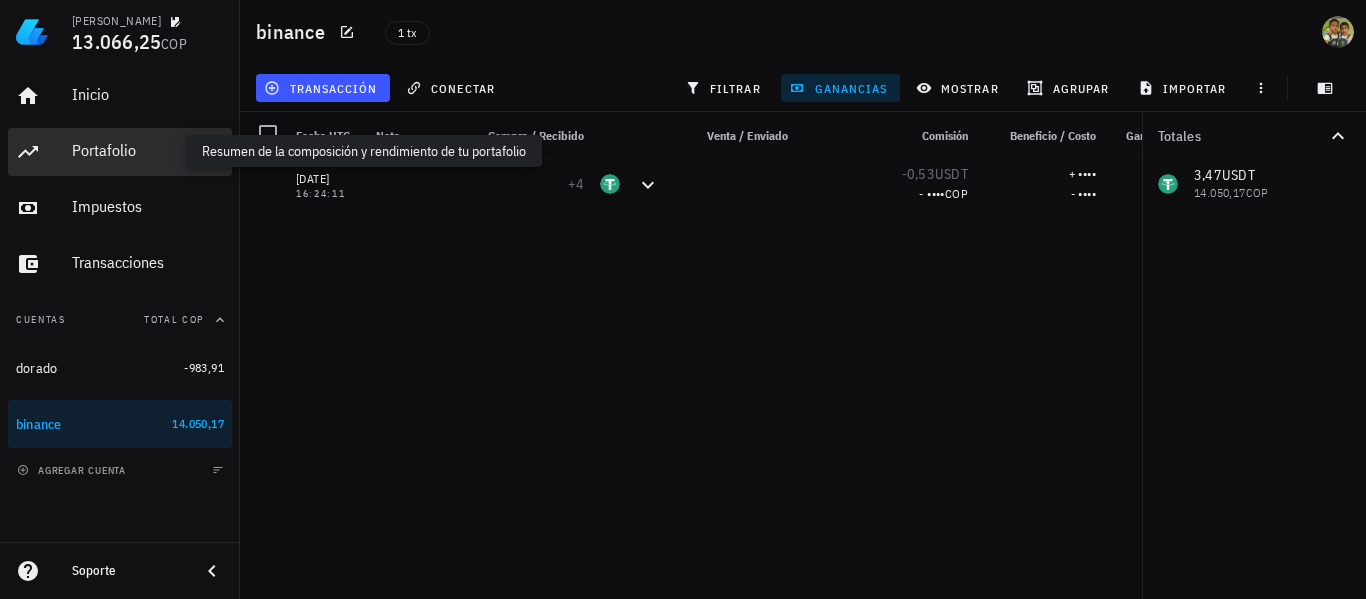 click on "Portafolio" at bounding box center (148, 150) 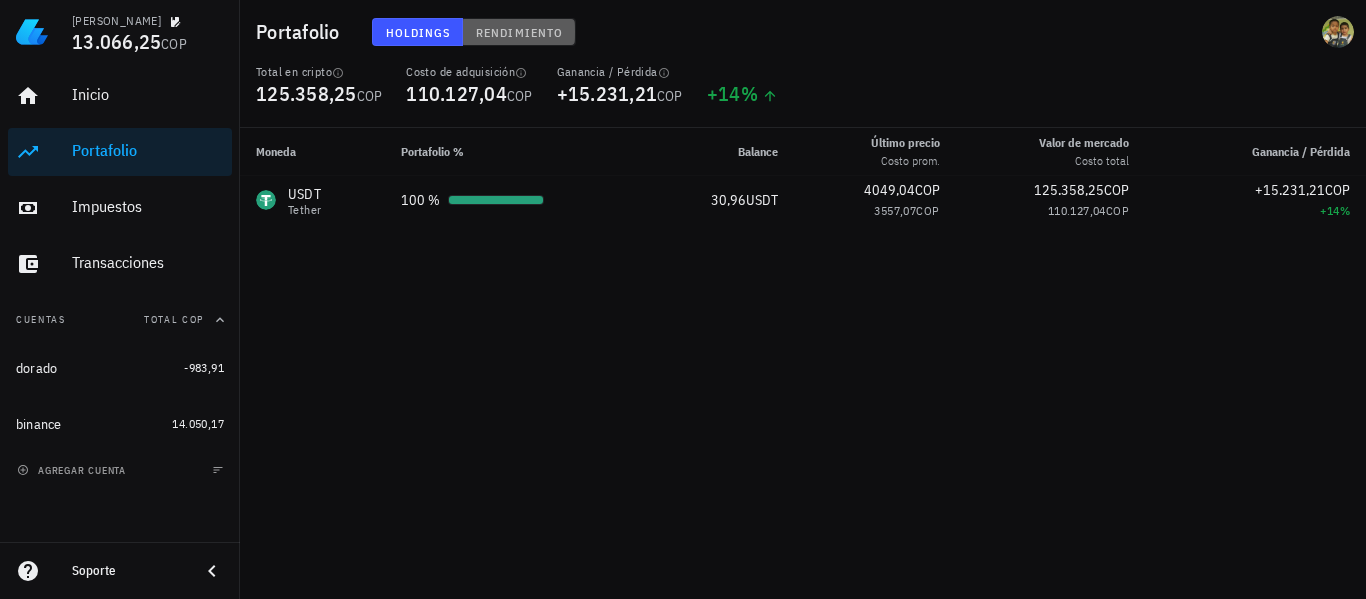 click on "Rendimiento" at bounding box center (519, 32) 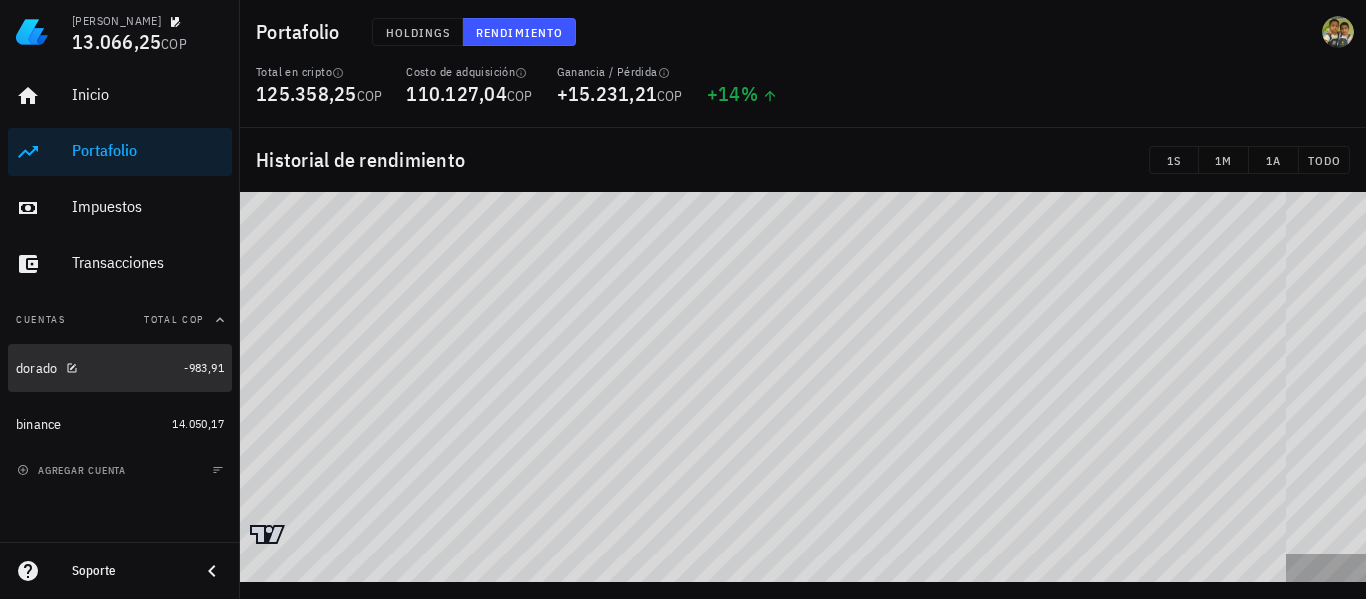 click on "dorado       -983,91" at bounding box center [120, 368] 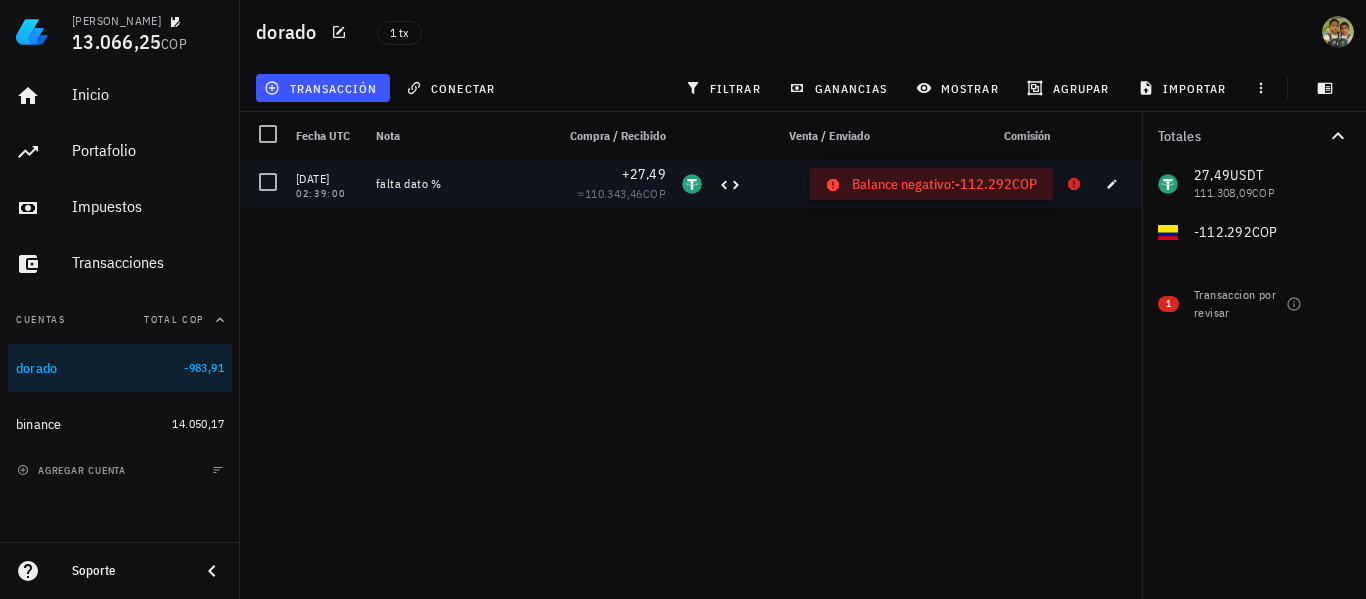 click 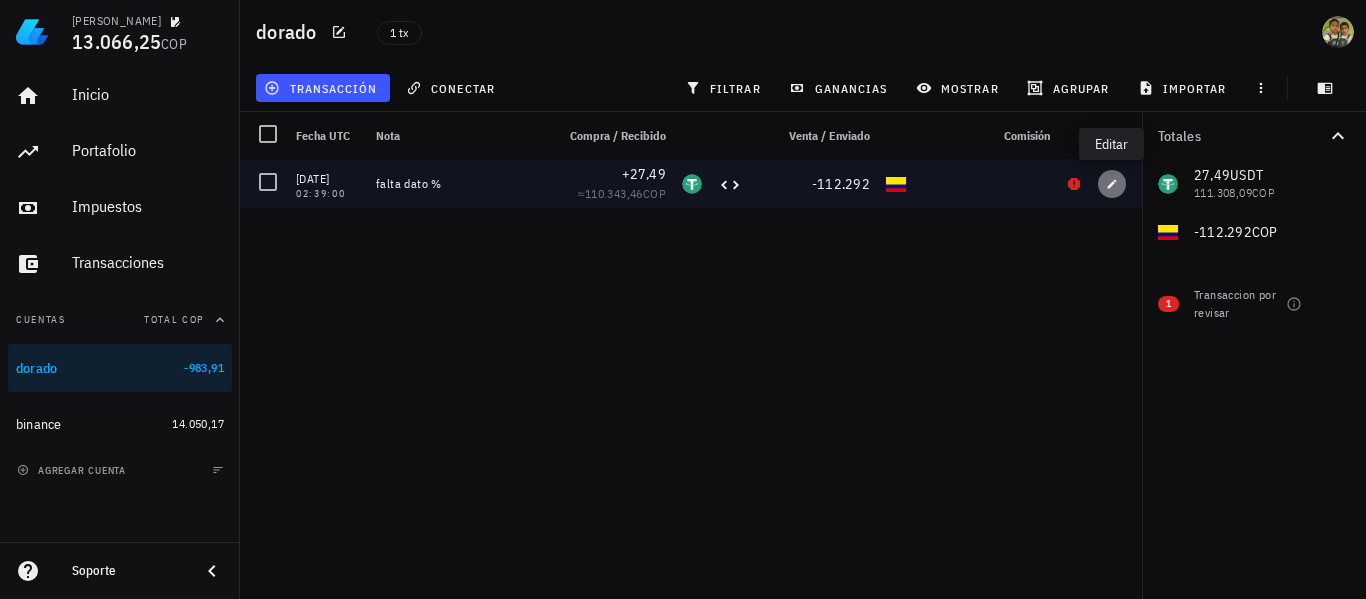 click 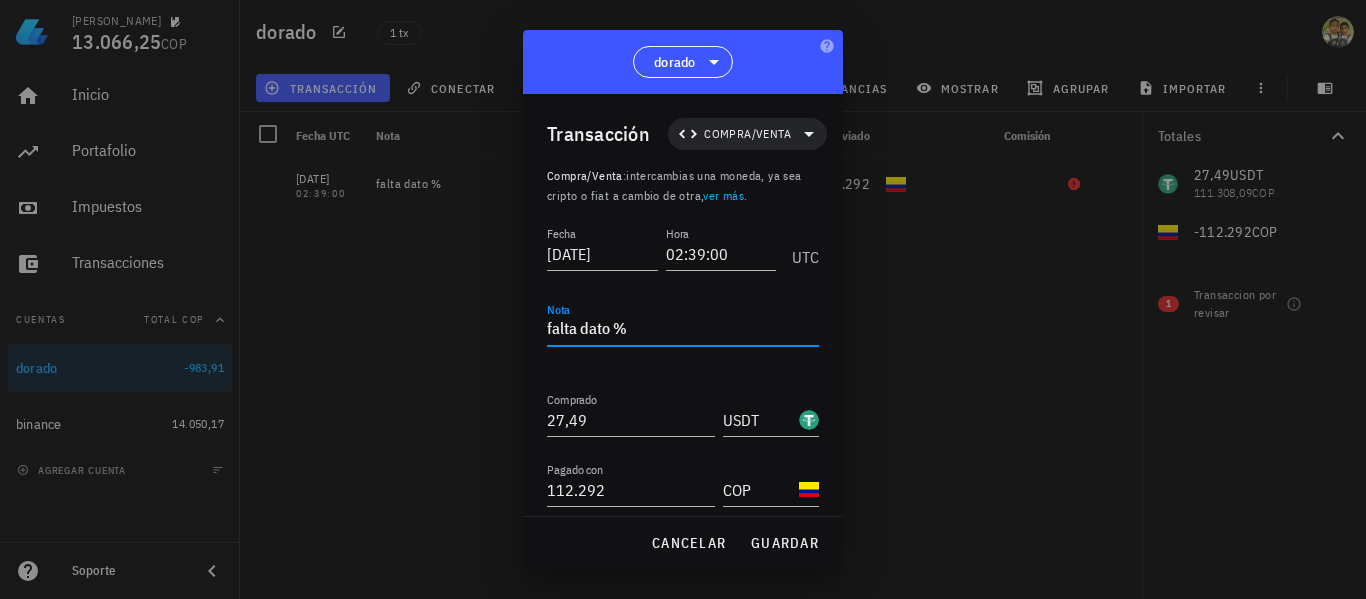 click on "falta dato %" at bounding box center [683, 330] 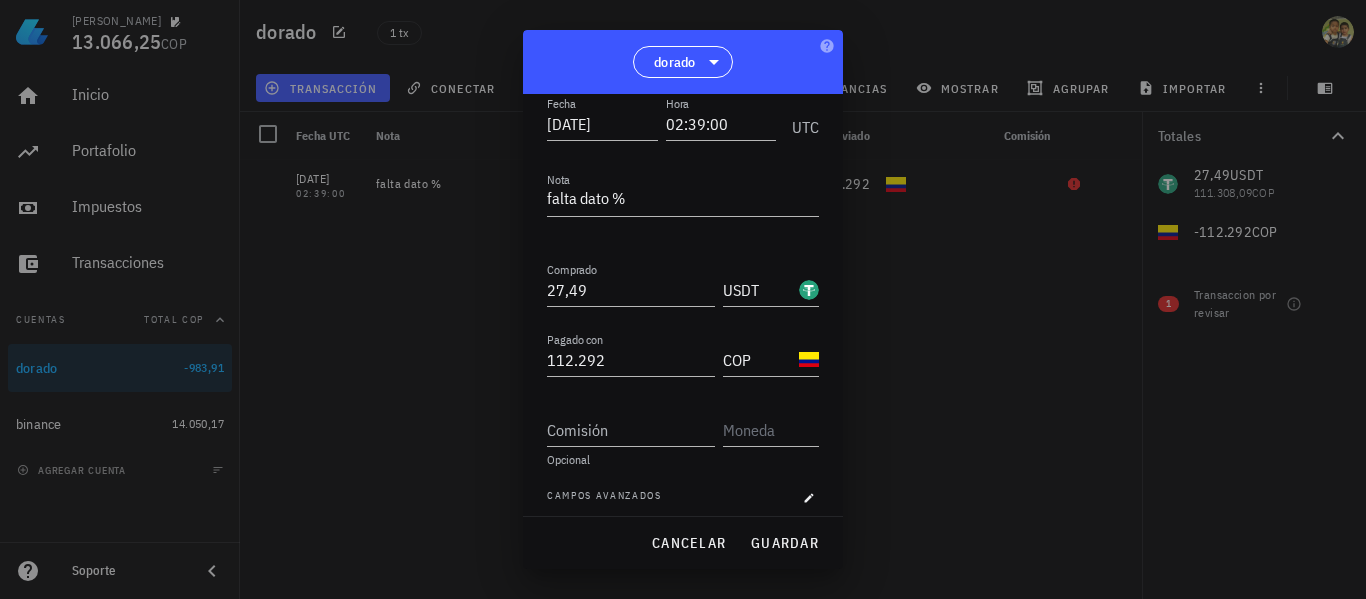 scroll, scrollTop: 132, scrollLeft: 0, axis: vertical 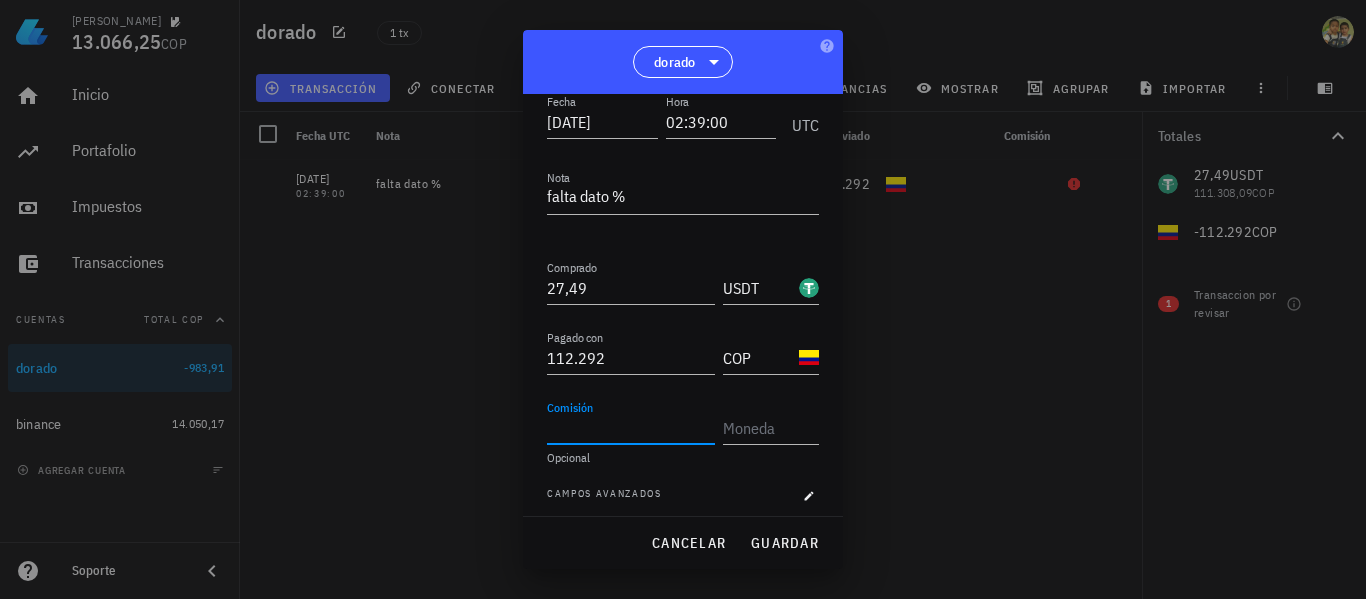 click on "Comisión" at bounding box center [631, 428] 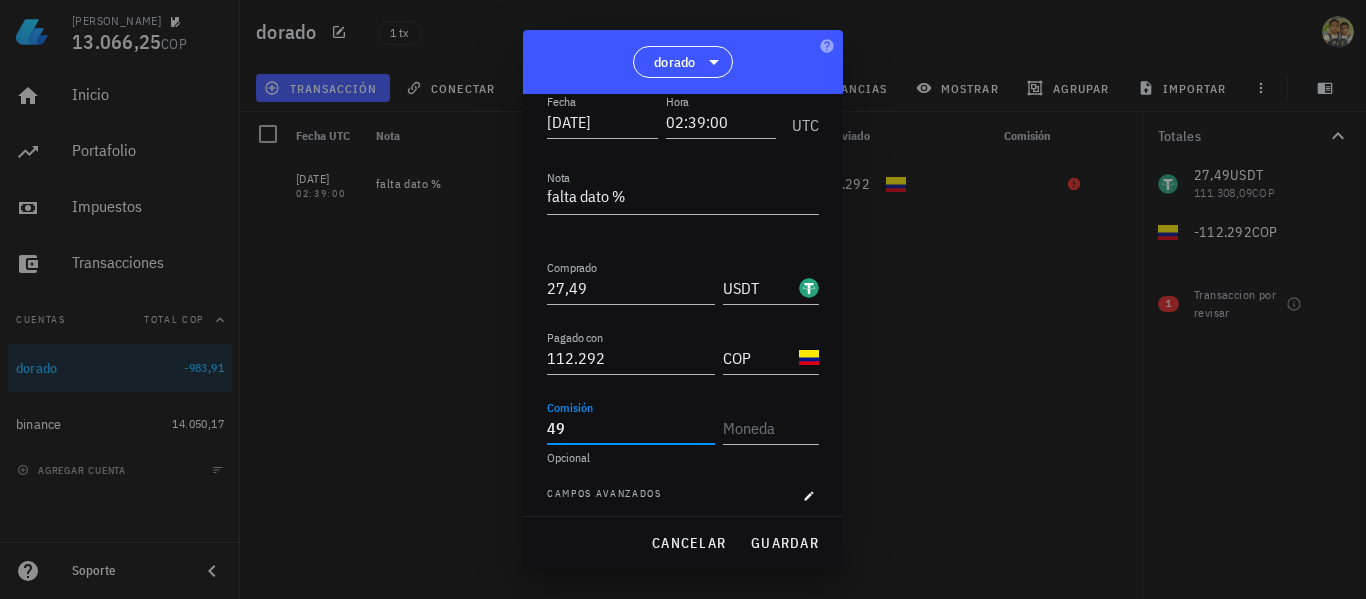 type on "4" 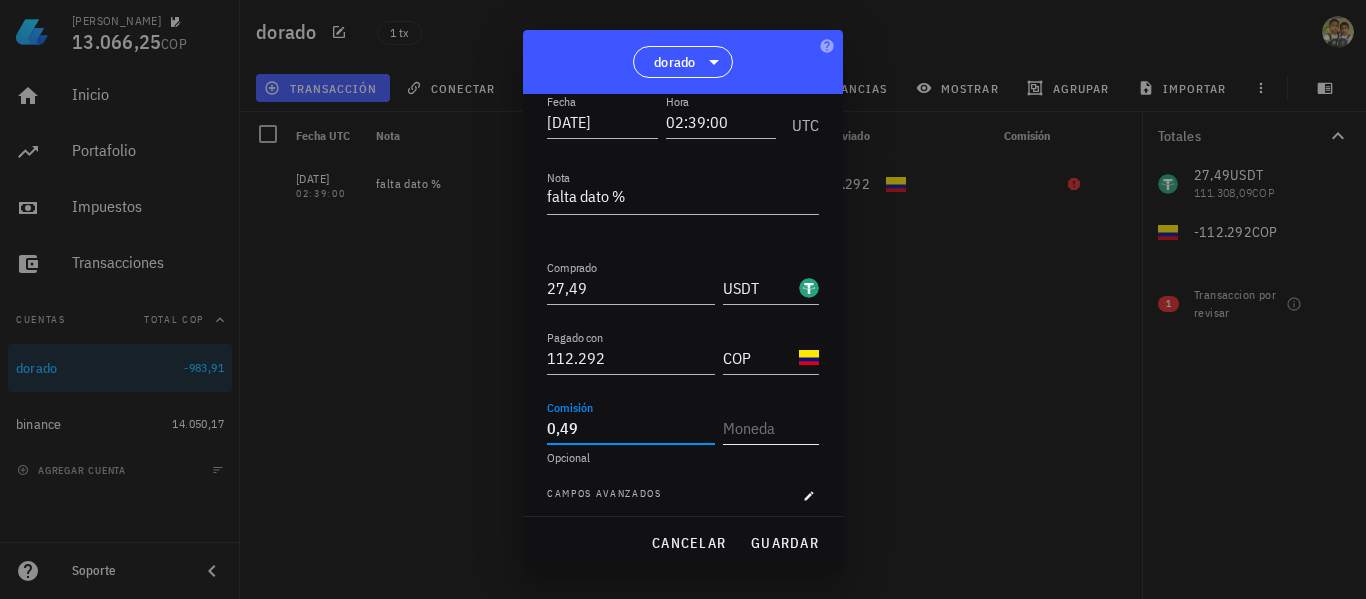 type on "0,49" 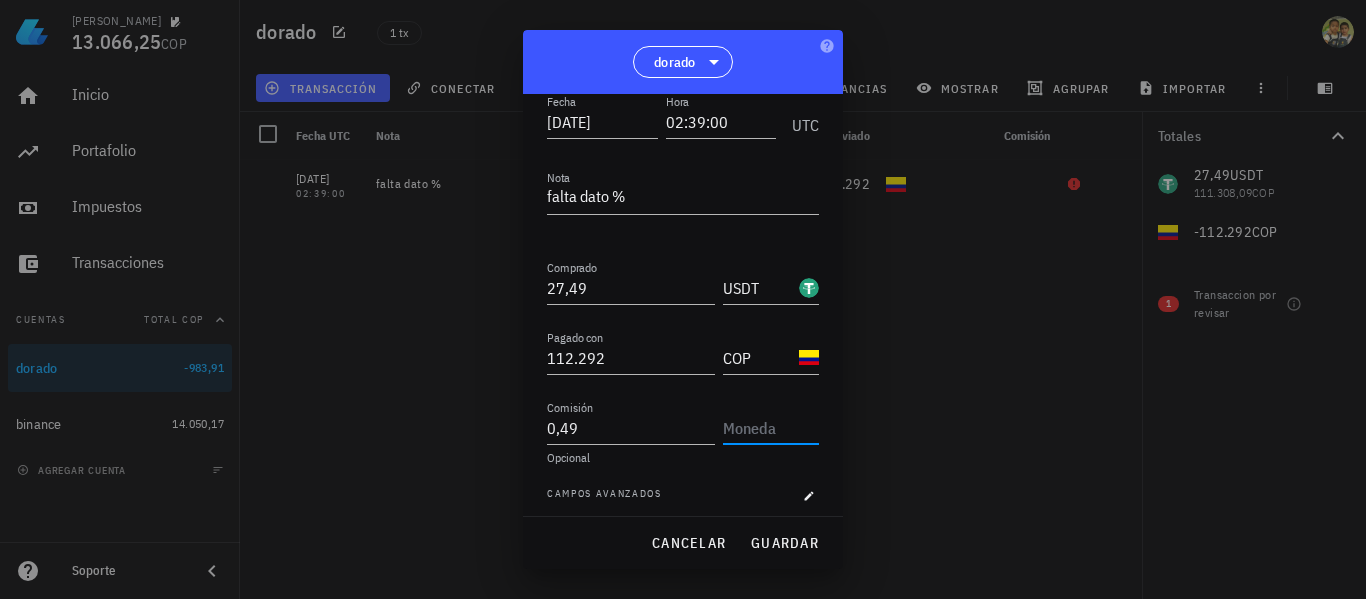 click at bounding box center (769, 428) 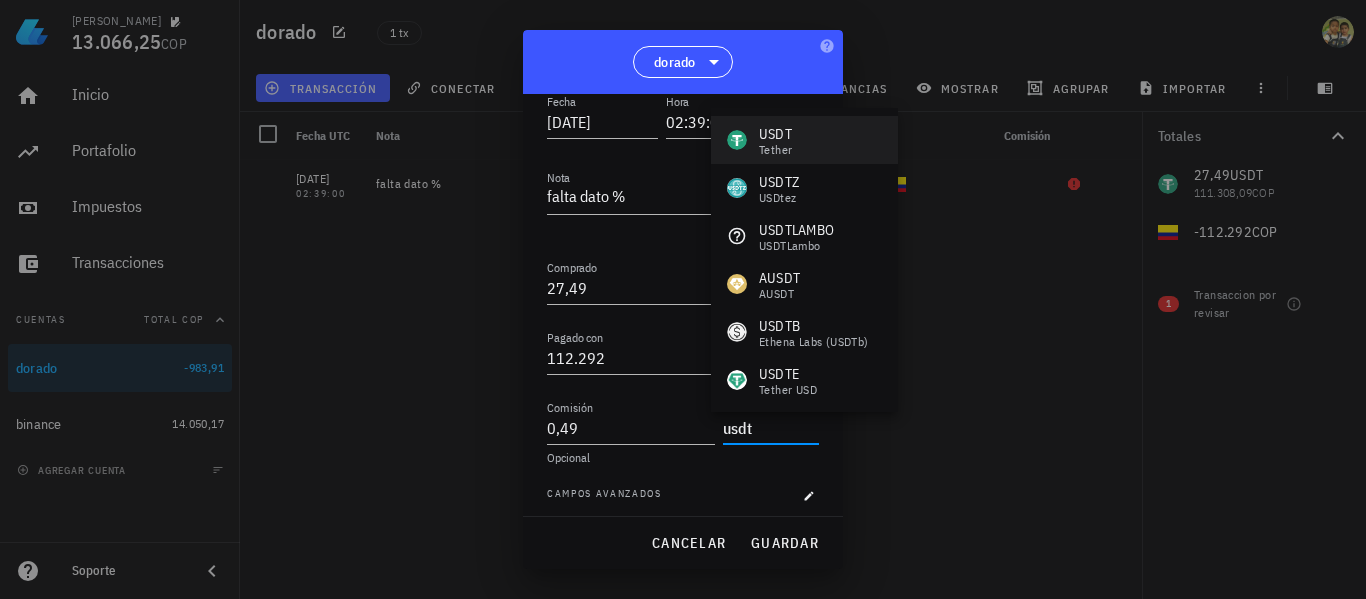 click on "USDT   Tether" at bounding box center [804, 140] 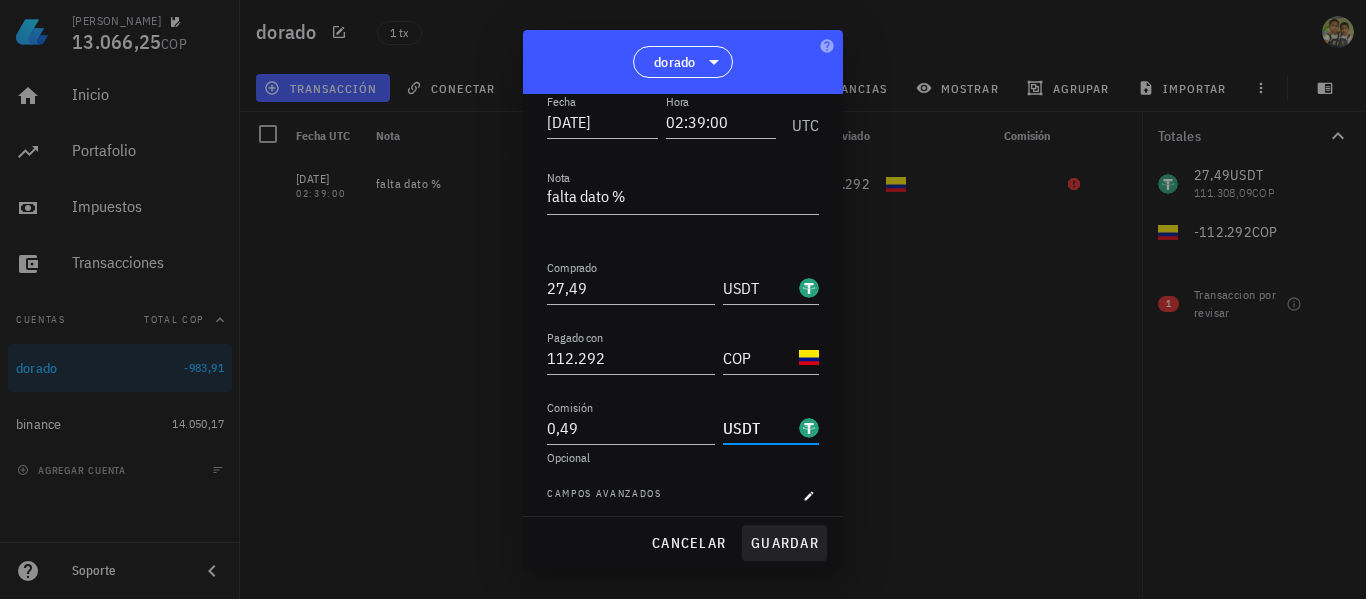 type on "USDT" 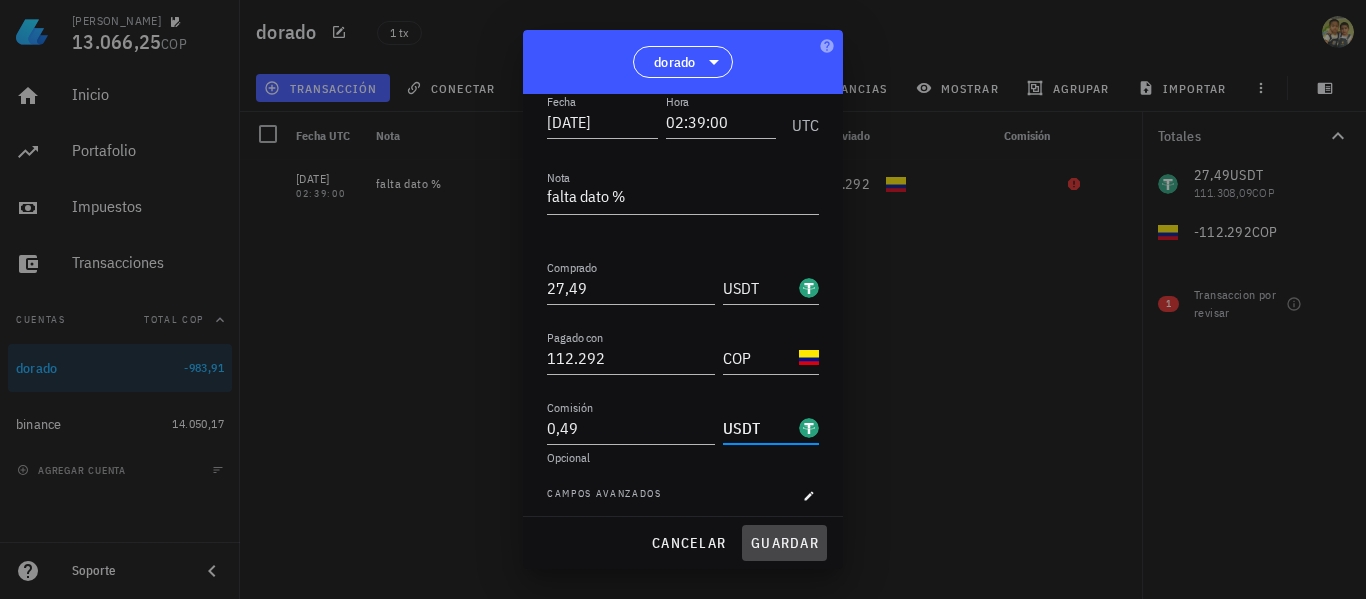 click on "guardar" at bounding box center (784, 543) 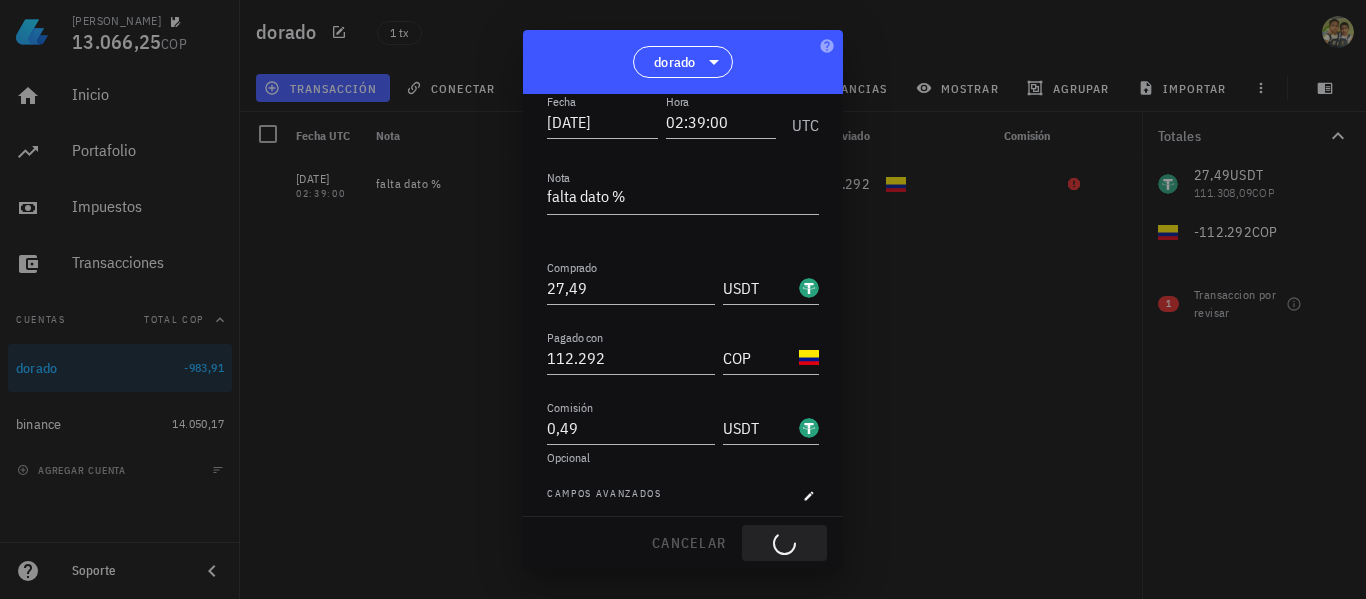 type 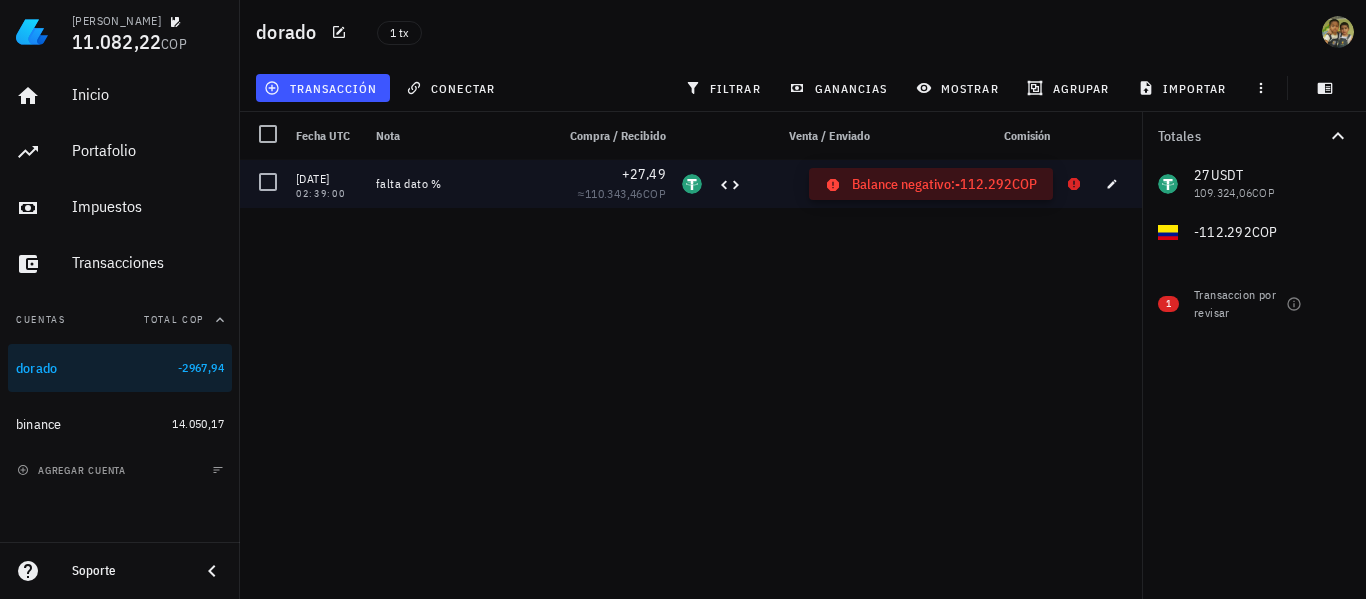 click 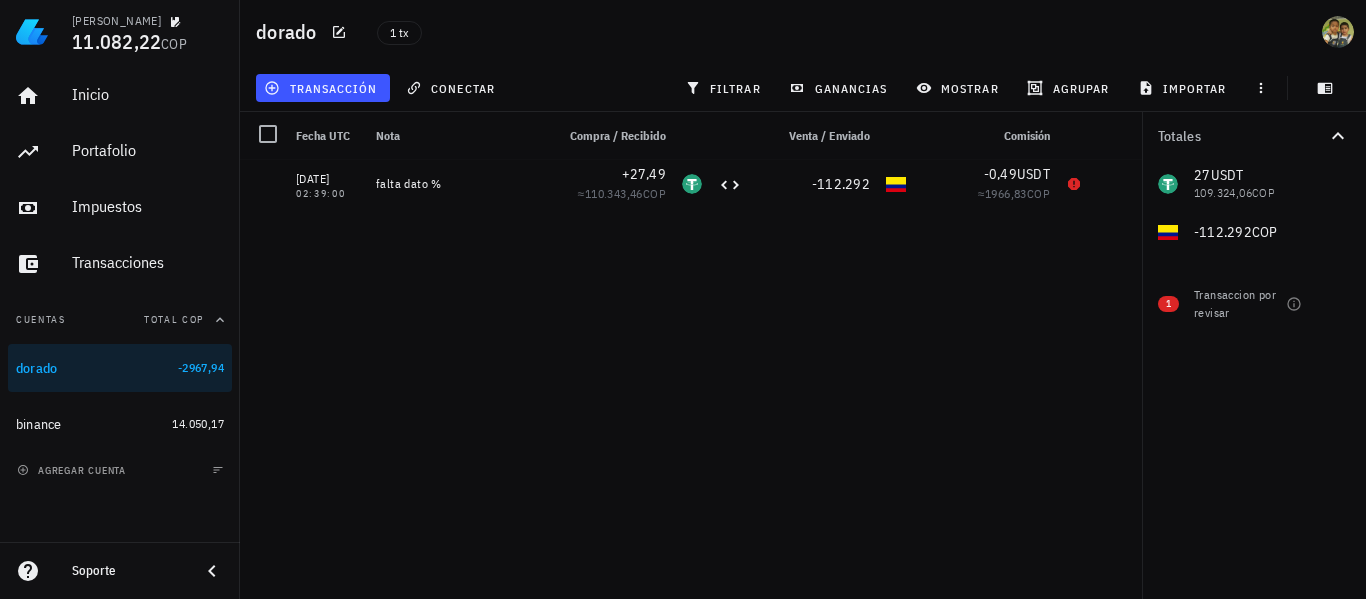 click on "[DATE]
02:39:00
falta dato %
+27,49   ≈ 110.343,46  COP     -112.292       -0,49  USDT   ≈ 1966,83  COP" at bounding box center (691, 371) 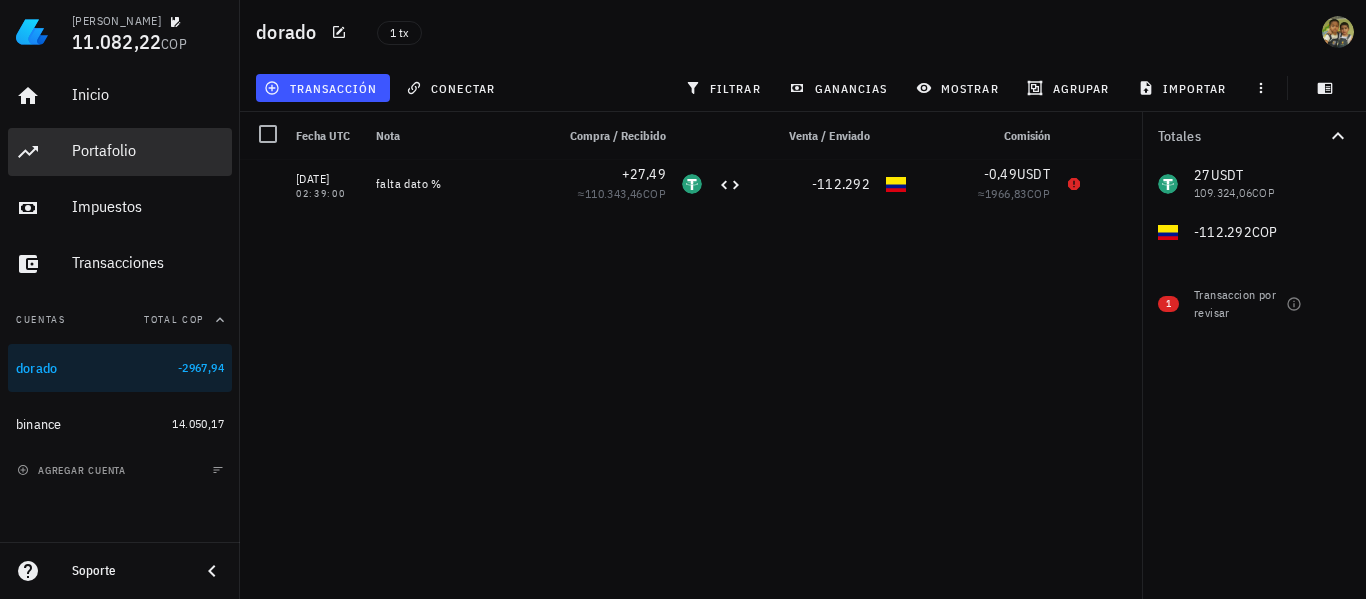 click on "Portafolio" at bounding box center (148, 151) 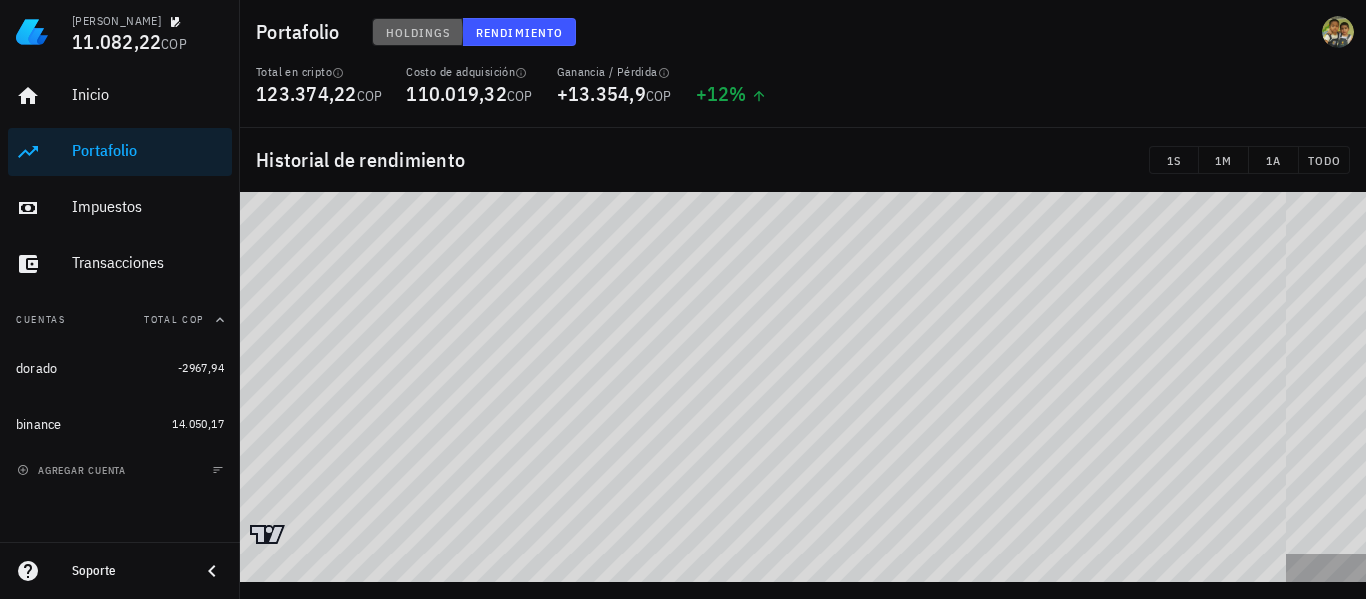 click on "Holdings" at bounding box center [418, 32] 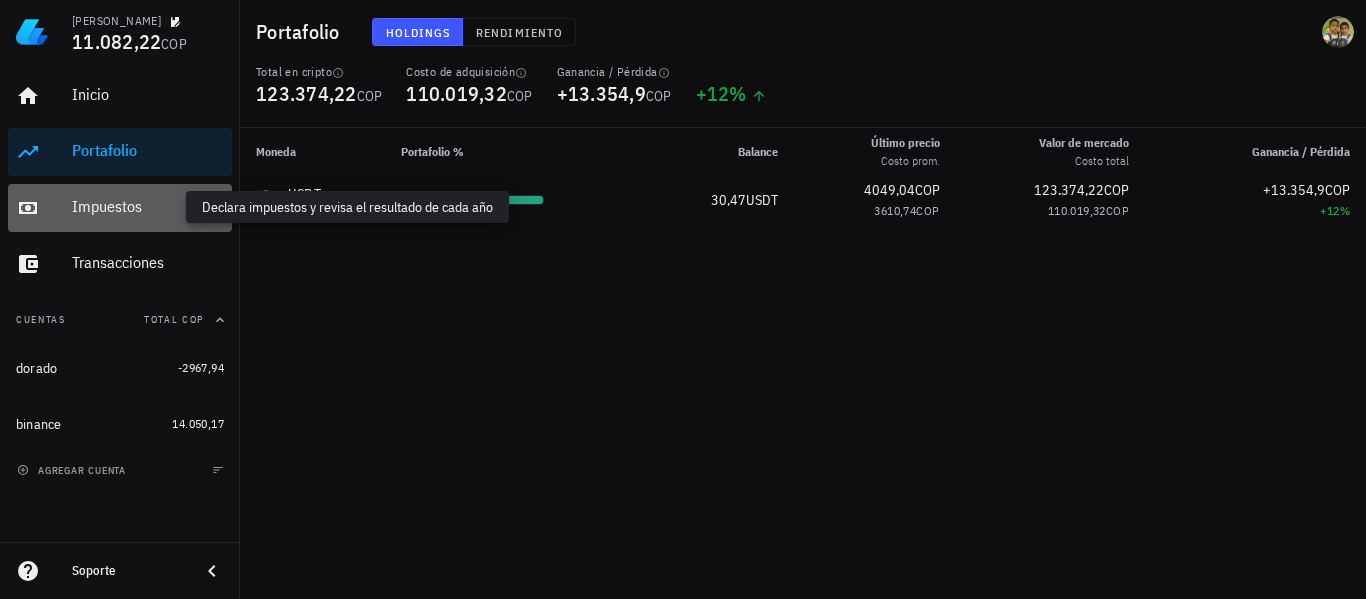 click on "Impuestos" at bounding box center [148, 206] 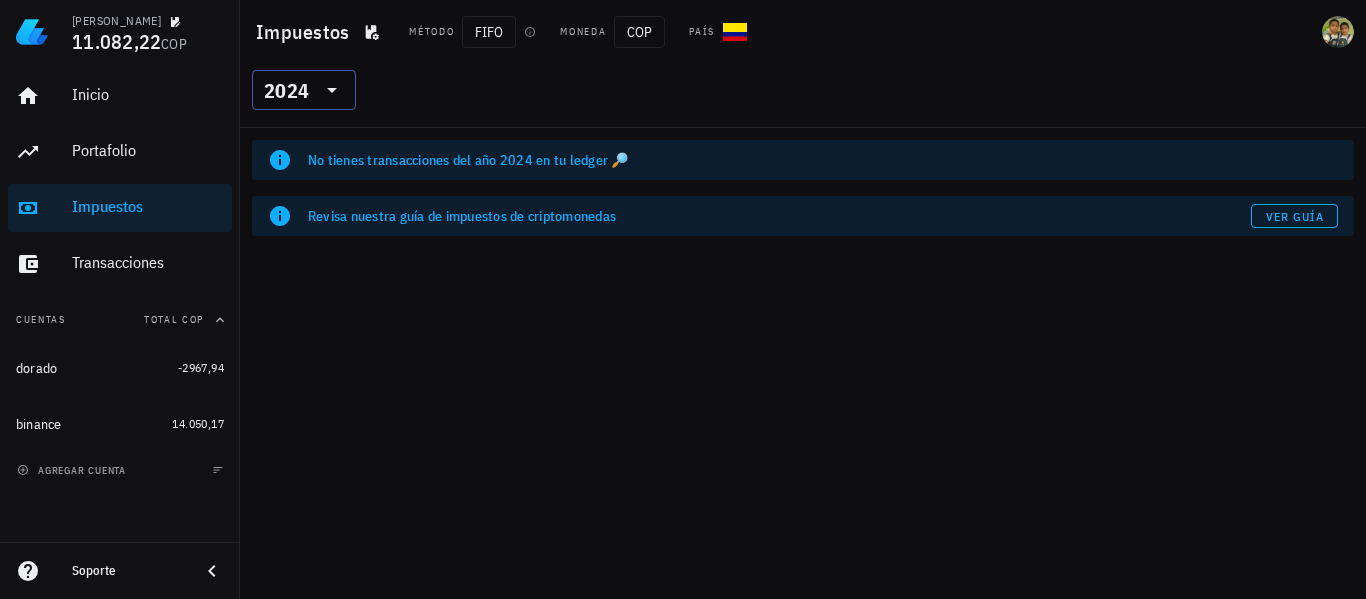 click 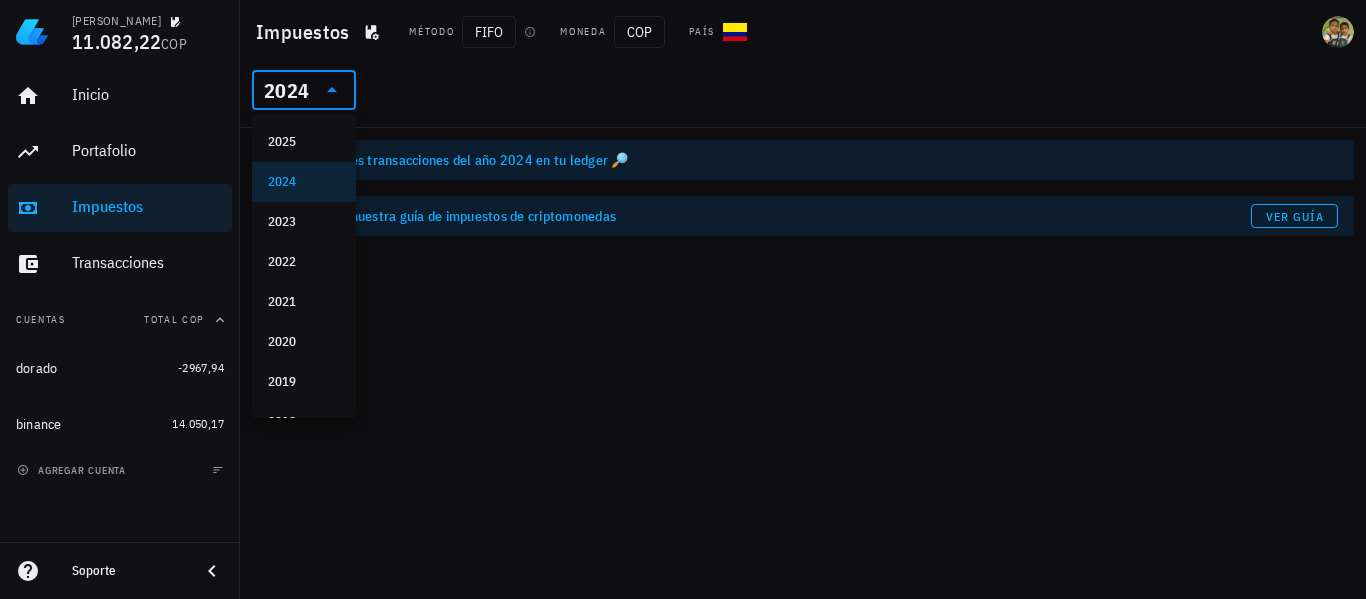 click 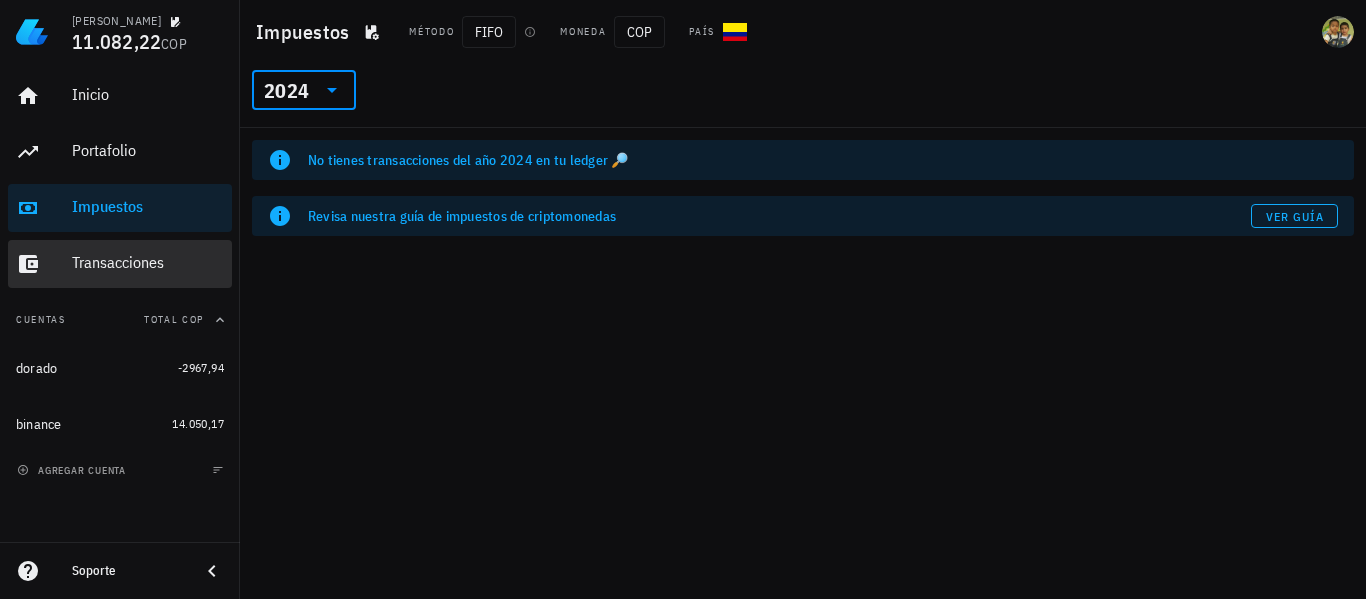 click on "Transacciones" at bounding box center [148, 262] 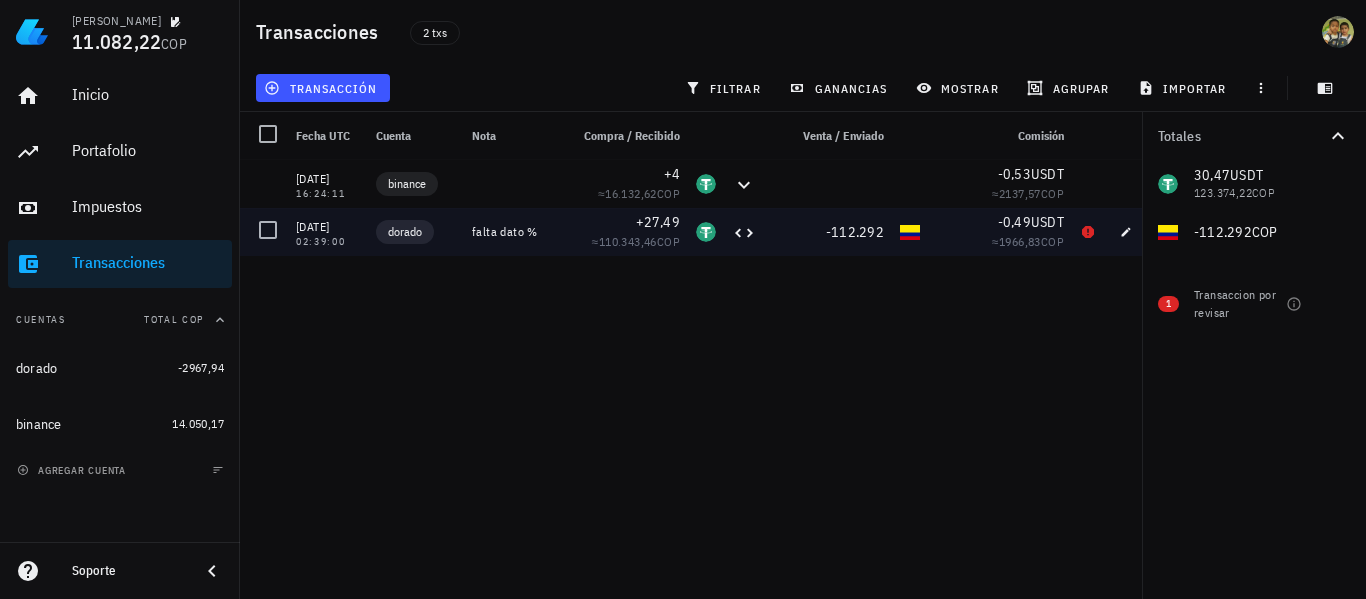 click on "falta dato %" at bounding box center [512, 232] 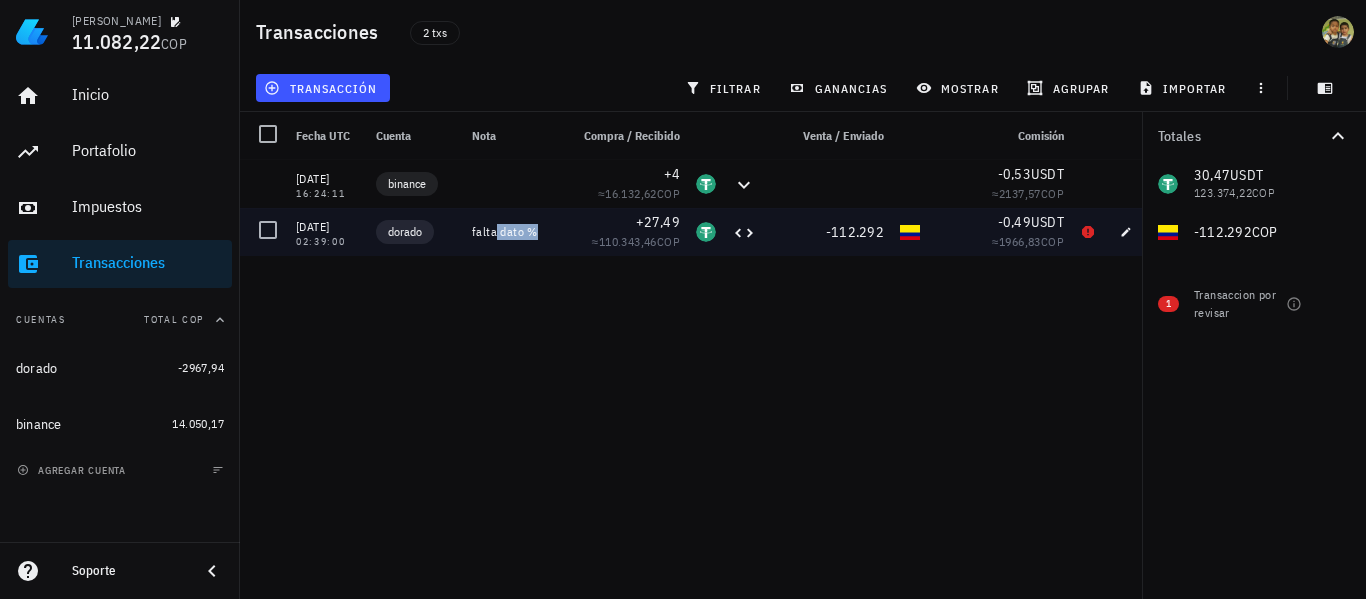 click on "falta dato %" at bounding box center [512, 232] 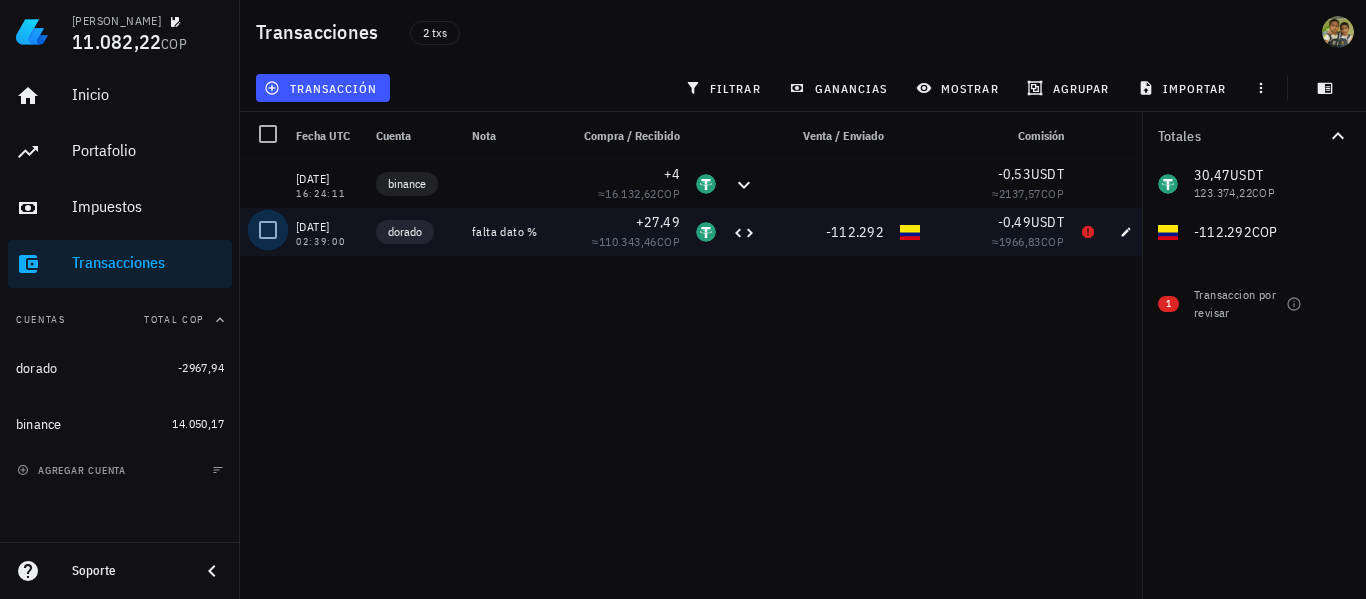 click at bounding box center [268, 230] 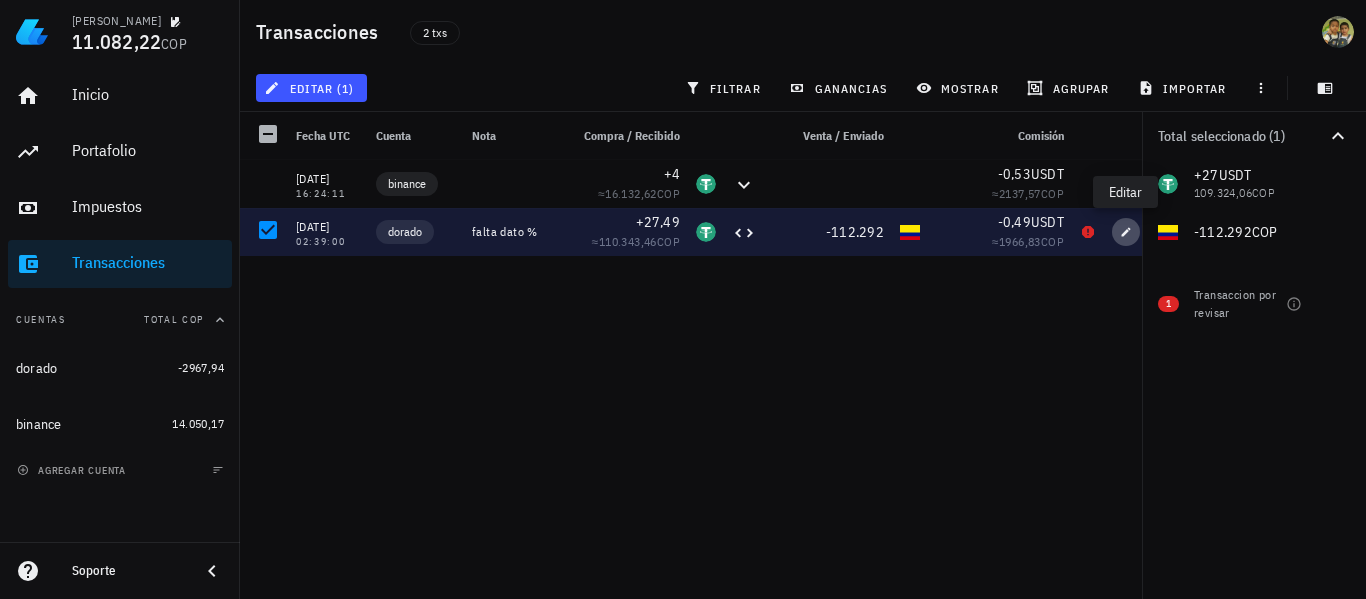 click 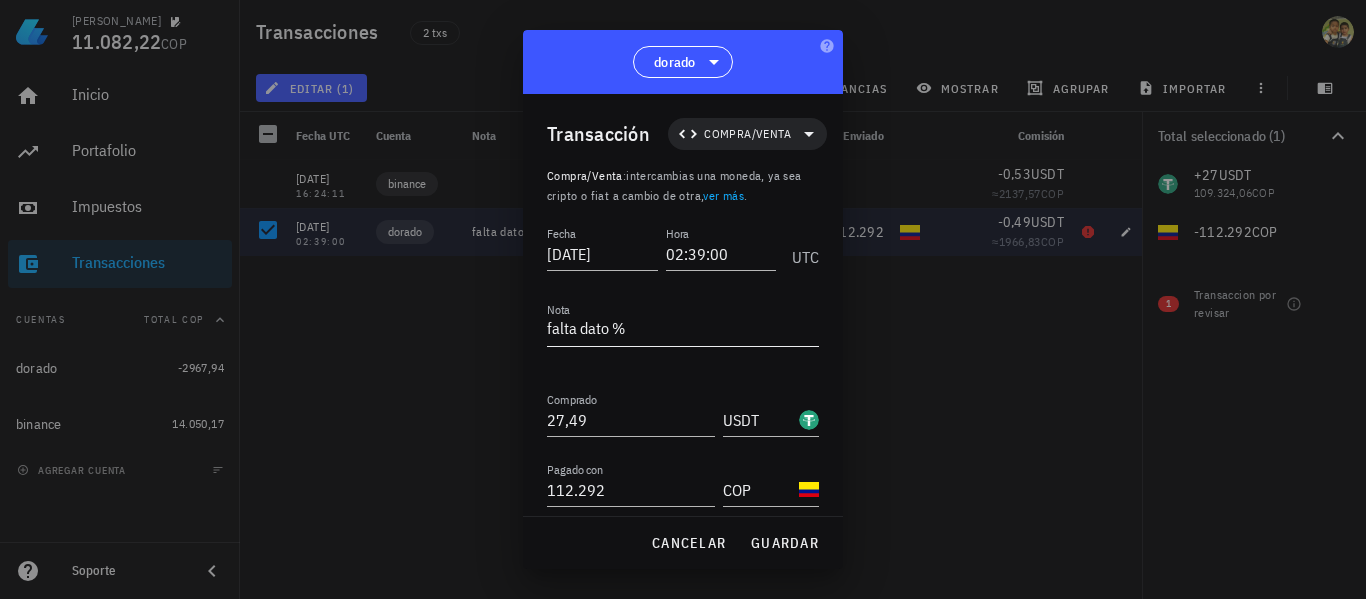 click on "falta dato %" at bounding box center [683, 330] 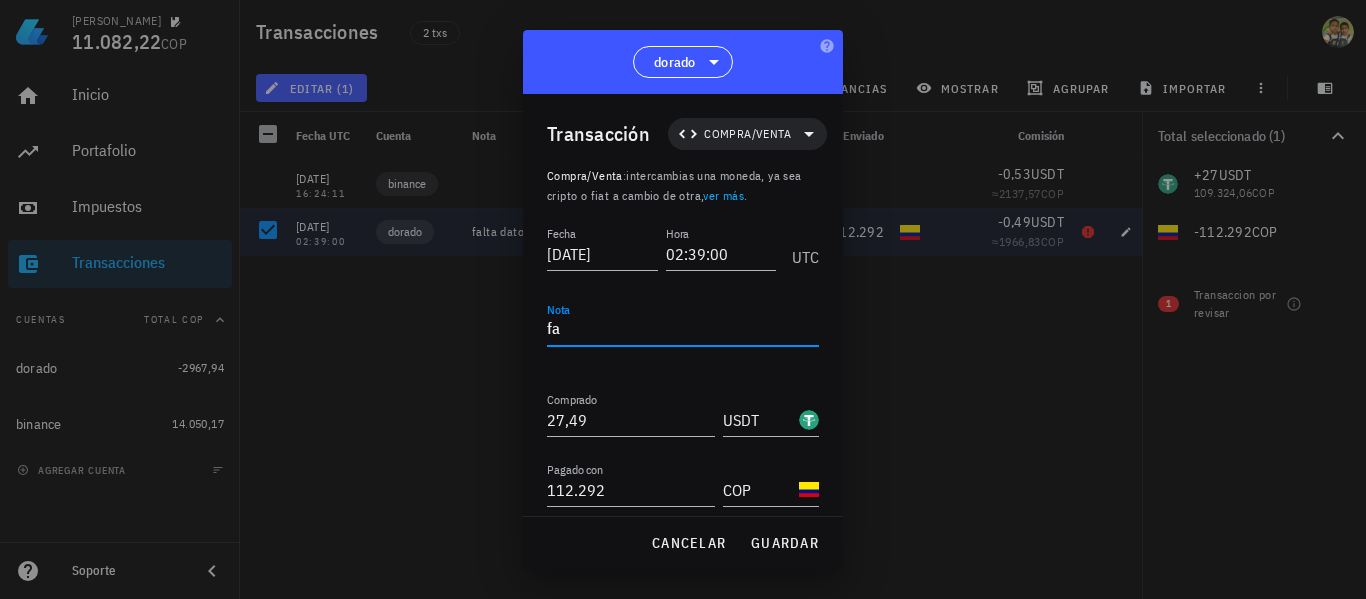 type on "f" 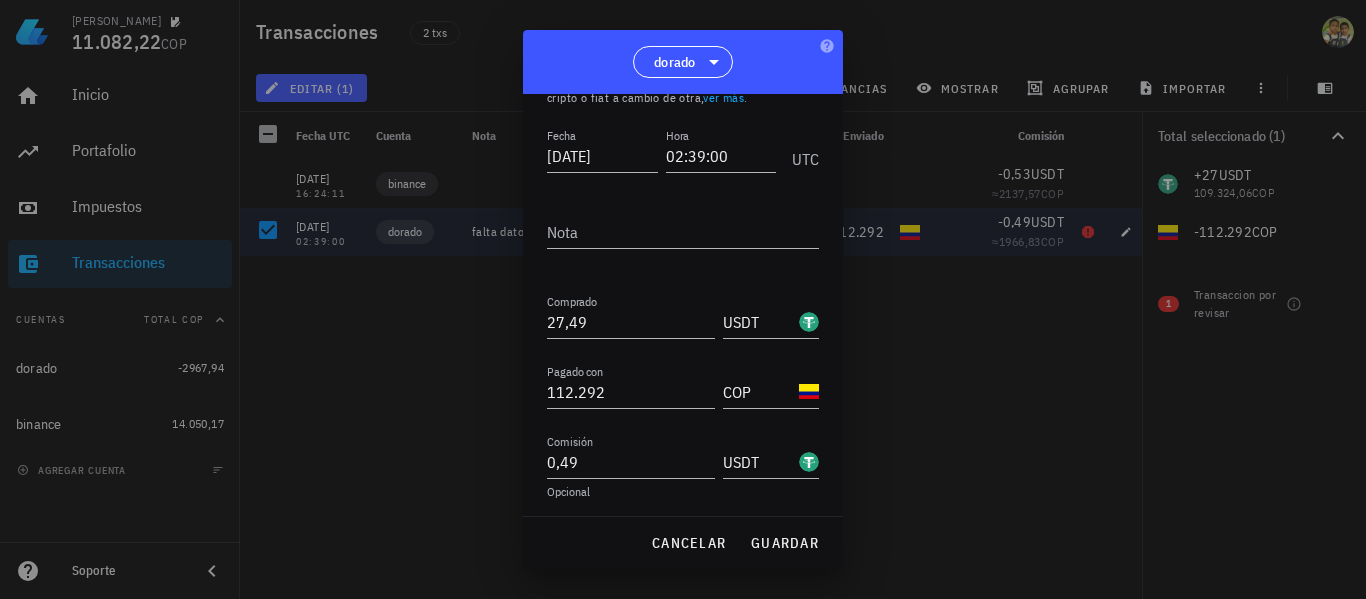 scroll, scrollTop: 99, scrollLeft: 0, axis: vertical 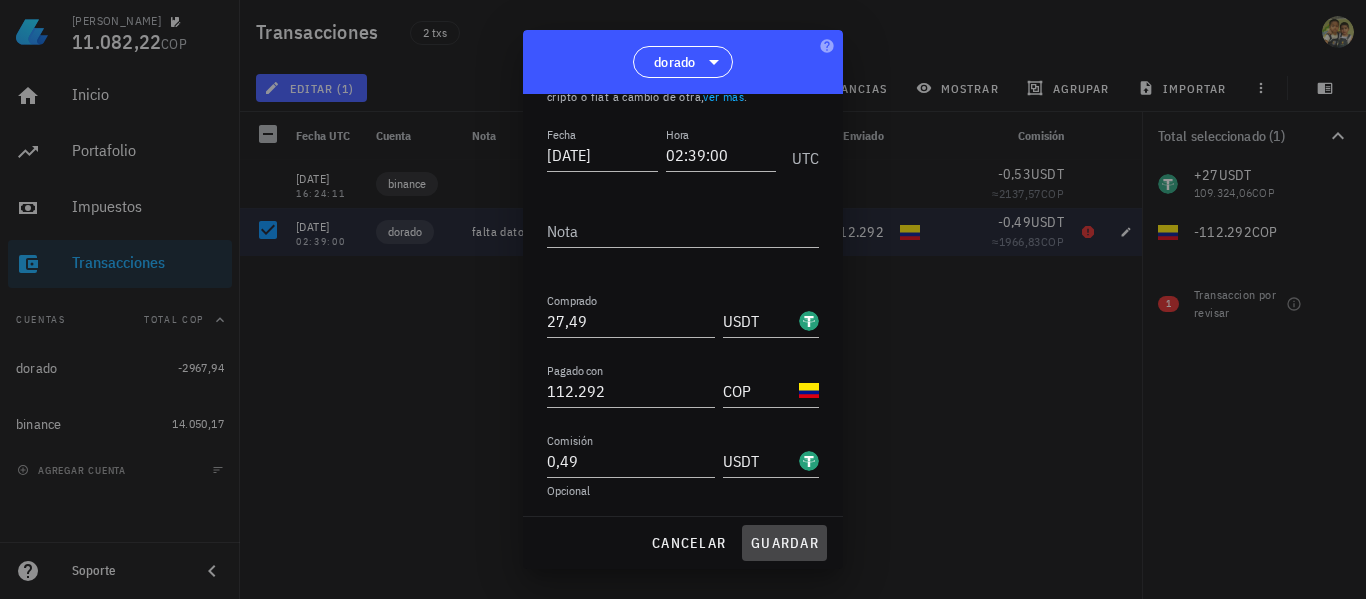 click on "guardar" at bounding box center (784, 543) 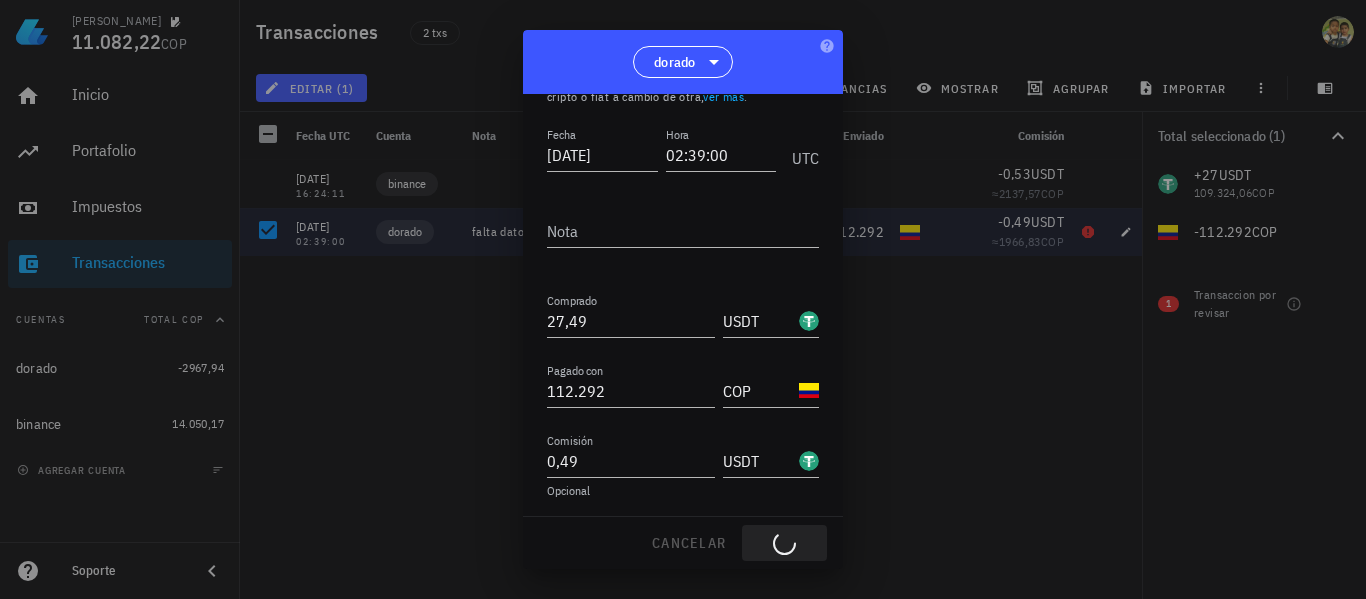 type on "falta dato %" 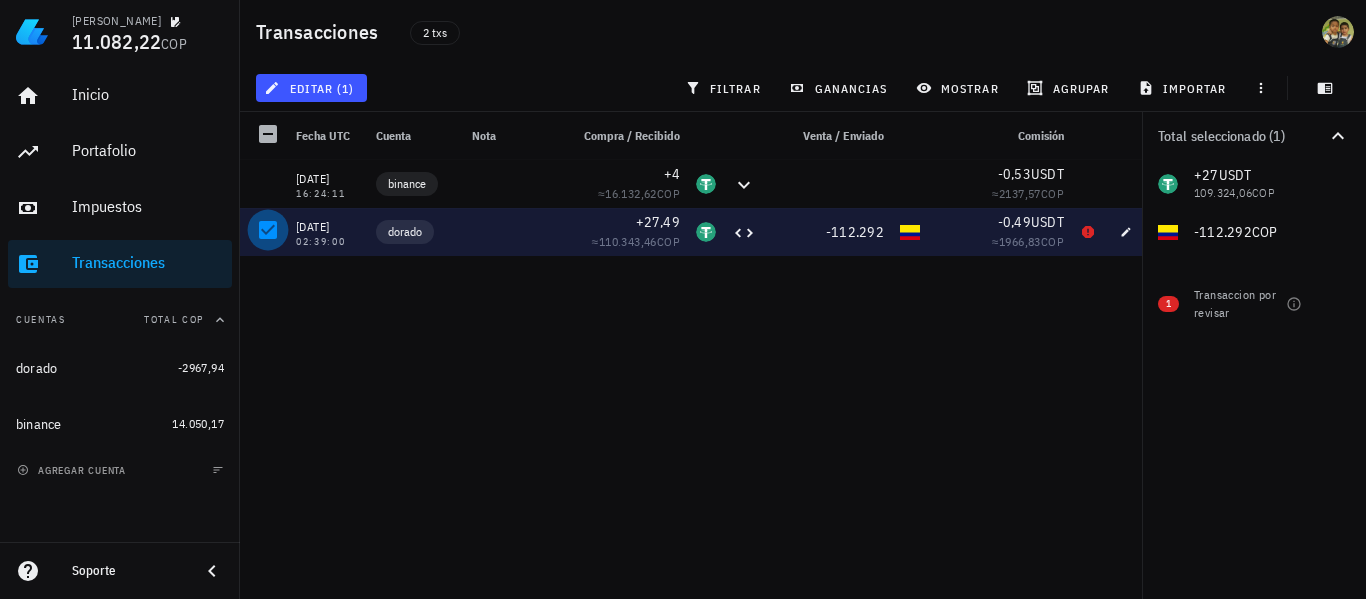 click at bounding box center [268, 230] 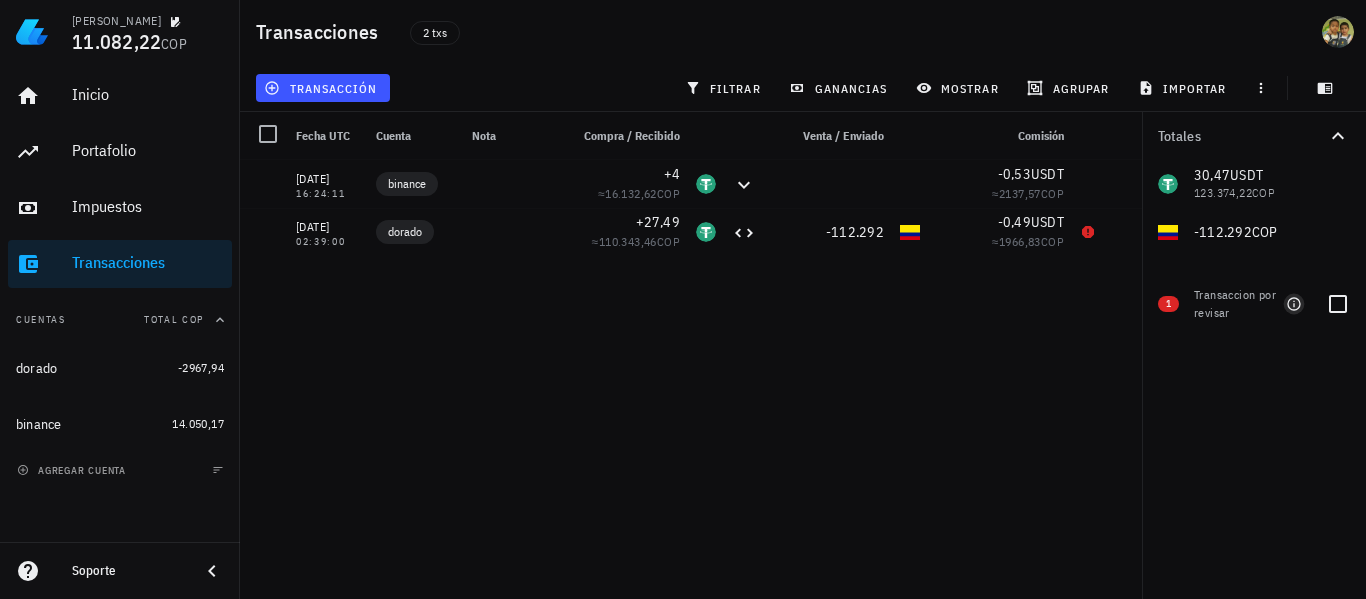 click 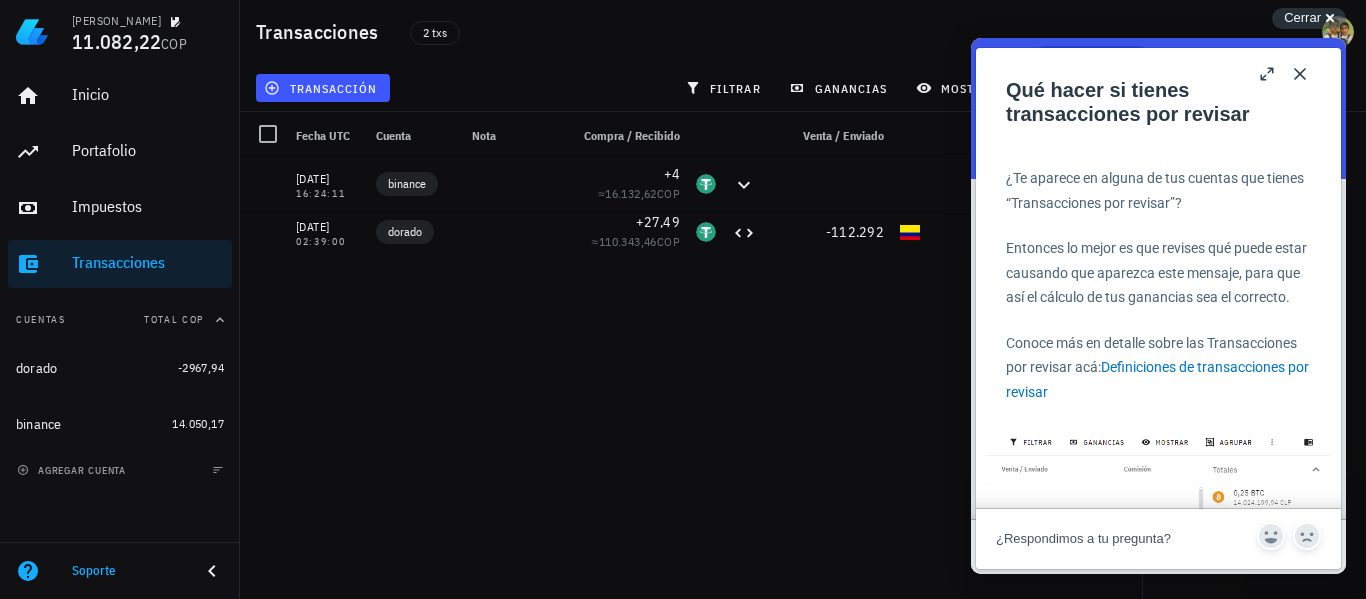 click on "Entonces lo mejor es que revises qué puede estar causando que aparezca este mensaje, para que así el cálculo de tus ganancias sea el correcto." at bounding box center [1158, 273] 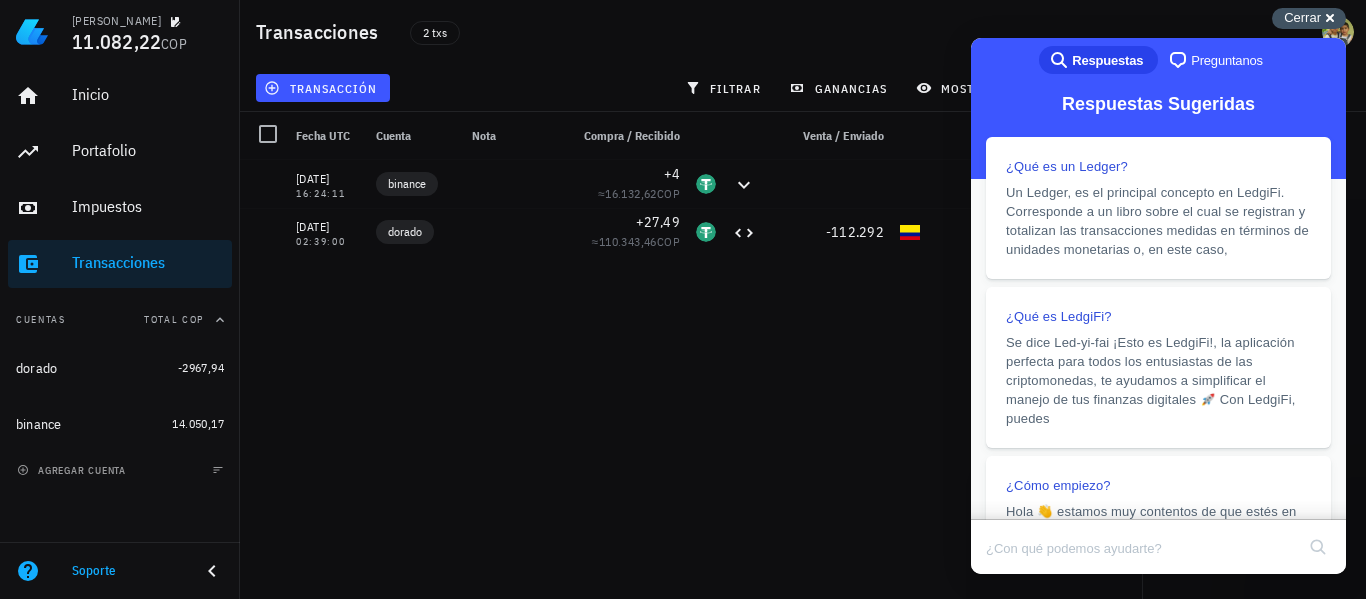 click on "Cerrar cross-small" at bounding box center (1309, 18) 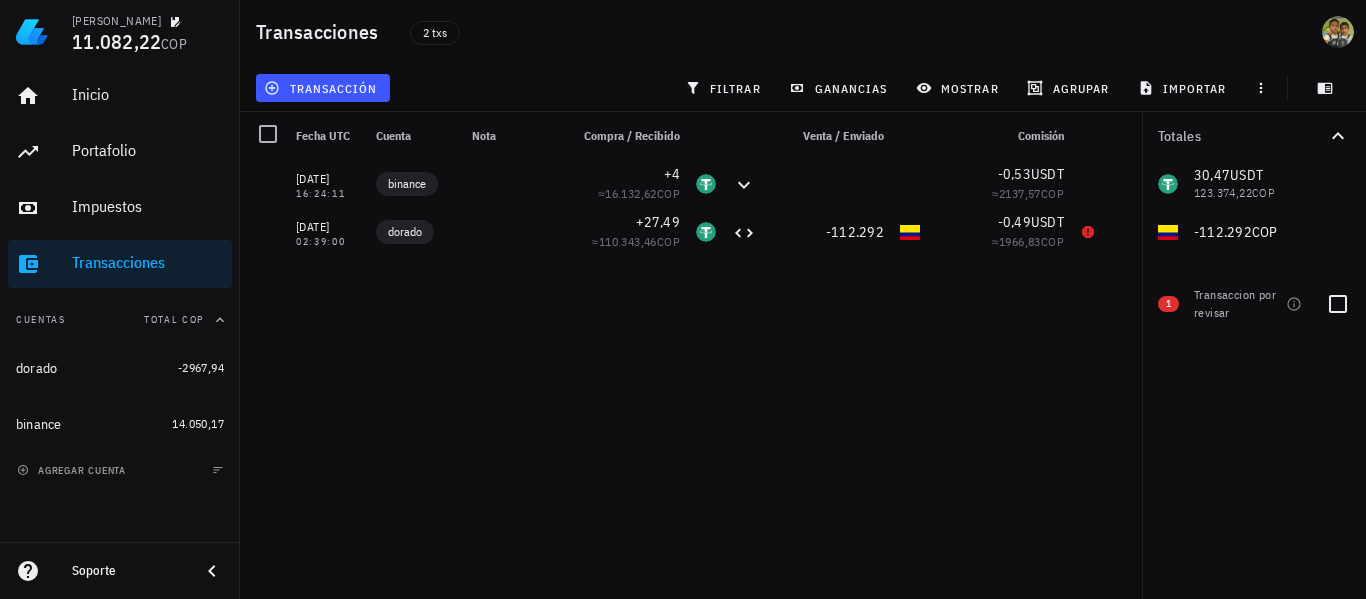 click on "1" at bounding box center (1168, 304) 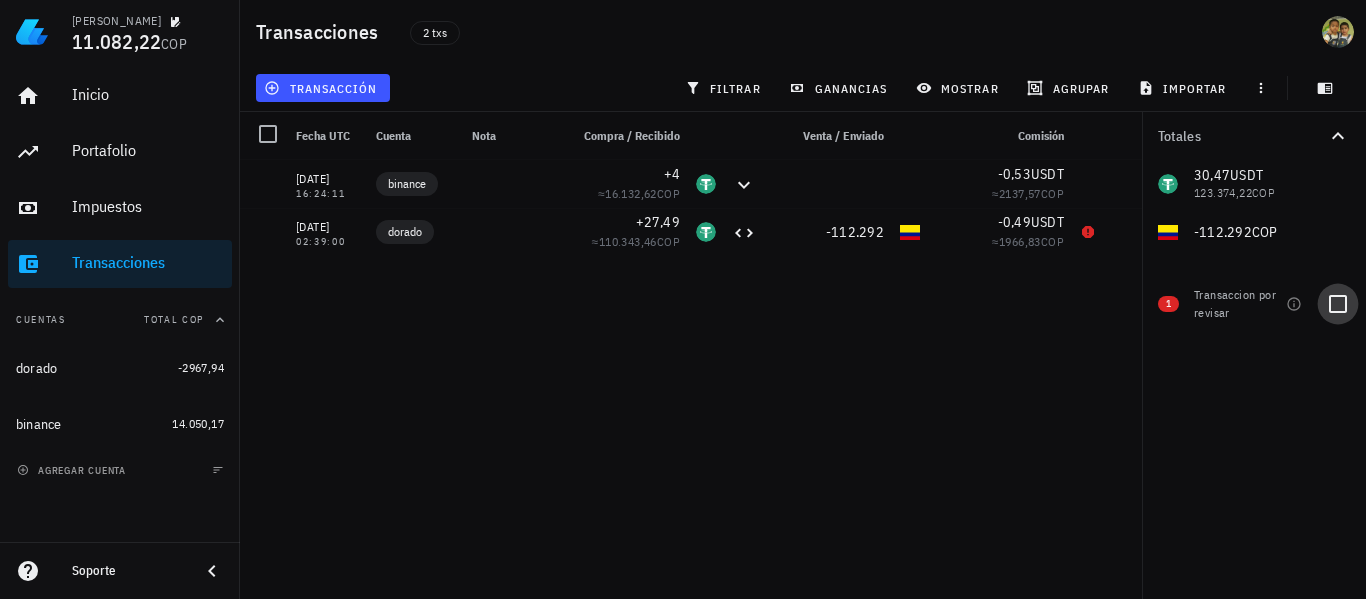 click at bounding box center [1338, 304] 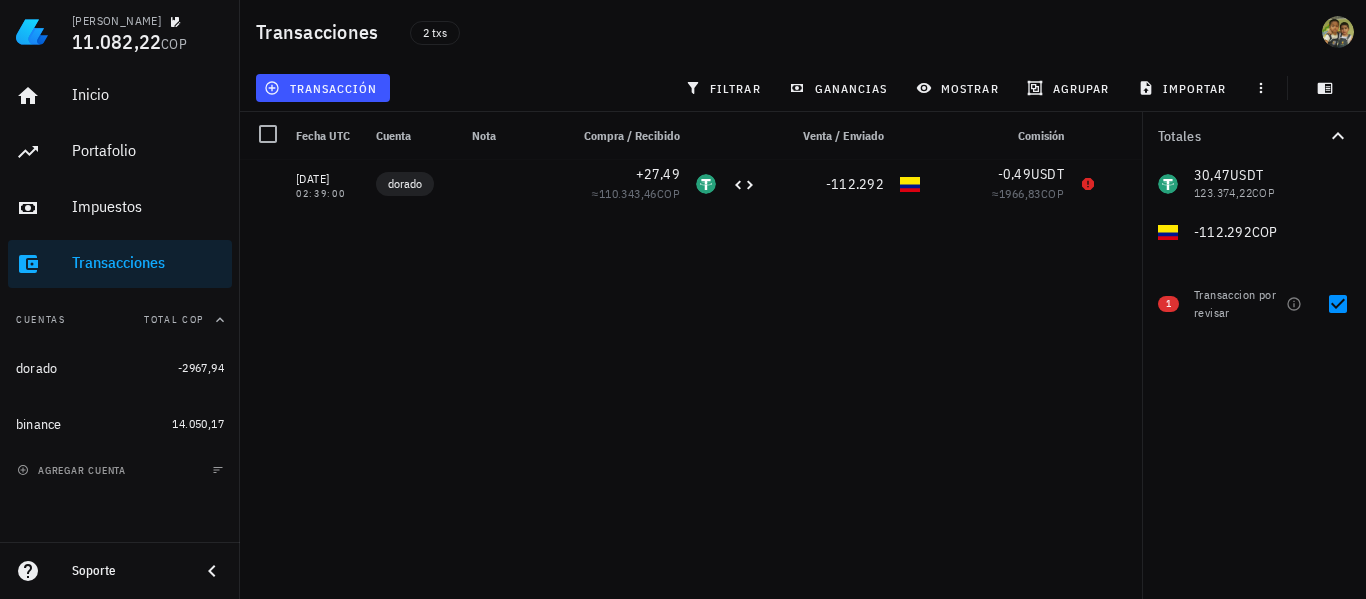 click on "1" at bounding box center [1168, 304] 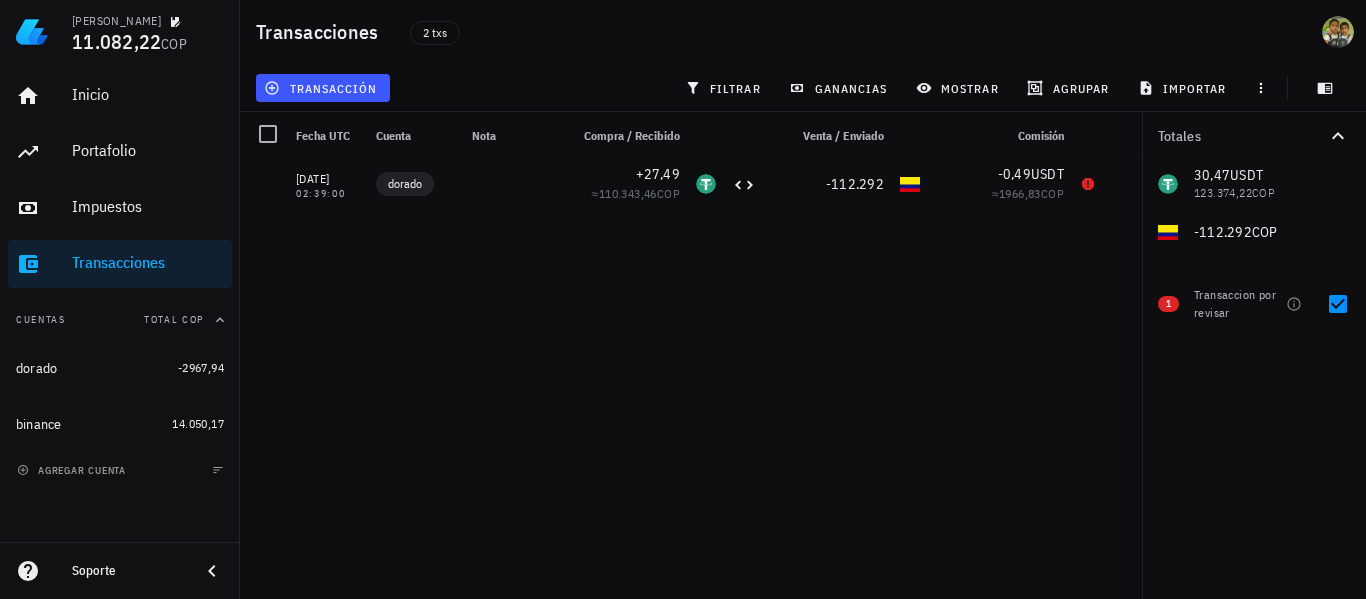 click on "Transaccion por revisar" at bounding box center [1236, 304] 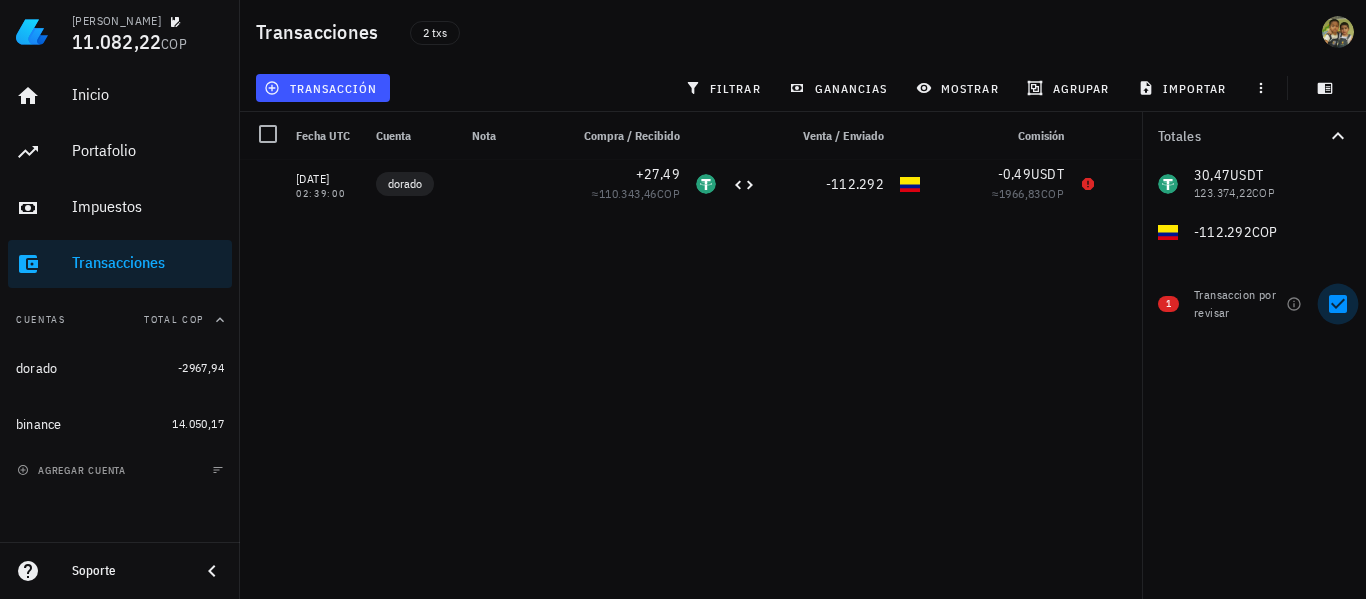 click at bounding box center (1338, 304) 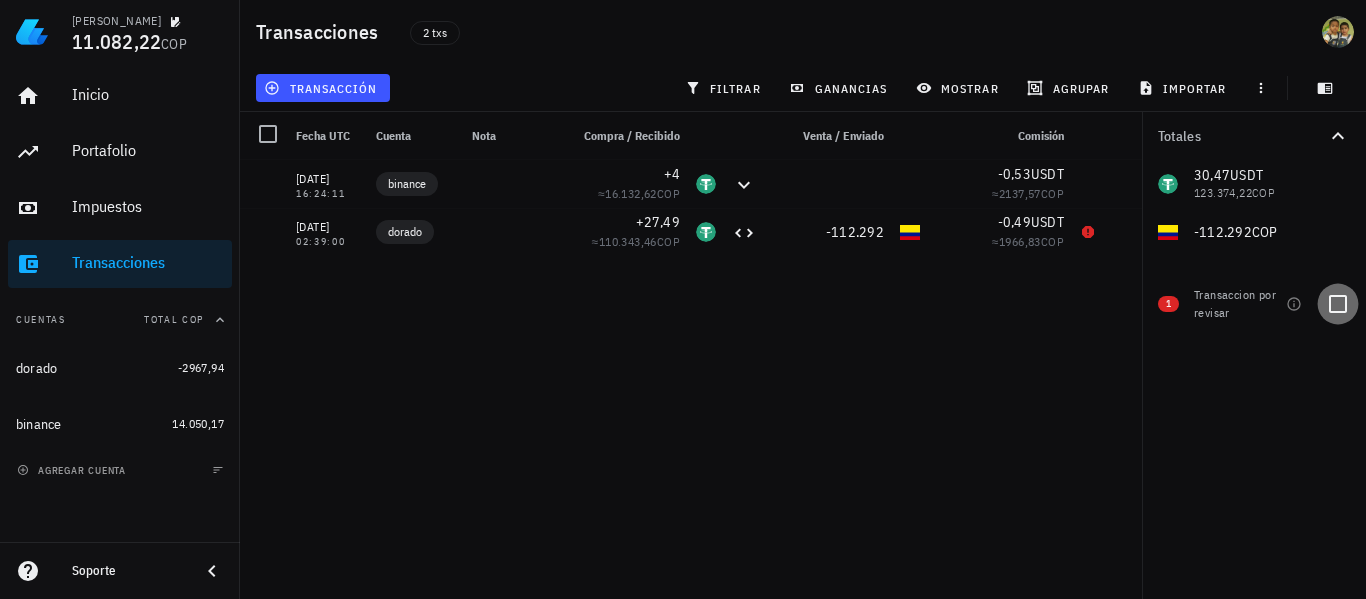 click at bounding box center [1338, 304] 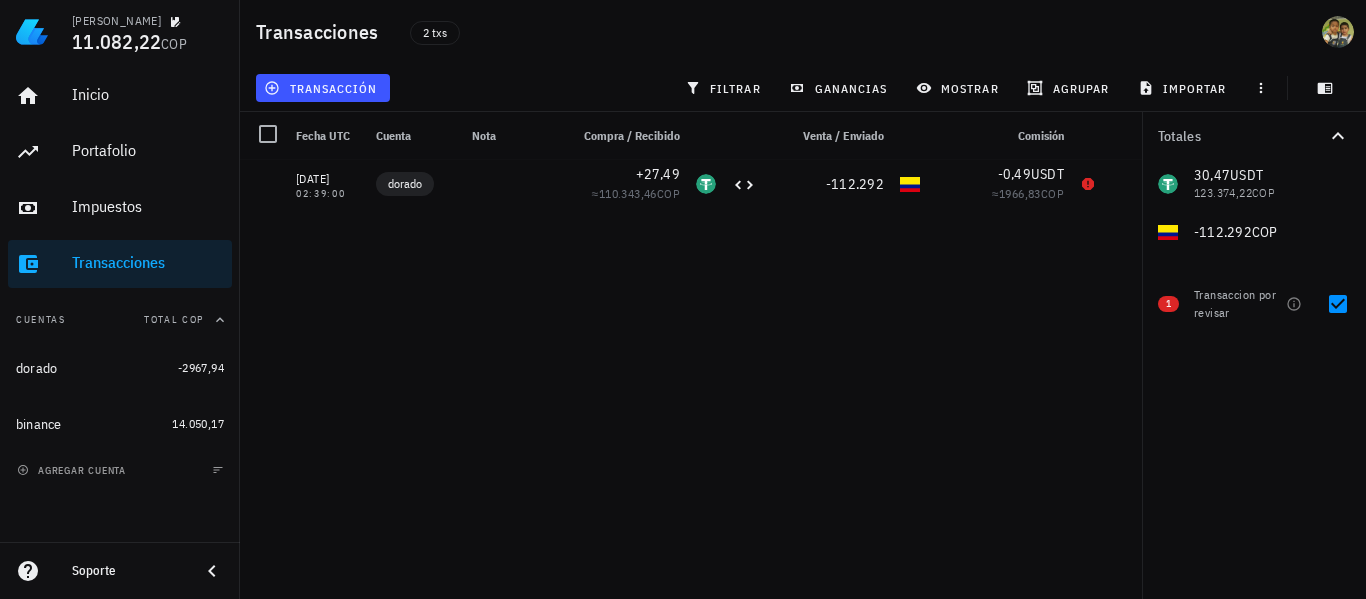 drag, startPoint x: 1336, startPoint y: 308, endPoint x: 1343, endPoint y: 345, distance: 37.65634 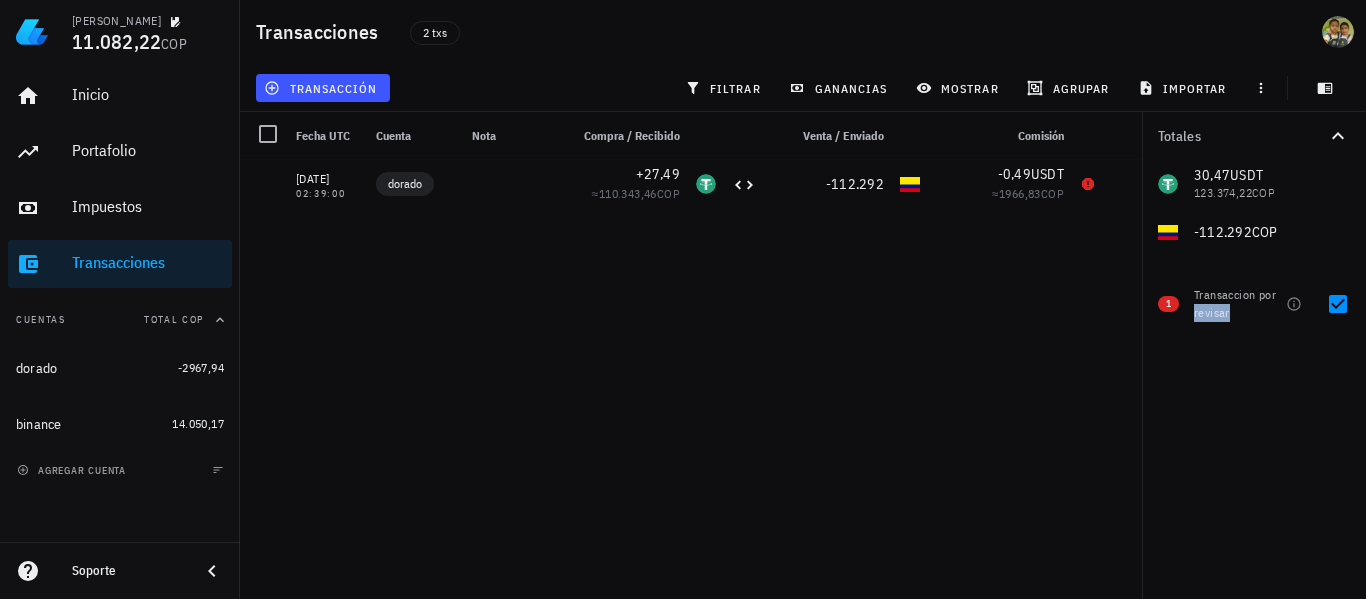 click on "Transaccion por revisar" at bounding box center (1236, 304) 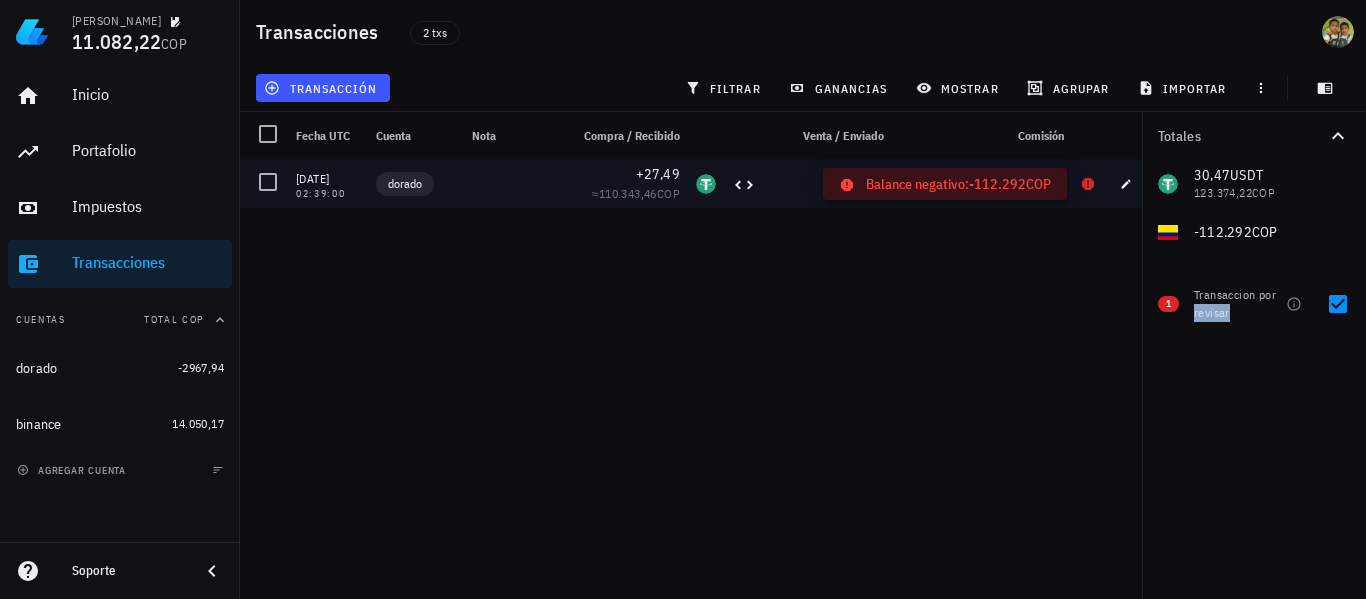 click 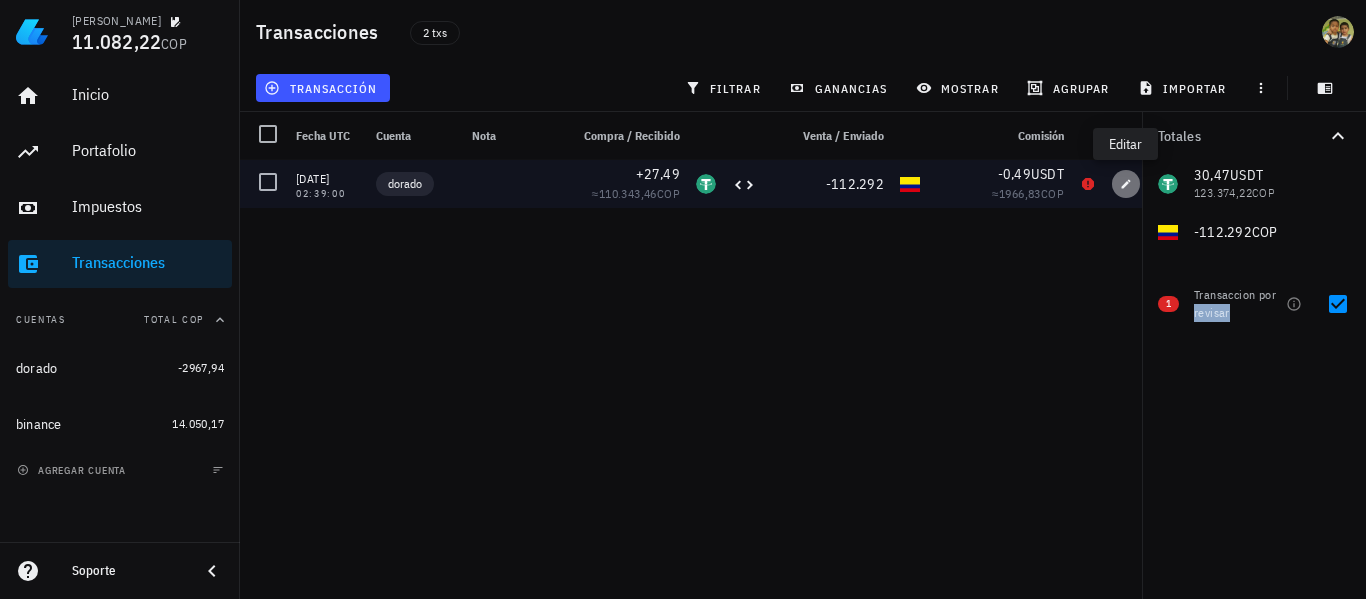 click 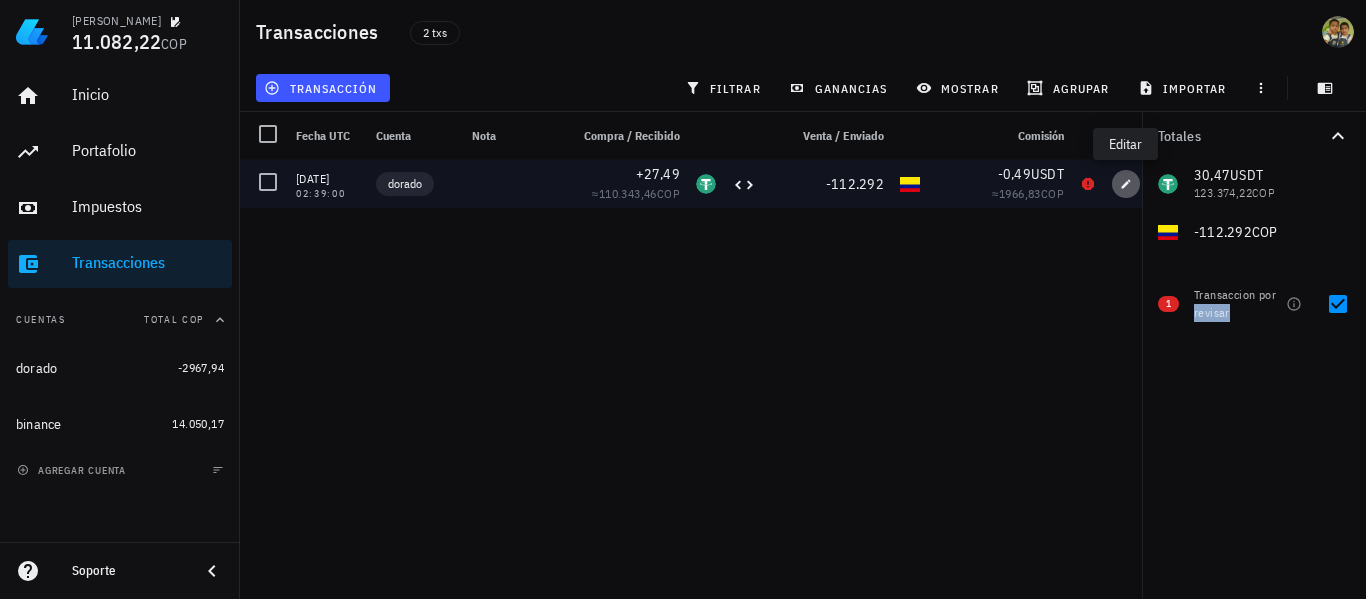 type 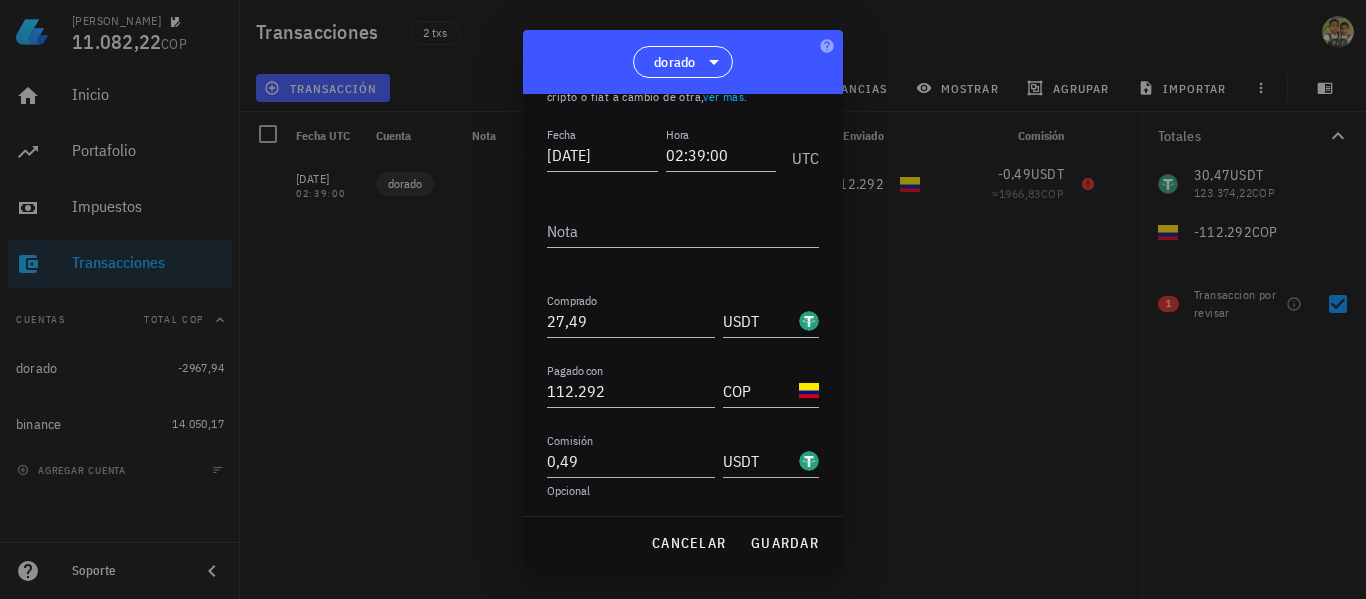 click on "Transacción
Compra/Venta
Compra/Venta :
intercambias una moneda, ya sea cripto o fiat a cambio de otra,  ver más .     Fecha [DATE]   Hora 02:39:00   UTC   Nota     Comprado 27,49   USDT   Pagado con 112.292   COP   Comisión 0,49   USDT Opcional   [PERSON_NAME] avanzados" at bounding box center [683, 305] 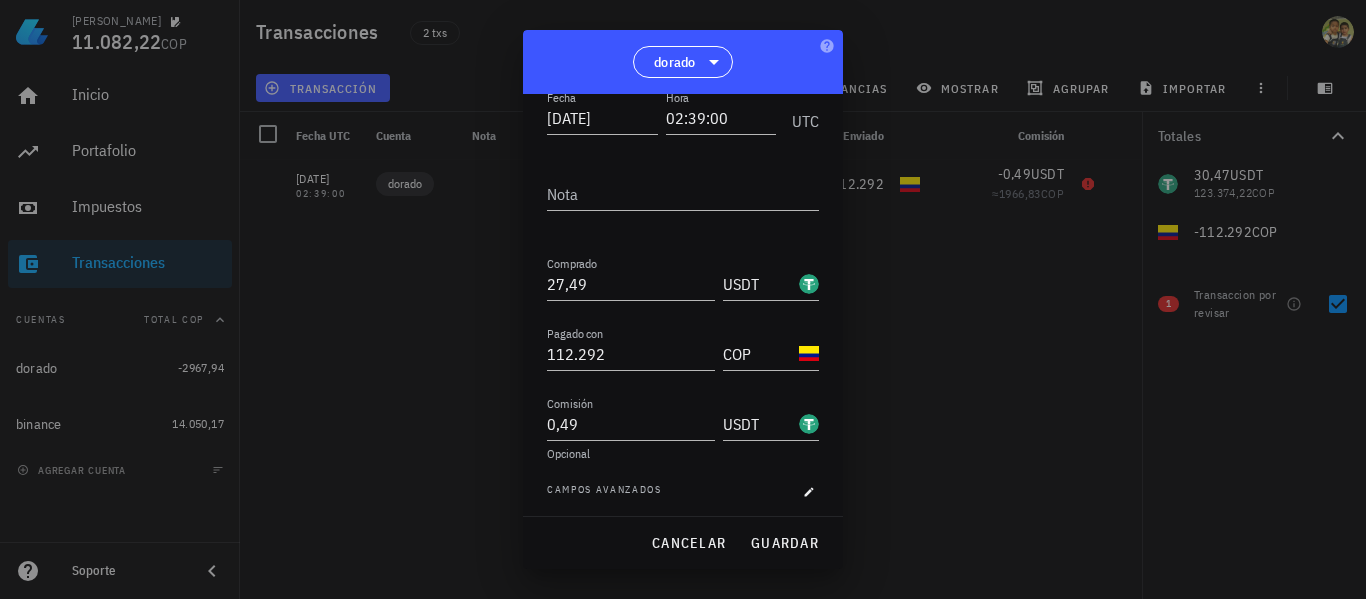 scroll, scrollTop: 142, scrollLeft: 0, axis: vertical 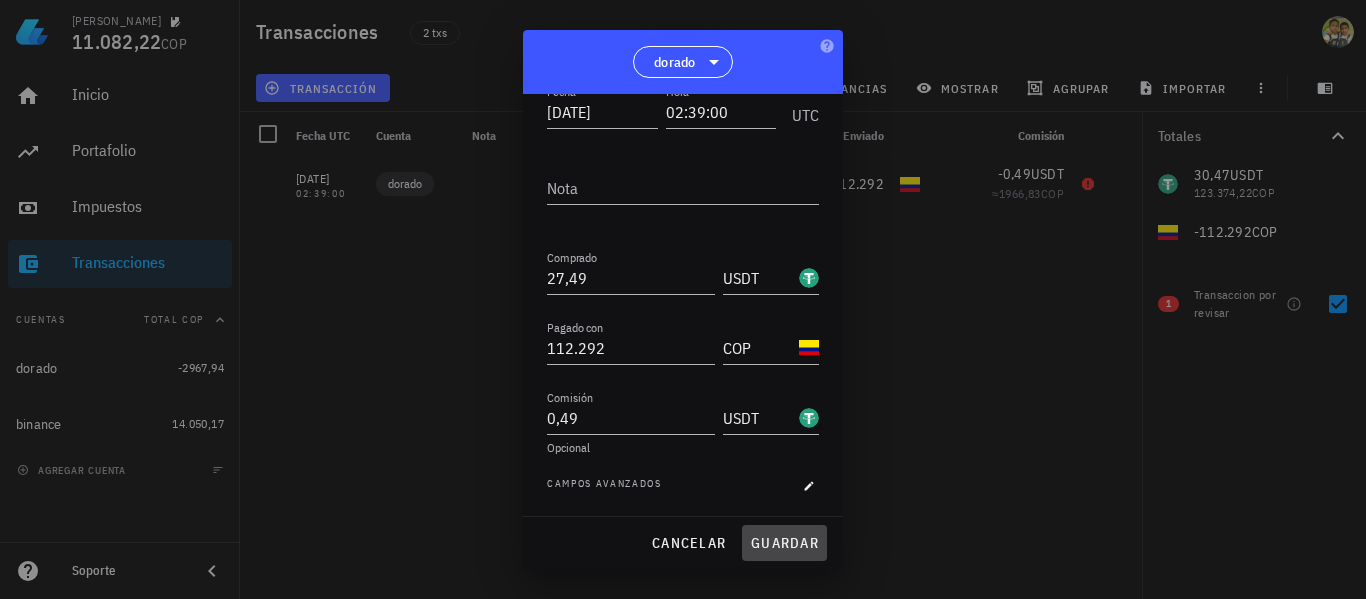 click on "guardar" at bounding box center [784, 543] 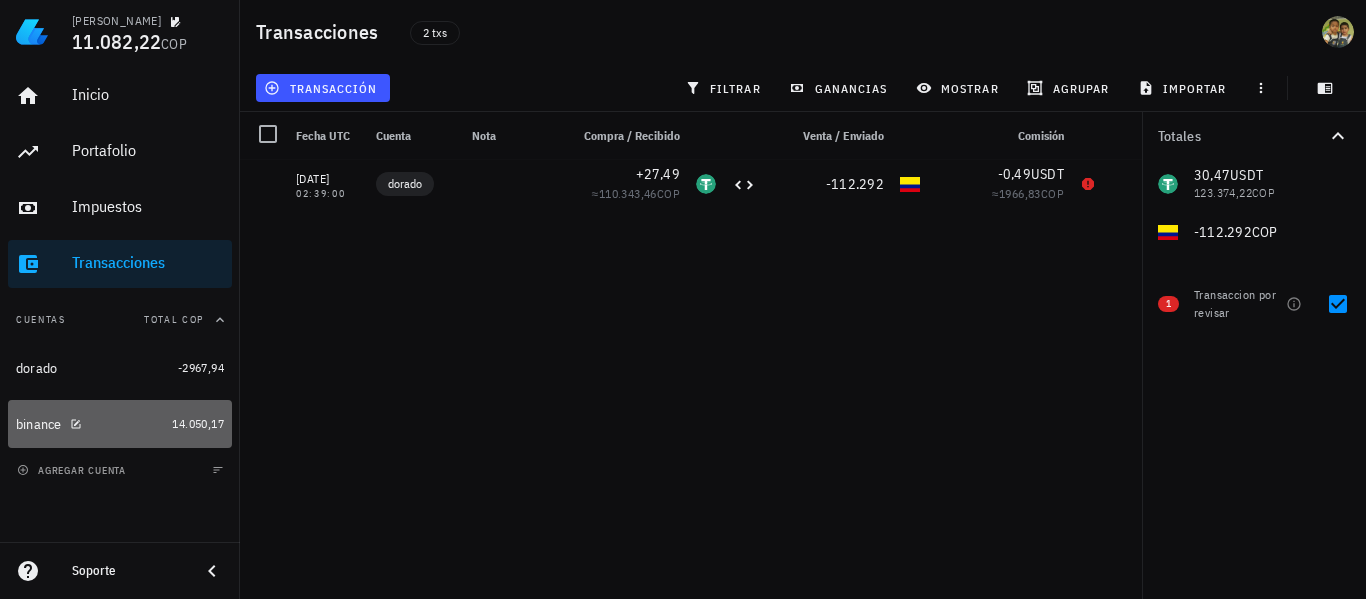 click on "binance" at bounding box center [90, 424] 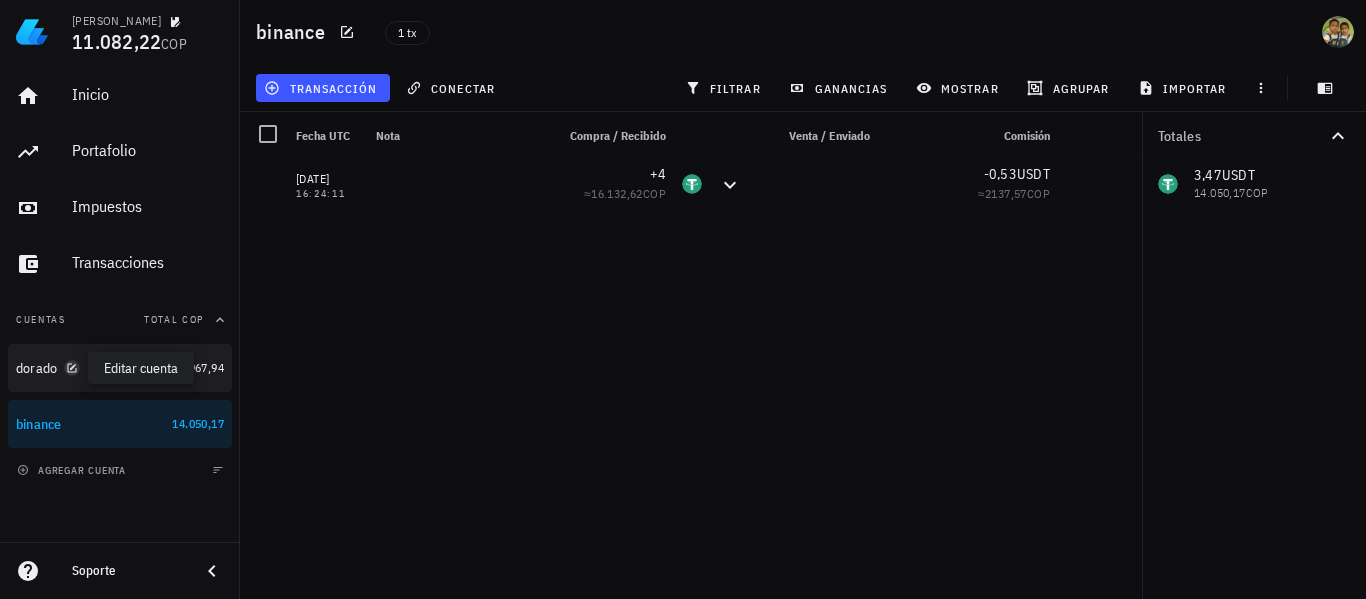 click 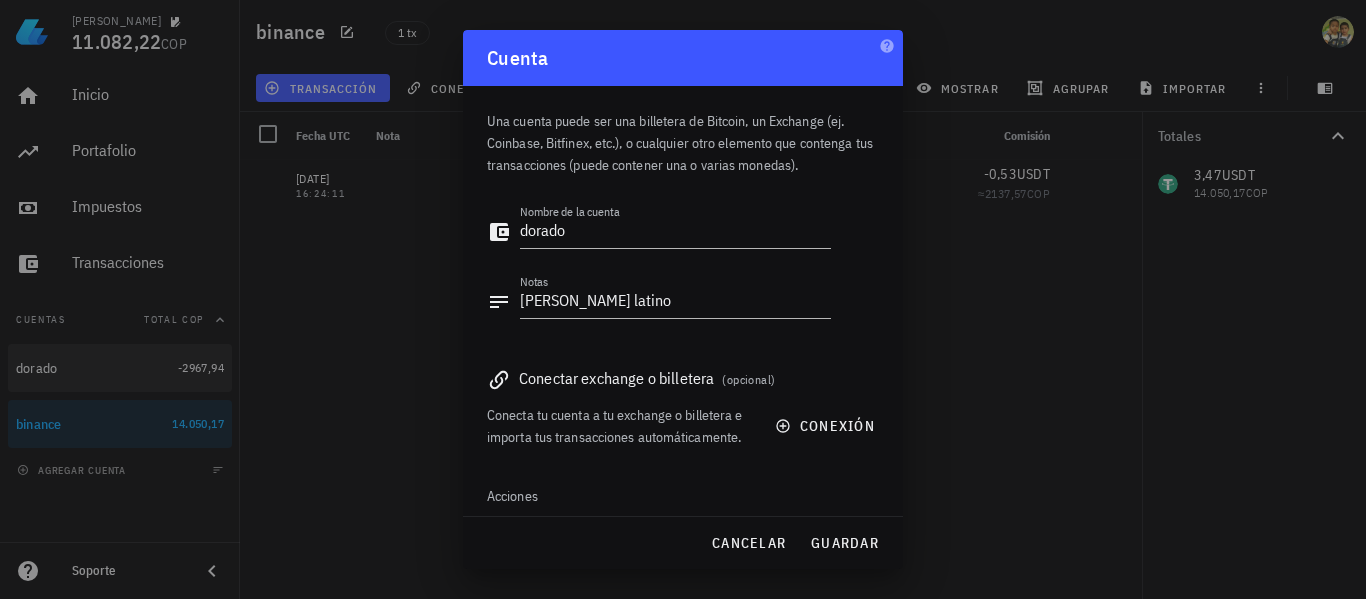 click at bounding box center (683, 299) 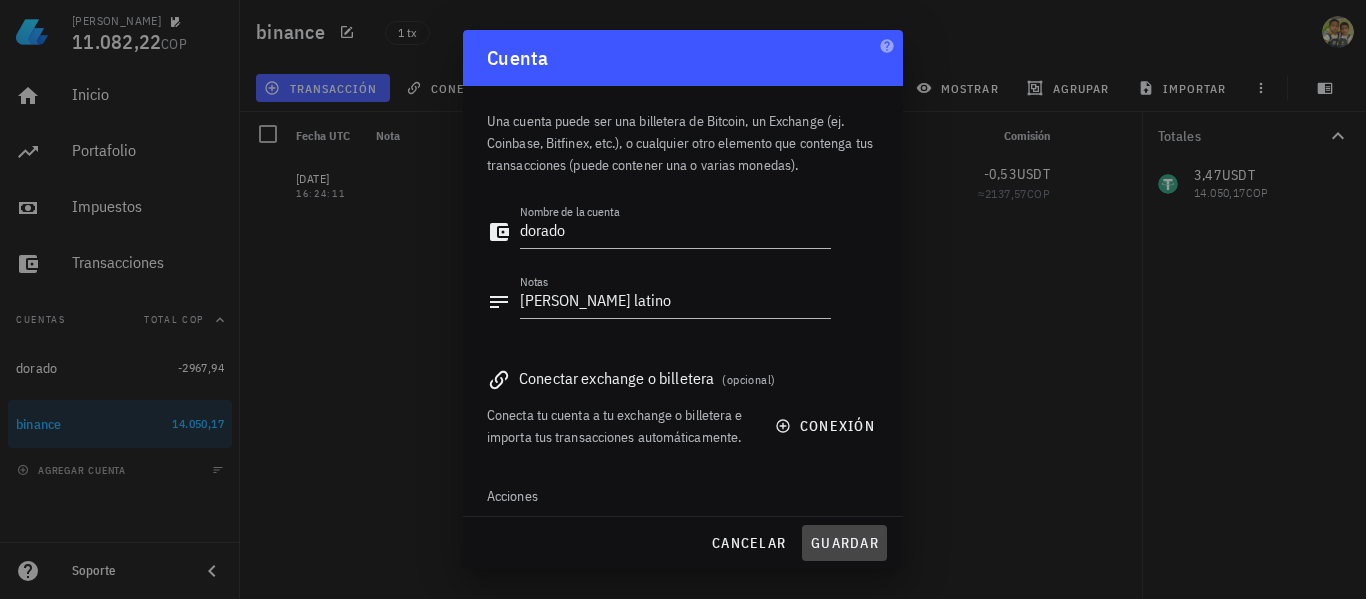 click on "guardar" at bounding box center (844, 543) 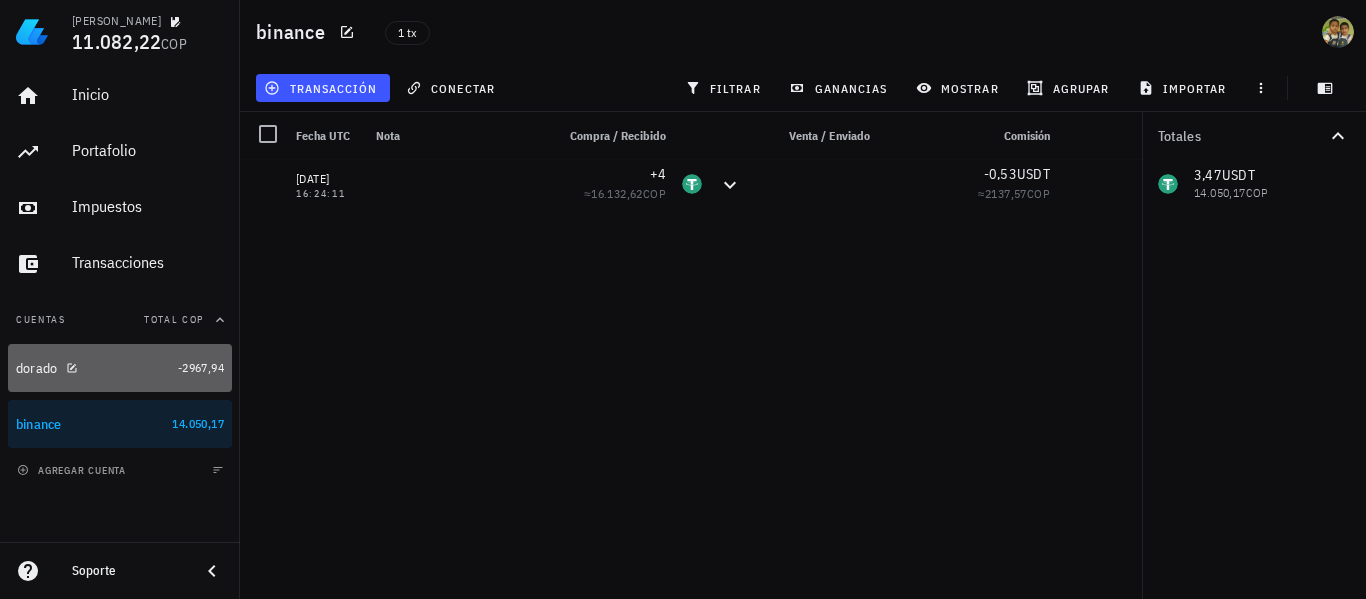 click on "dorado" at bounding box center (93, 368) 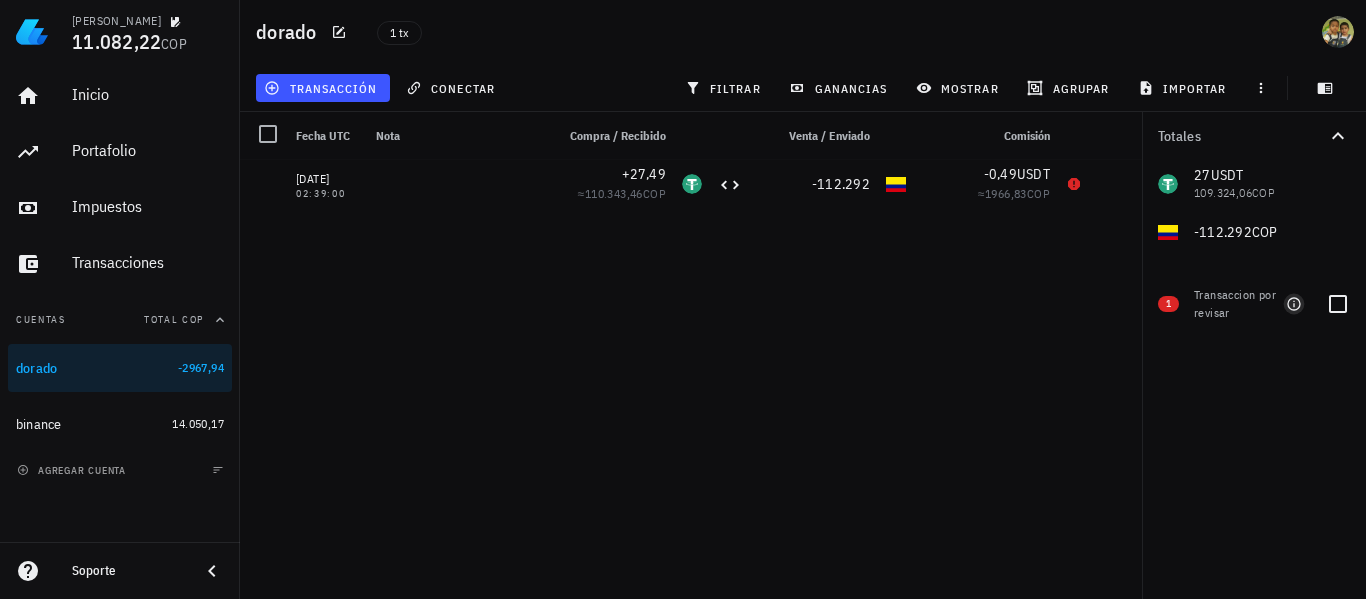 click 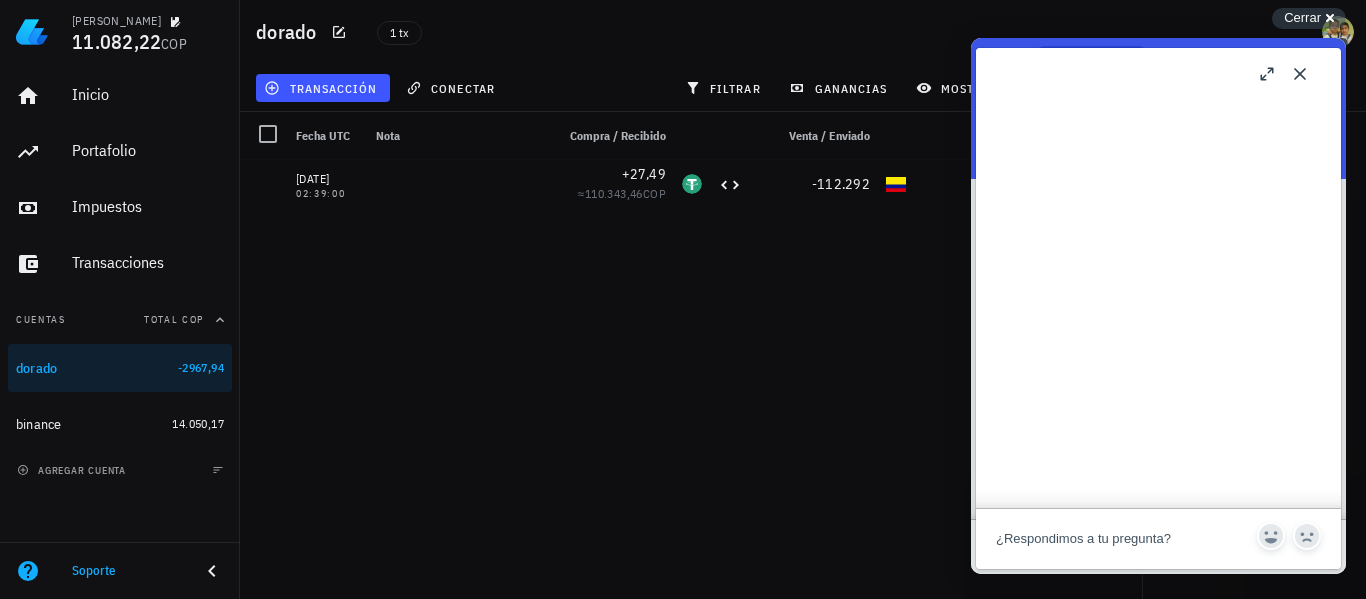 scroll, scrollTop: 1501, scrollLeft: 0, axis: vertical 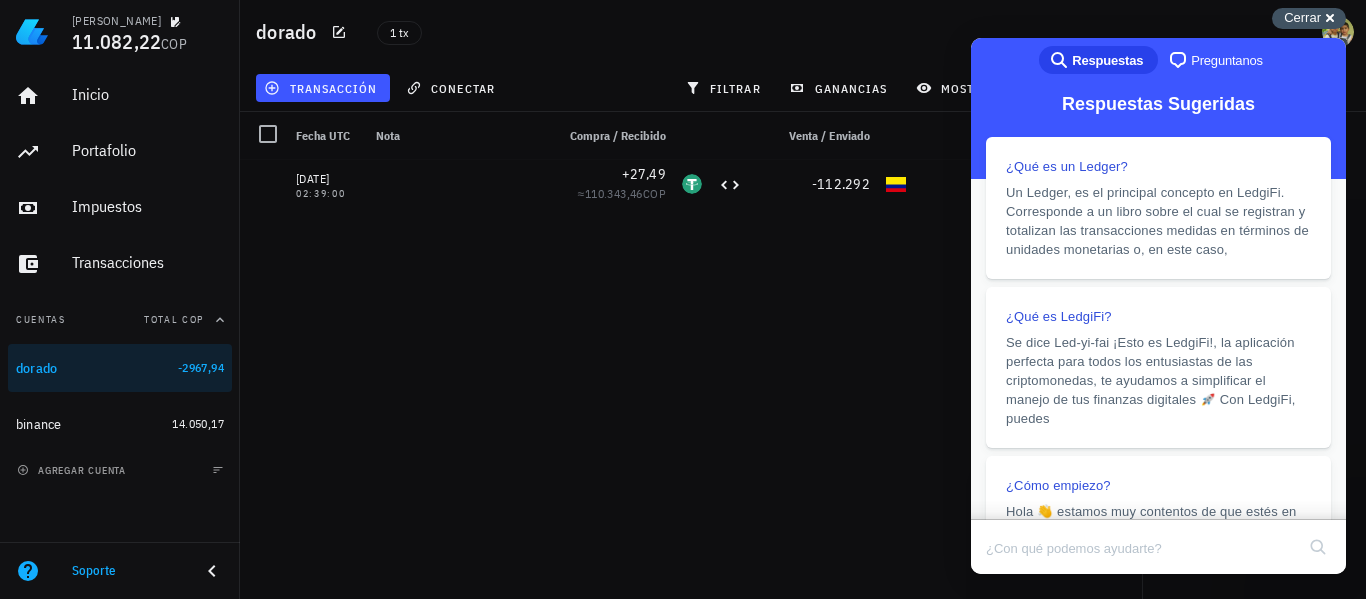 click on "Cerrar cross-small" at bounding box center [1309, 18] 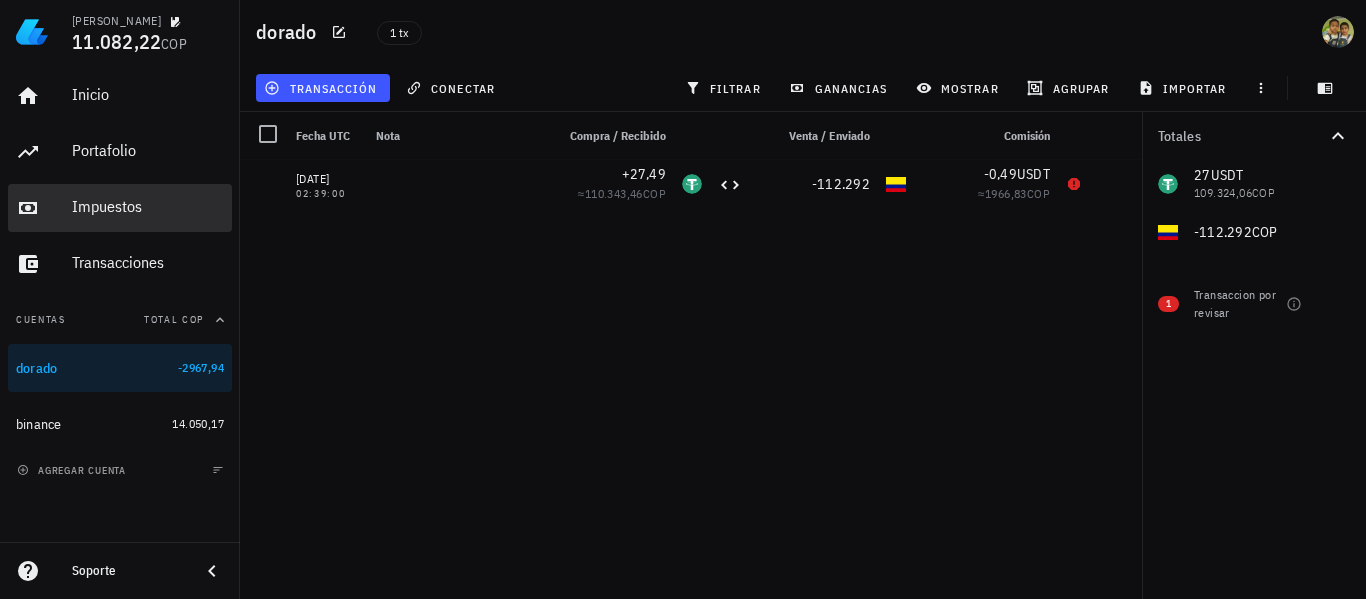 click 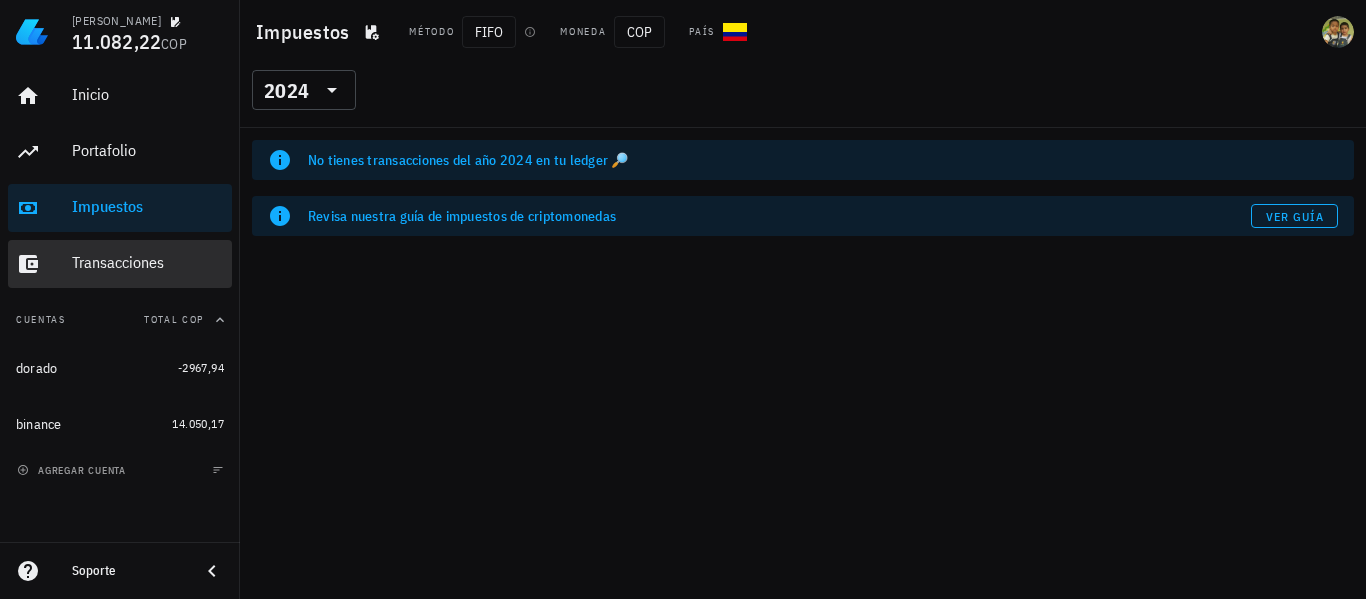 click on "Transacciones" at bounding box center (148, 262) 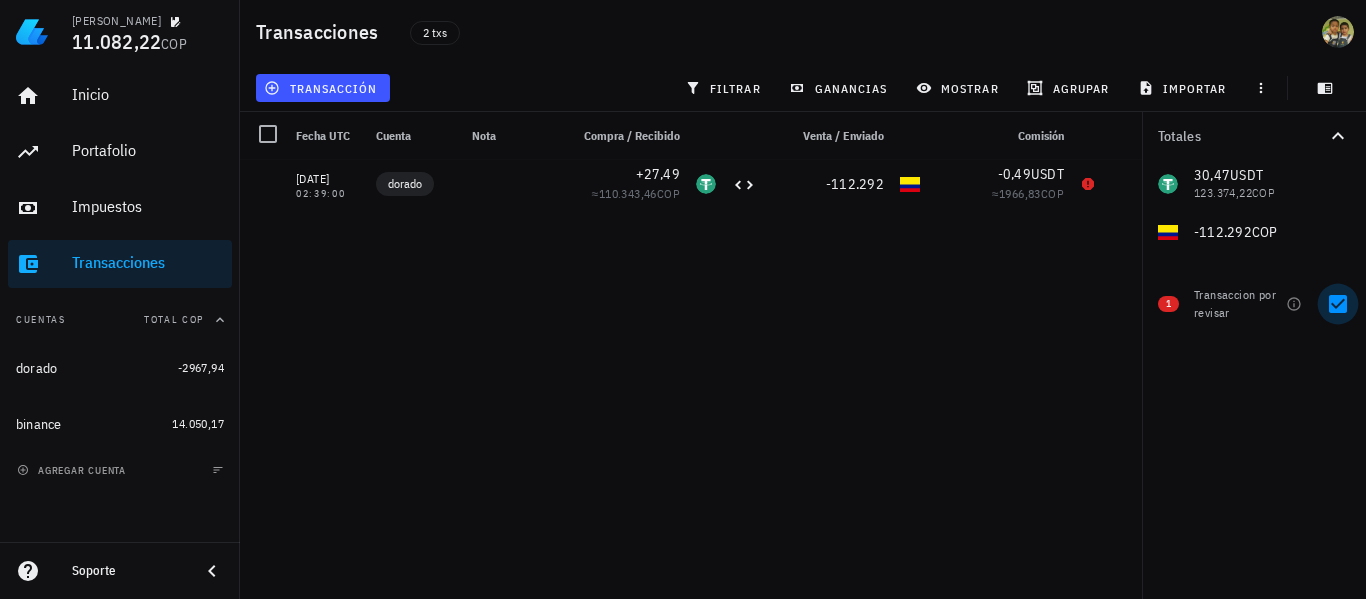 click at bounding box center (1338, 304) 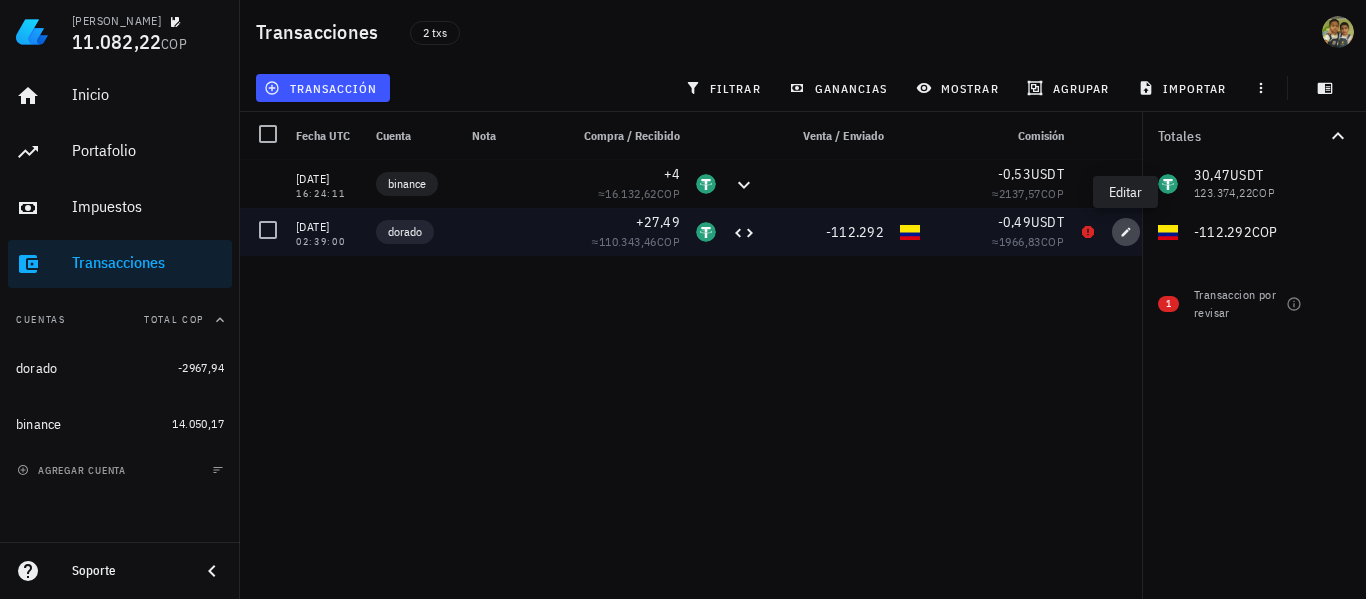 click 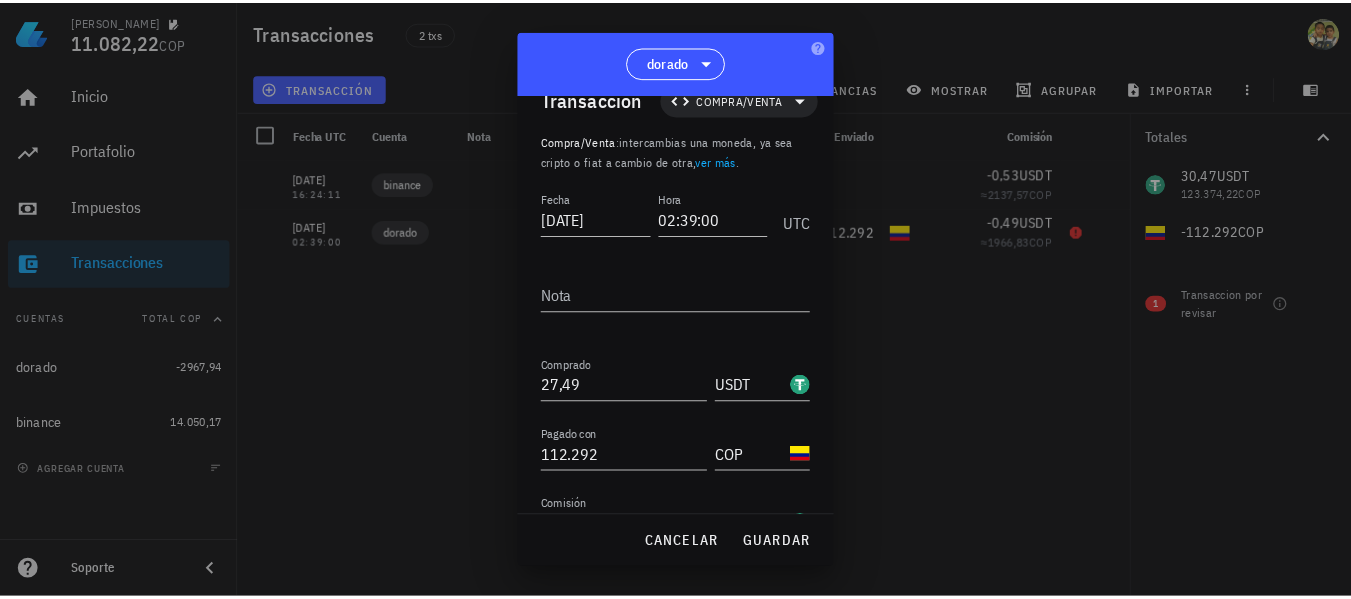scroll, scrollTop: 0, scrollLeft: 0, axis: both 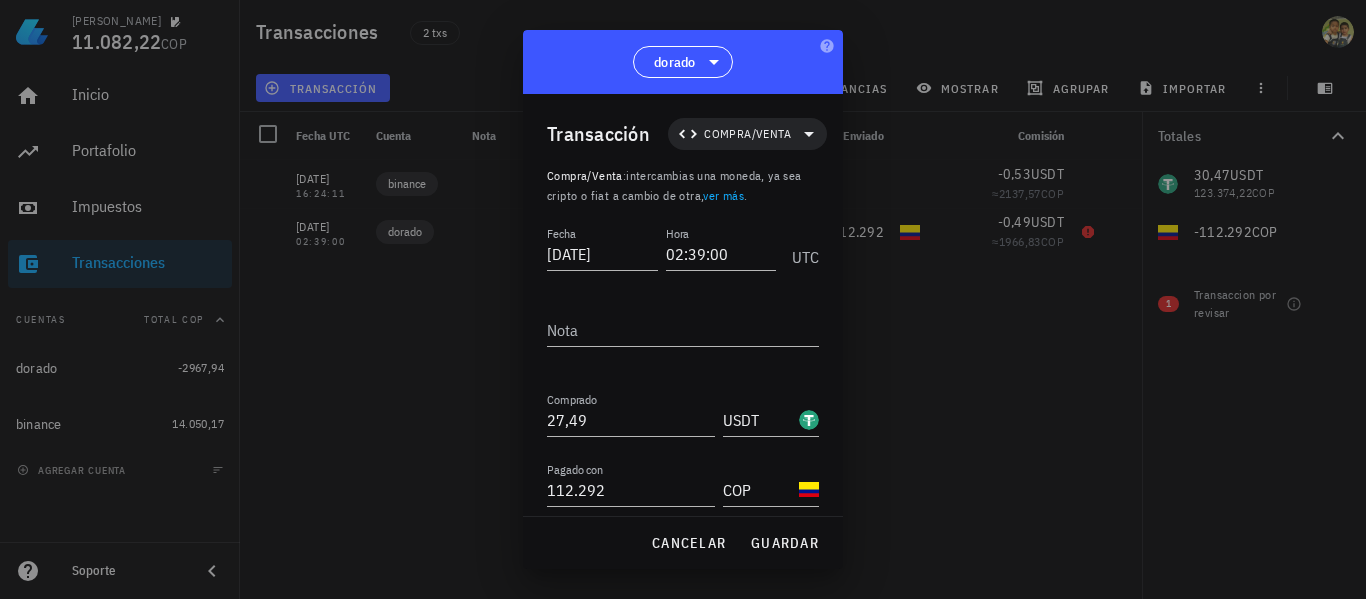 click on "ver más" at bounding box center (723, 195) 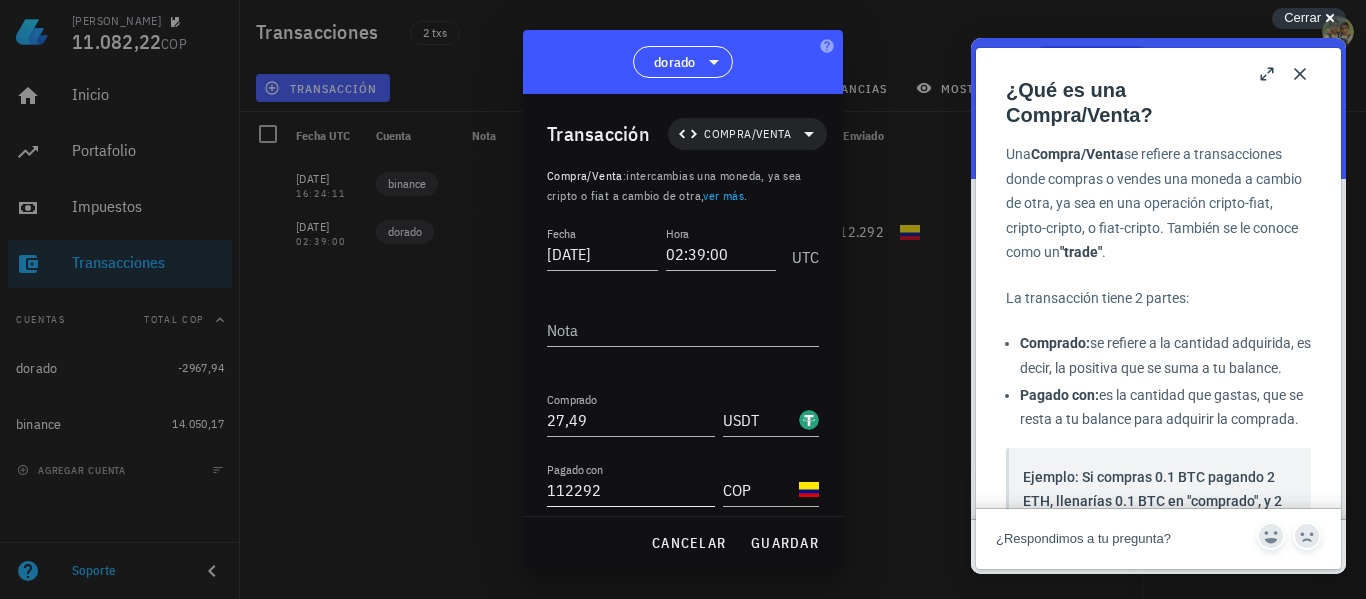 click on "112292" at bounding box center (631, 490) 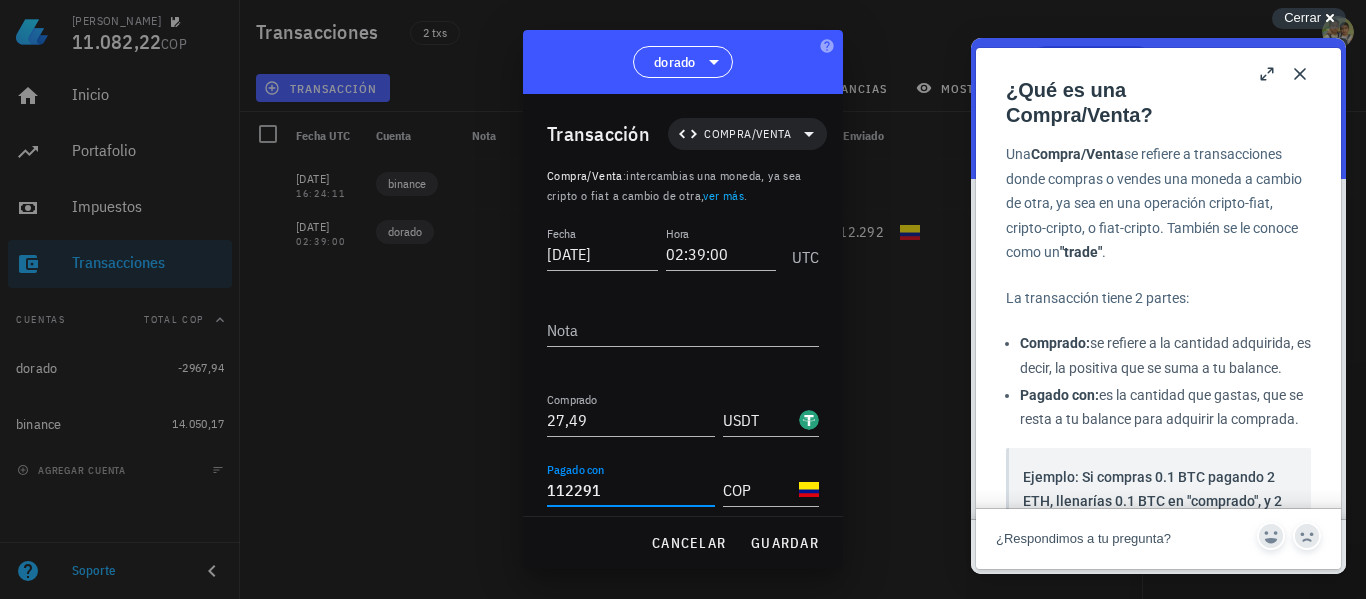 click on "112291" at bounding box center [631, 490] 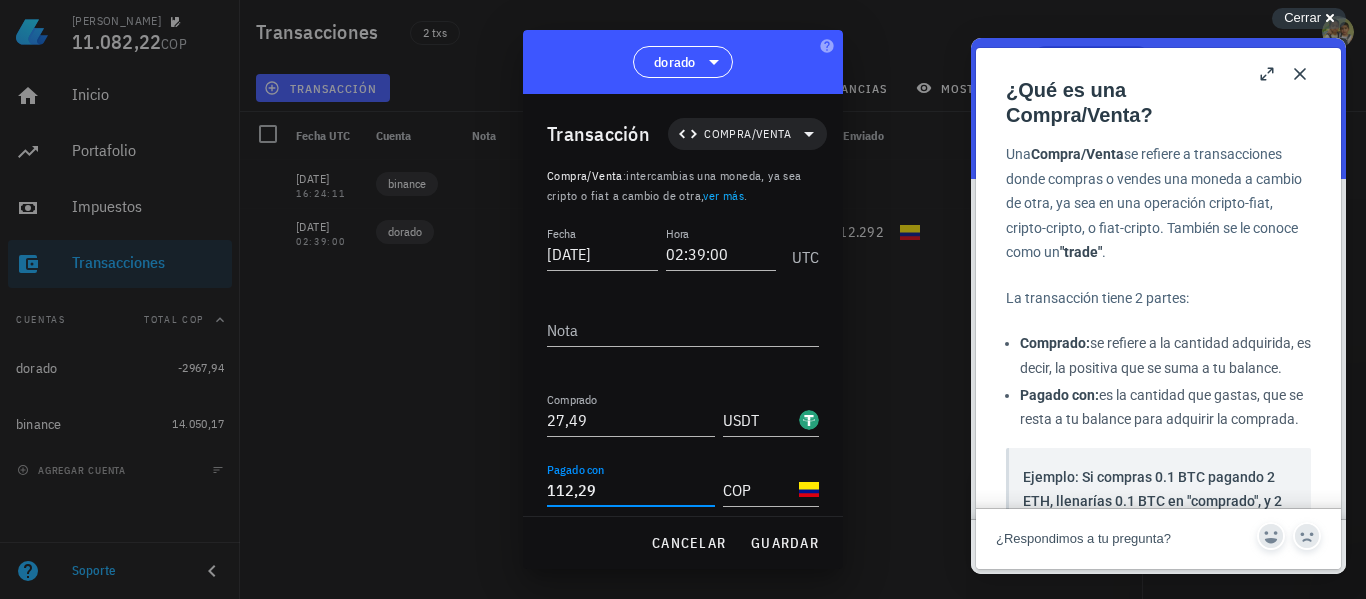 click on "112,29" at bounding box center (631, 490) 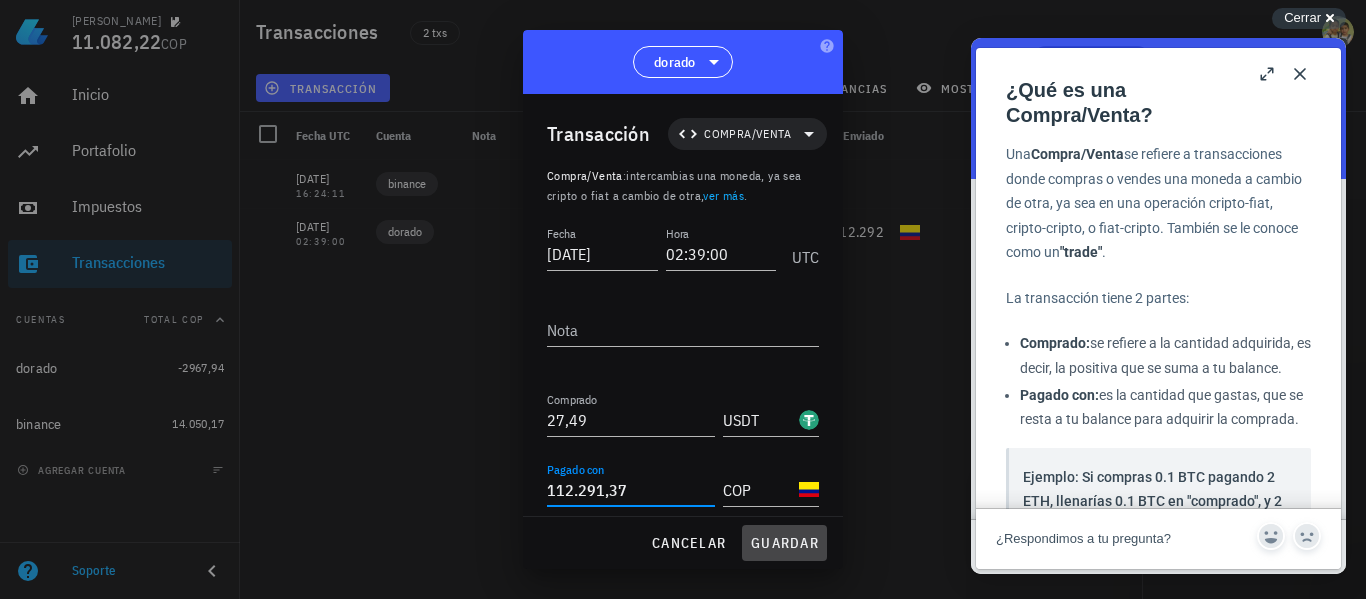 click on "guardar" at bounding box center (784, 543) 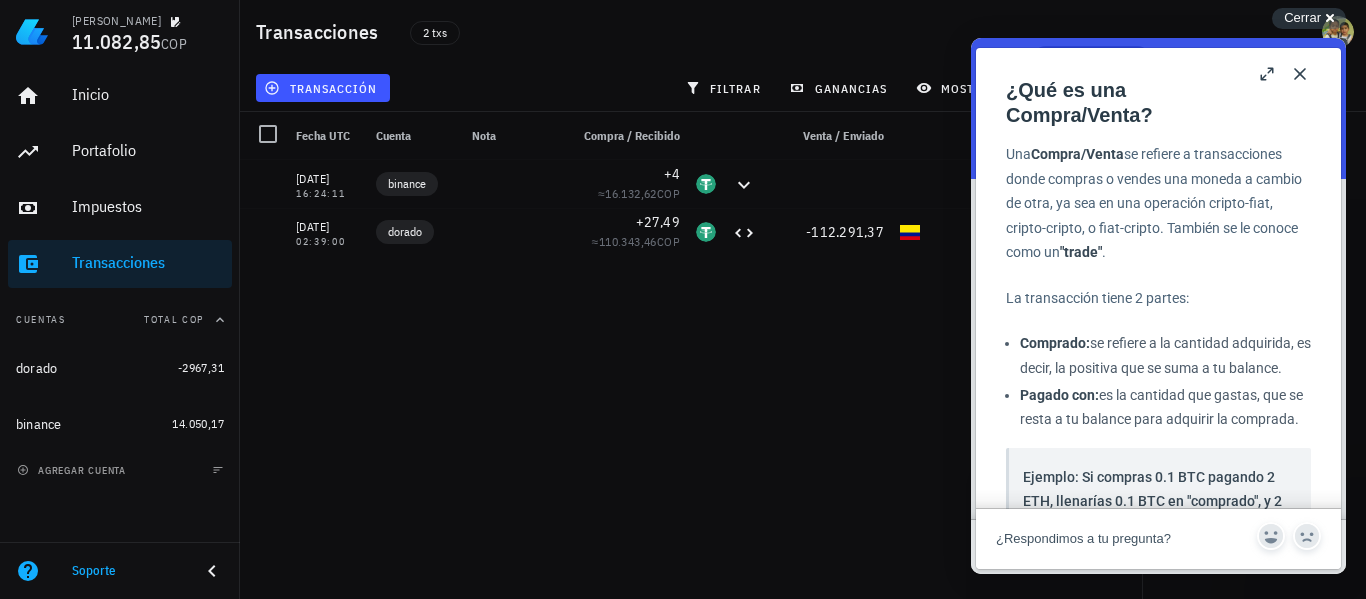 click on "Close" at bounding box center [1300, 74] 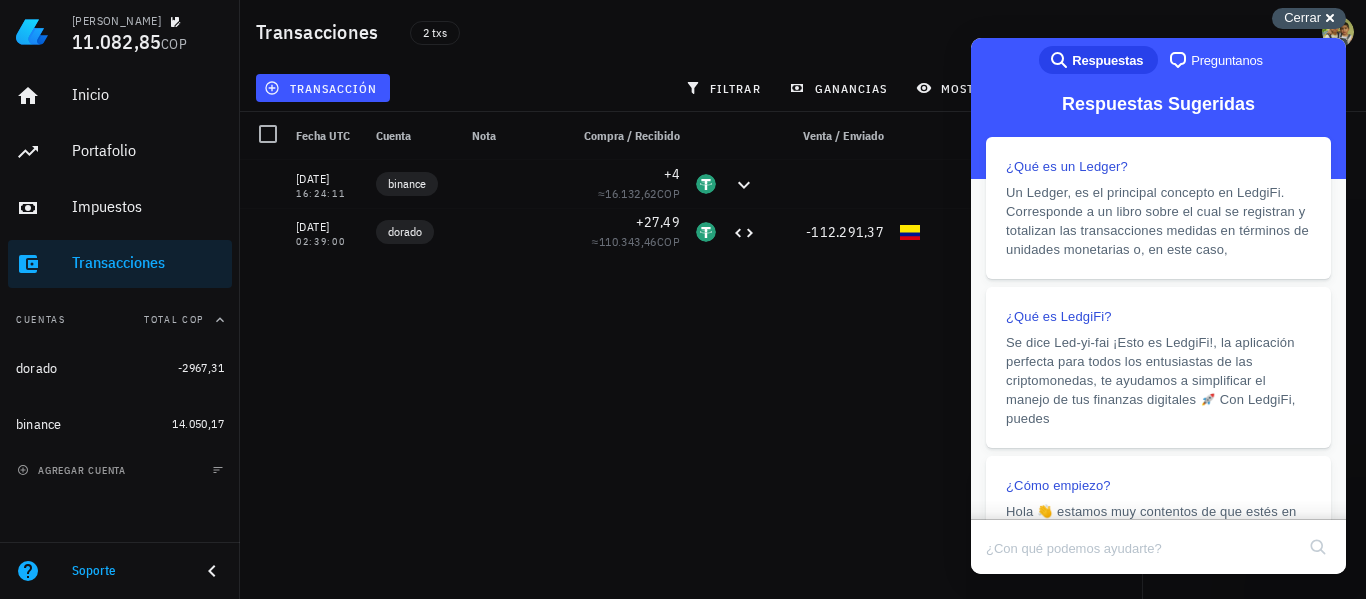 click on "Cerrar cross-small" at bounding box center (1309, 18) 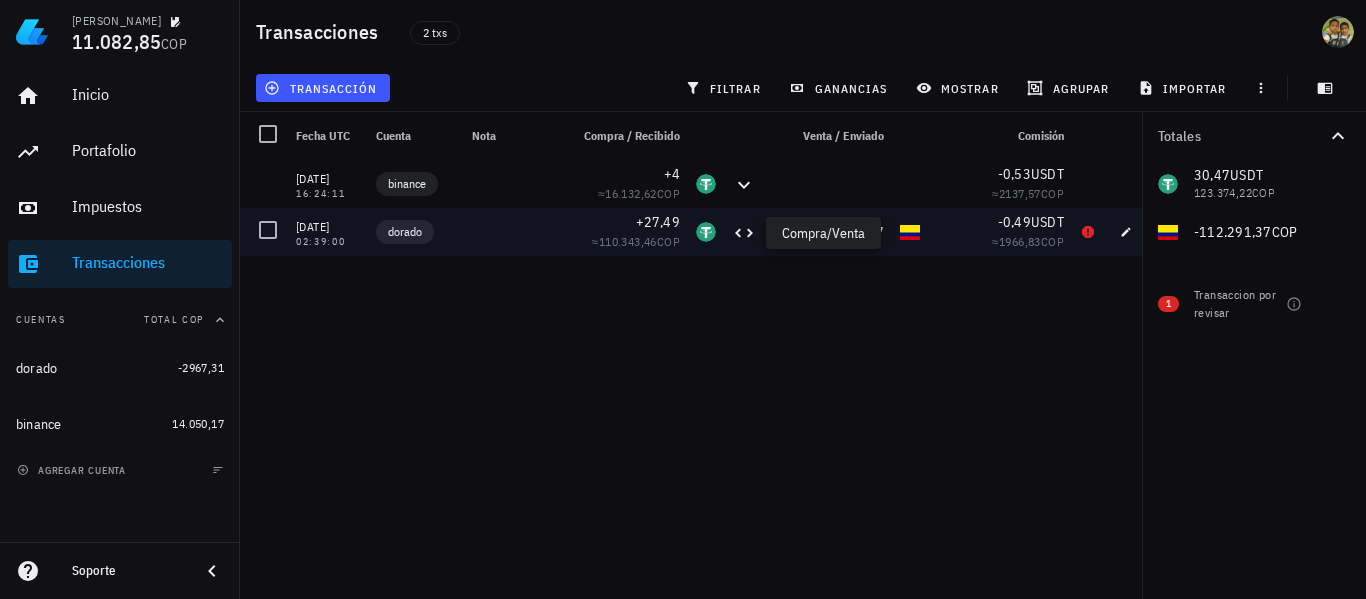 click 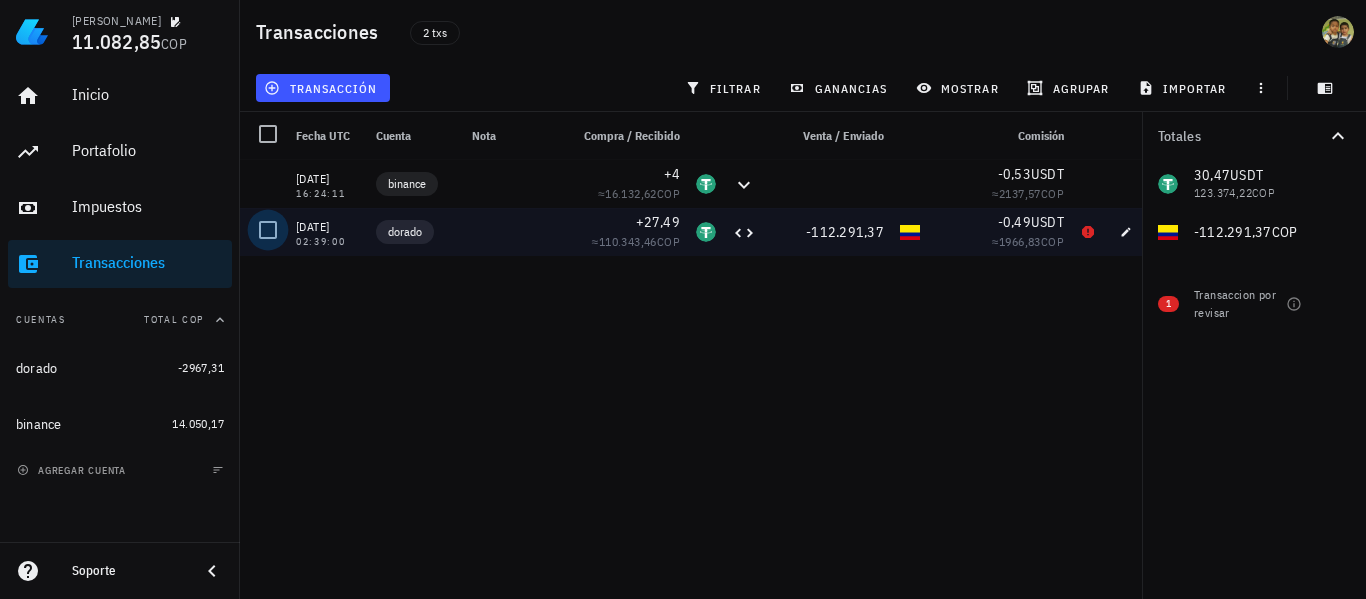 click at bounding box center (268, 230) 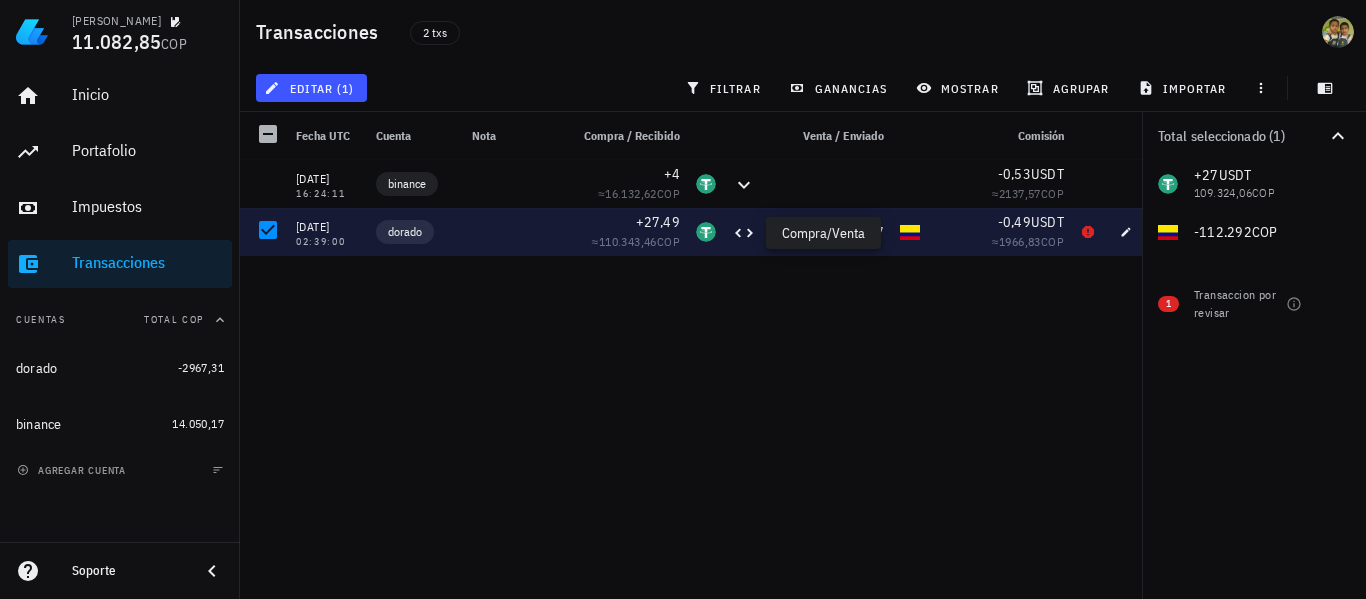 click 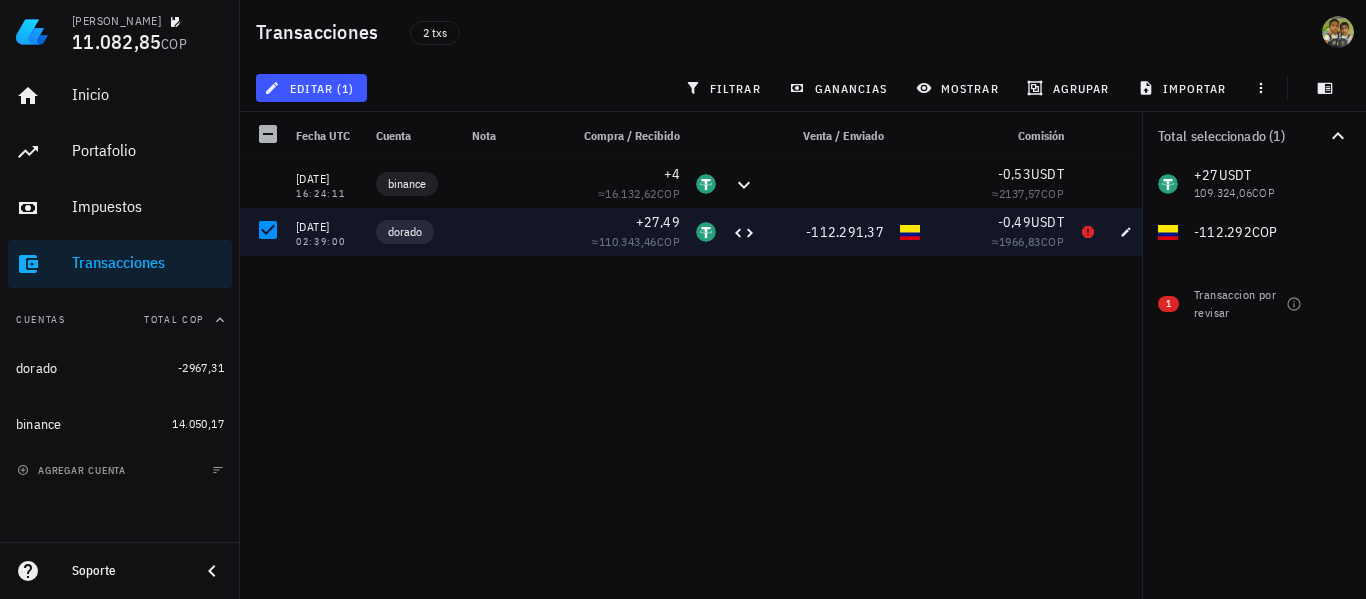 click on "[DATE]
16:24:11
binance +4   ≈ 16.132,62  COP     -0,53  USDT   ≈ 2137,57  COP
[DATE]
02:39:00
dorado +27,49   ≈ 110.343,46  COP     -112.291,37       -0,49  USDT   ≈ 1966,83  COP" at bounding box center [698, 371] 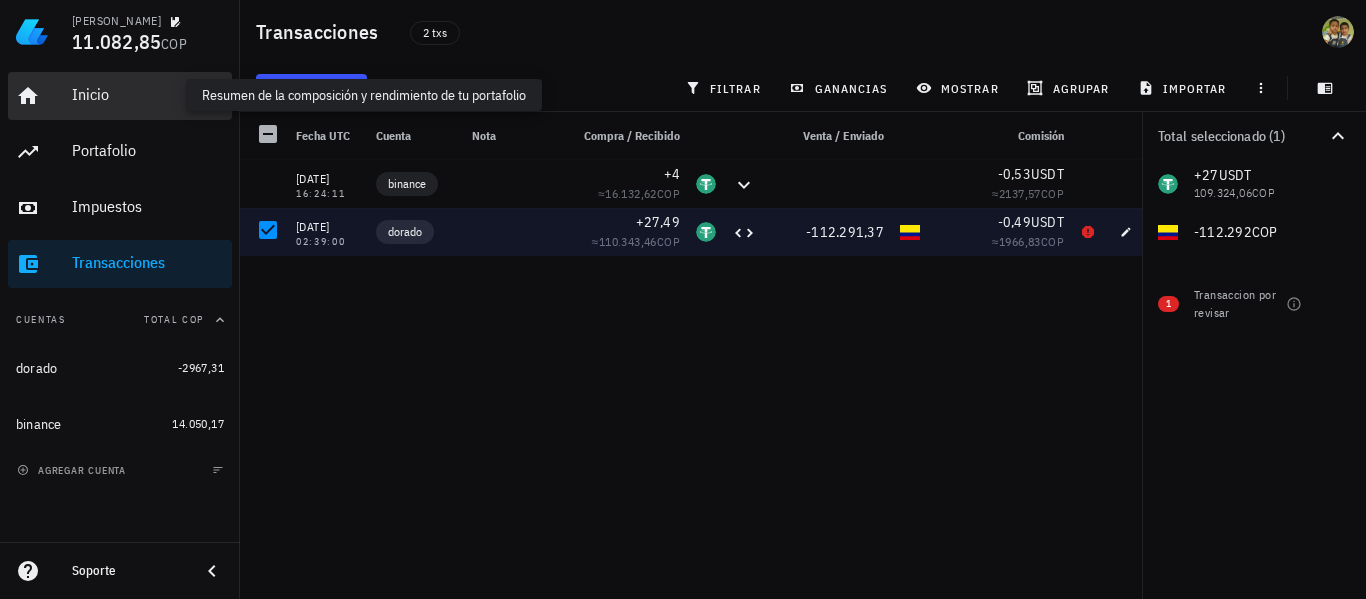 click on "Inicio" at bounding box center (148, 94) 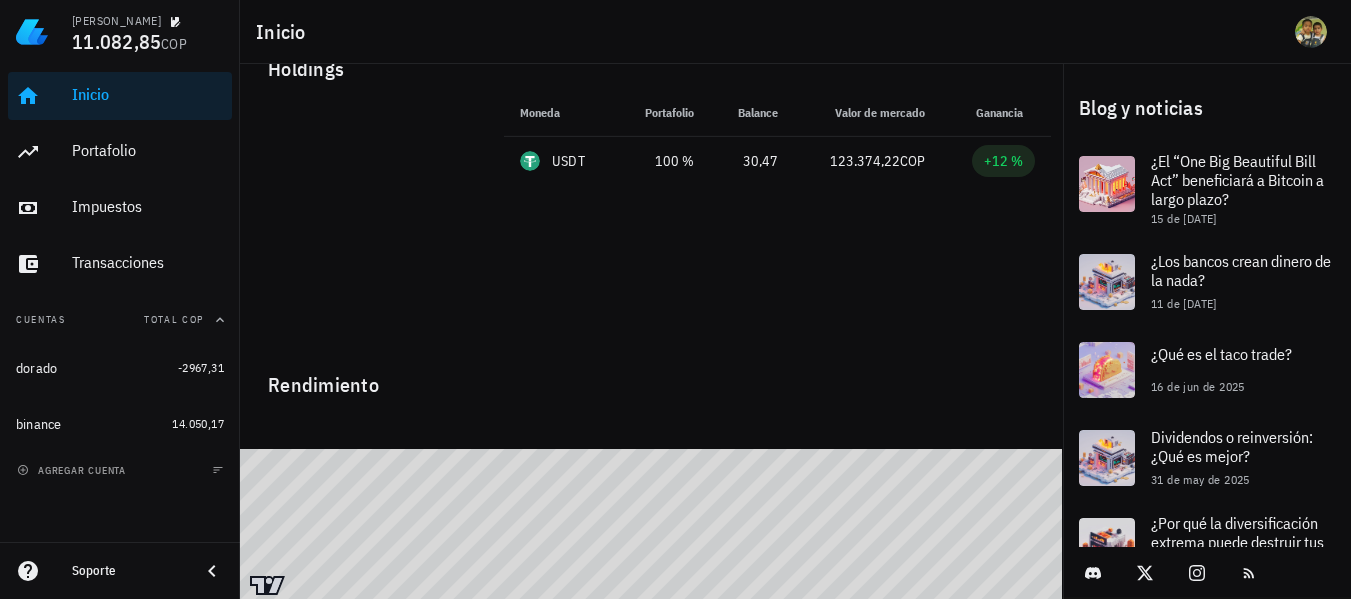 scroll, scrollTop: 73, scrollLeft: 0, axis: vertical 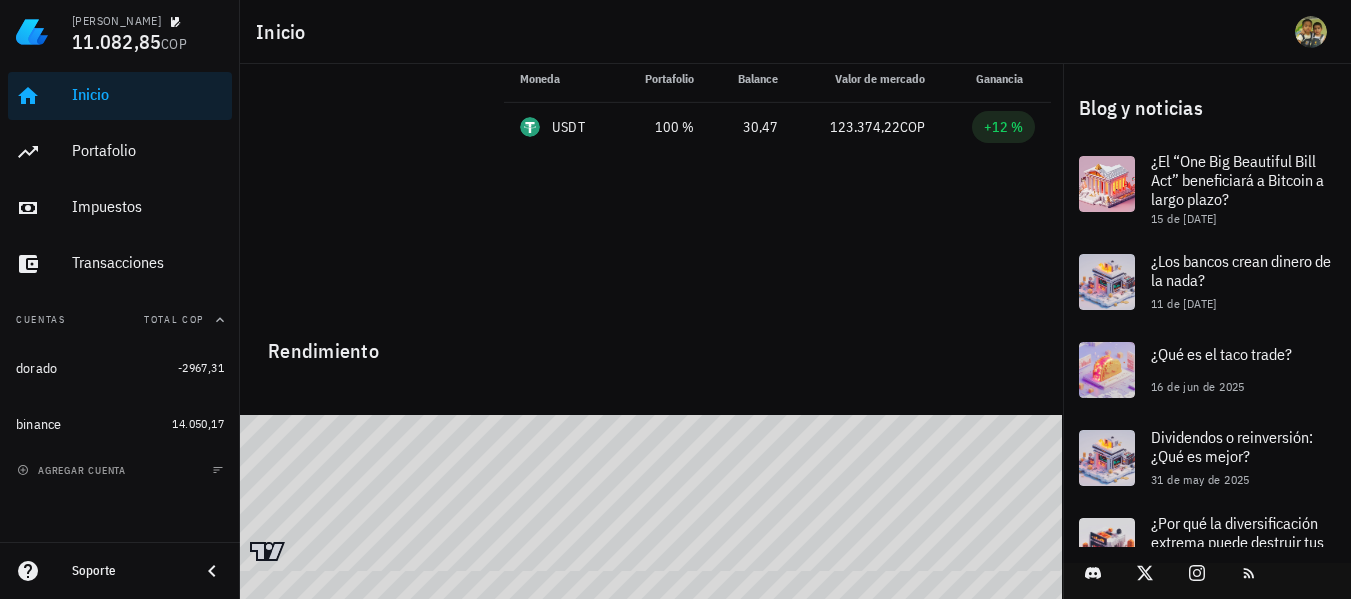 click on "Blog y noticias" at bounding box center [1207, 108] 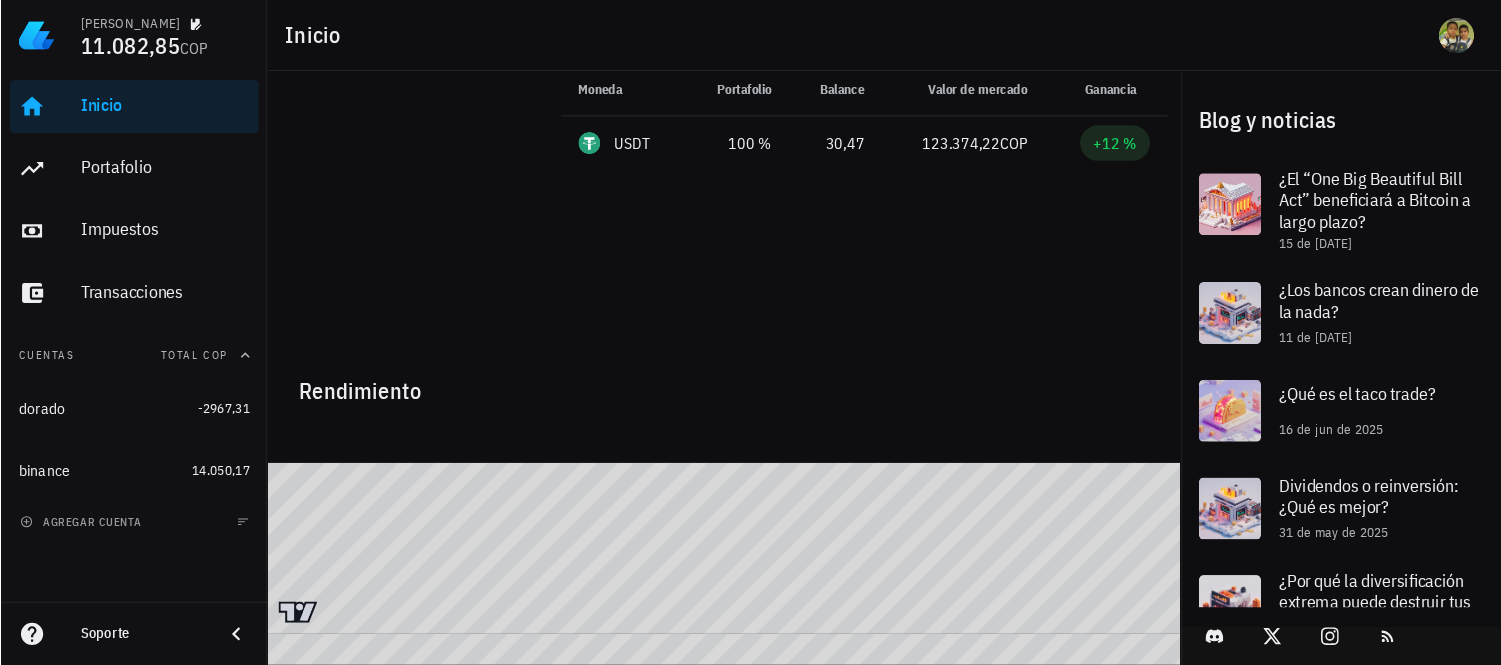 scroll, scrollTop: 4, scrollLeft: 0, axis: vertical 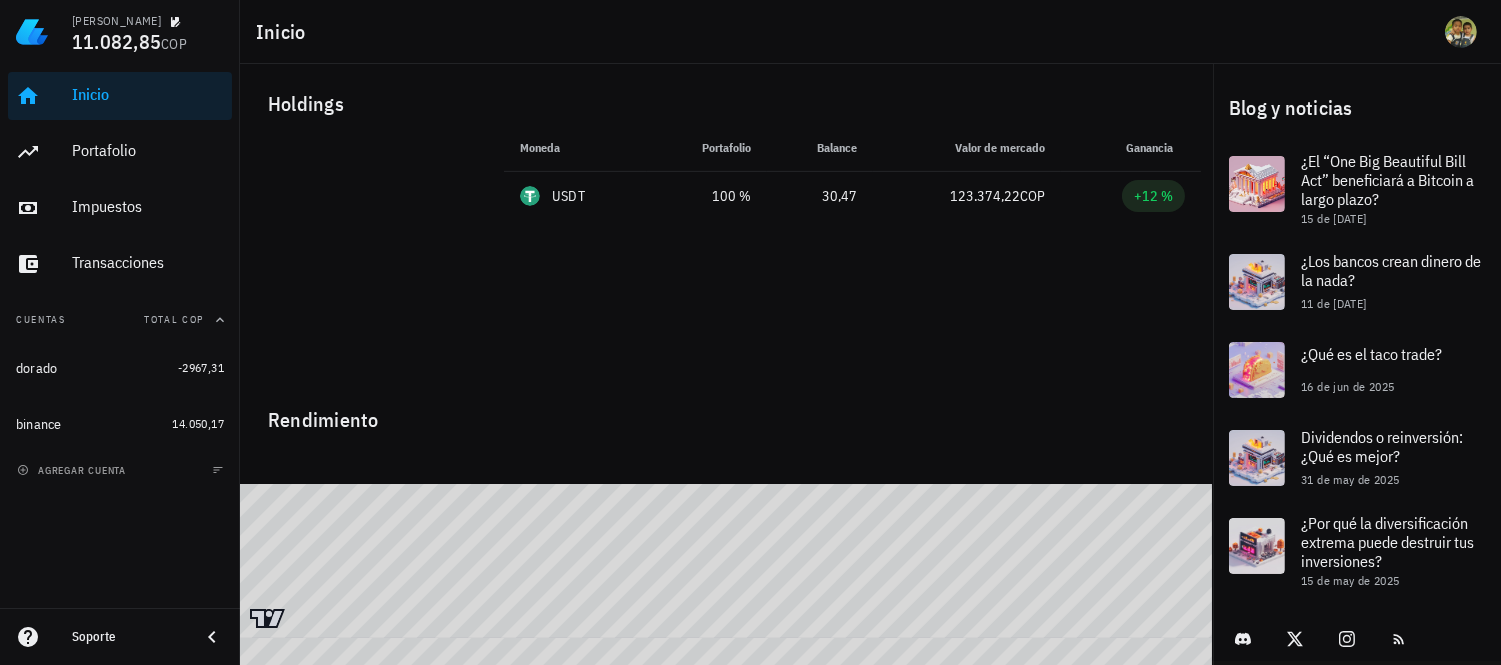 drag, startPoint x: 1244, startPoint y: 20, endPoint x: 950, endPoint y: 383, distance: 467.12418 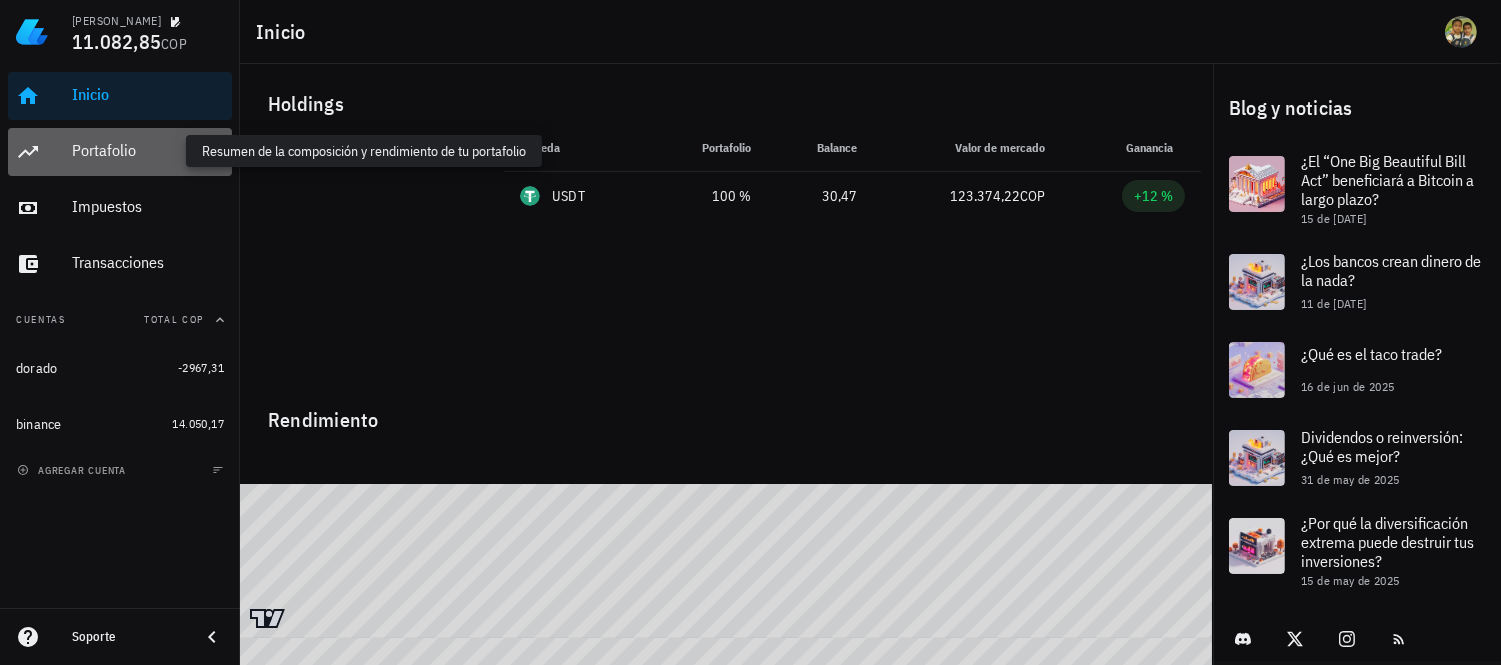 click on "Portafolio" at bounding box center (148, 150) 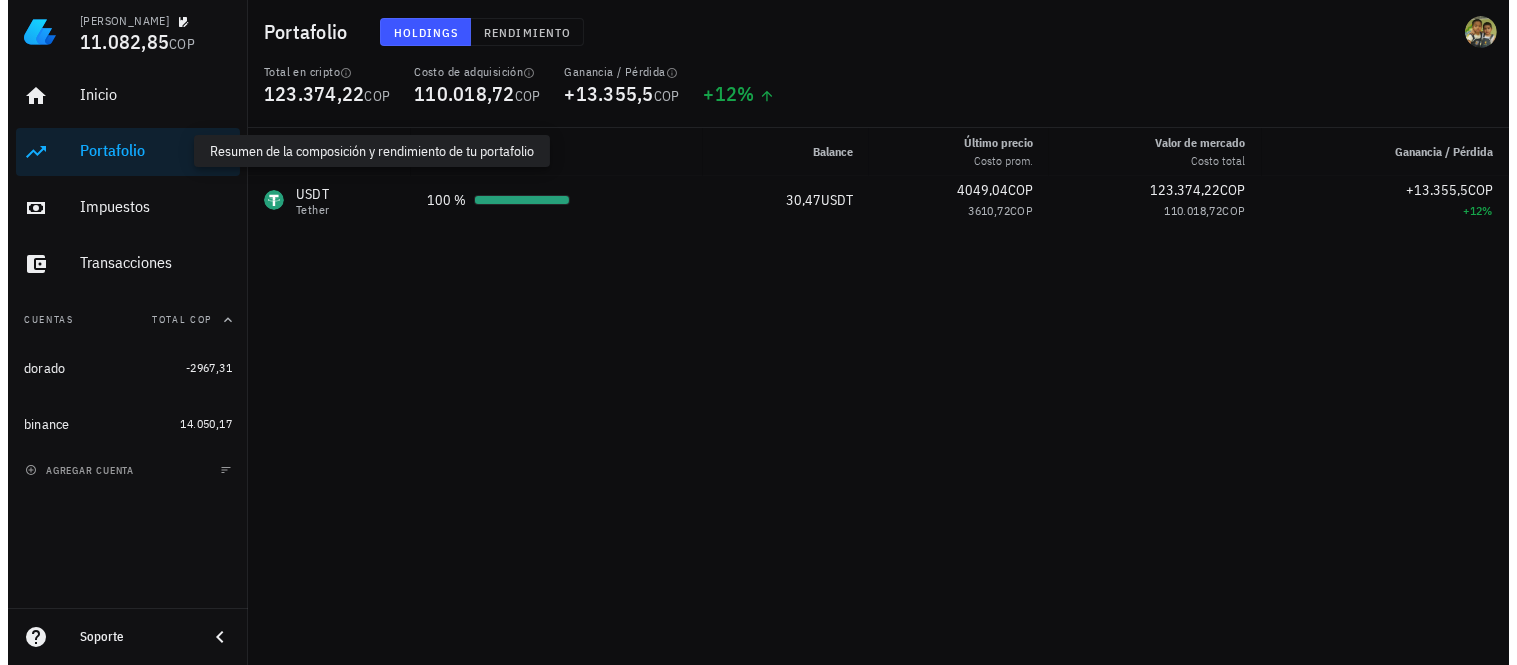scroll, scrollTop: 0, scrollLeft: 0, axis: both 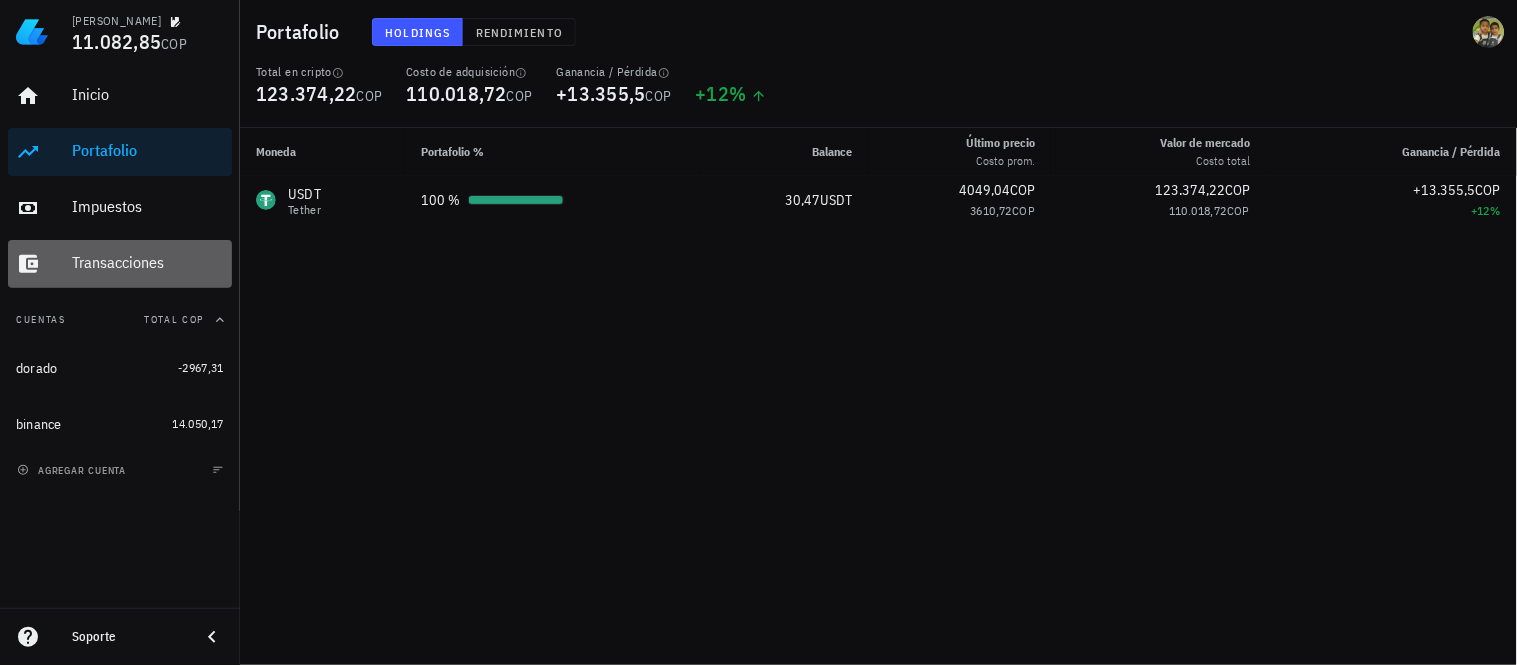 click on "Transacciones" at bounding box center [148, 263] 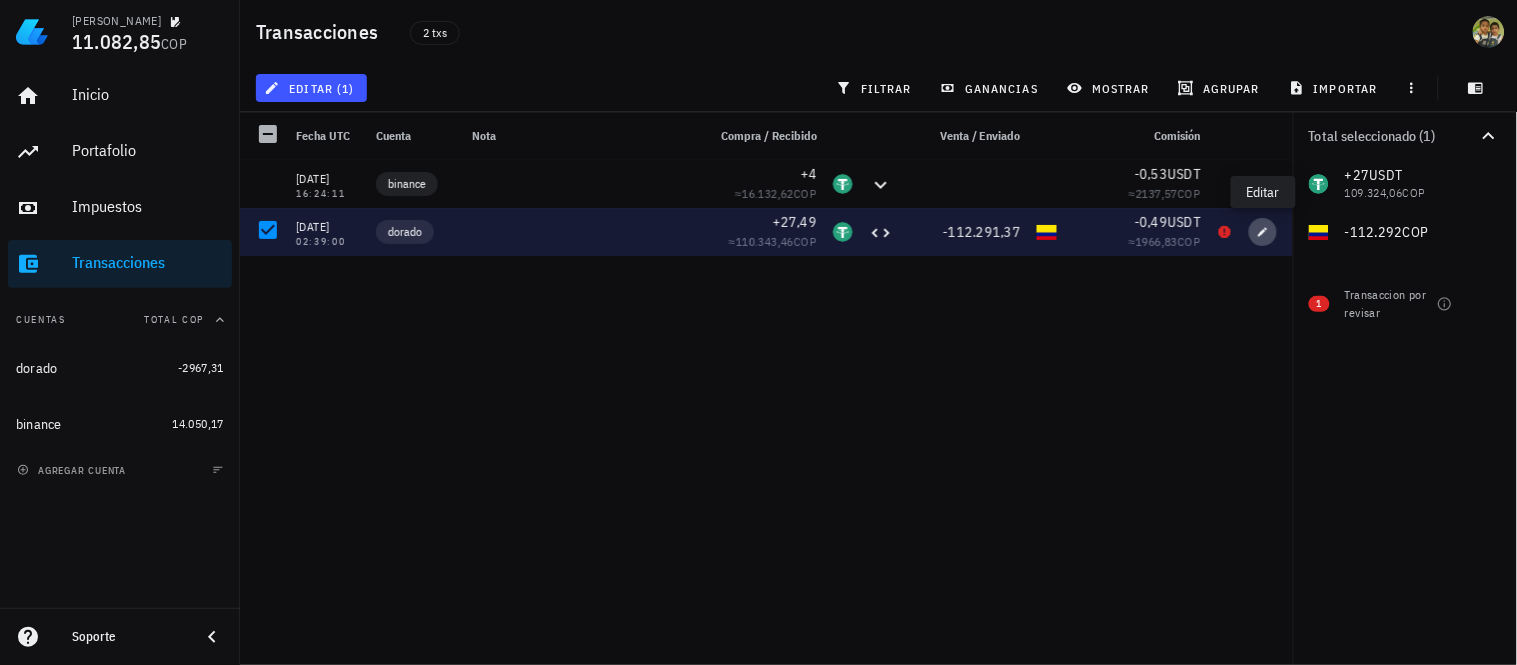 click 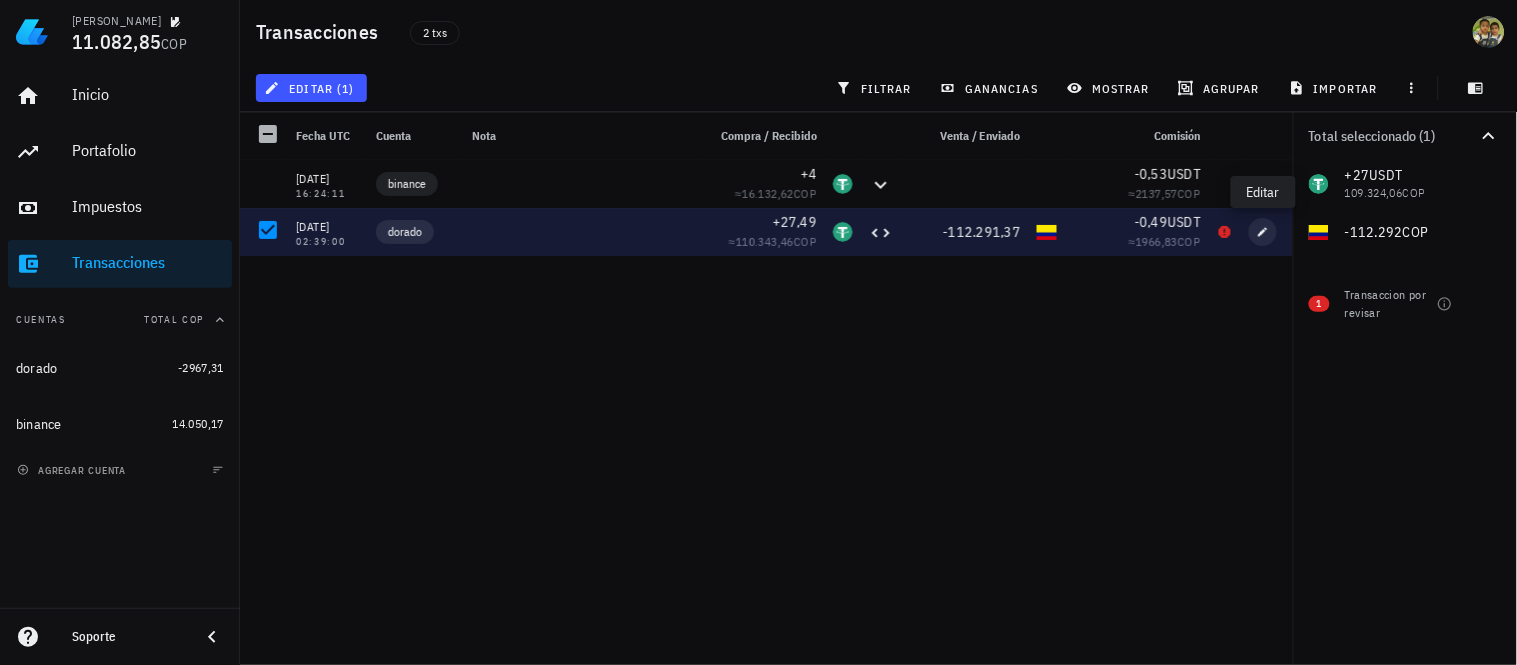 type on "112.291,37" 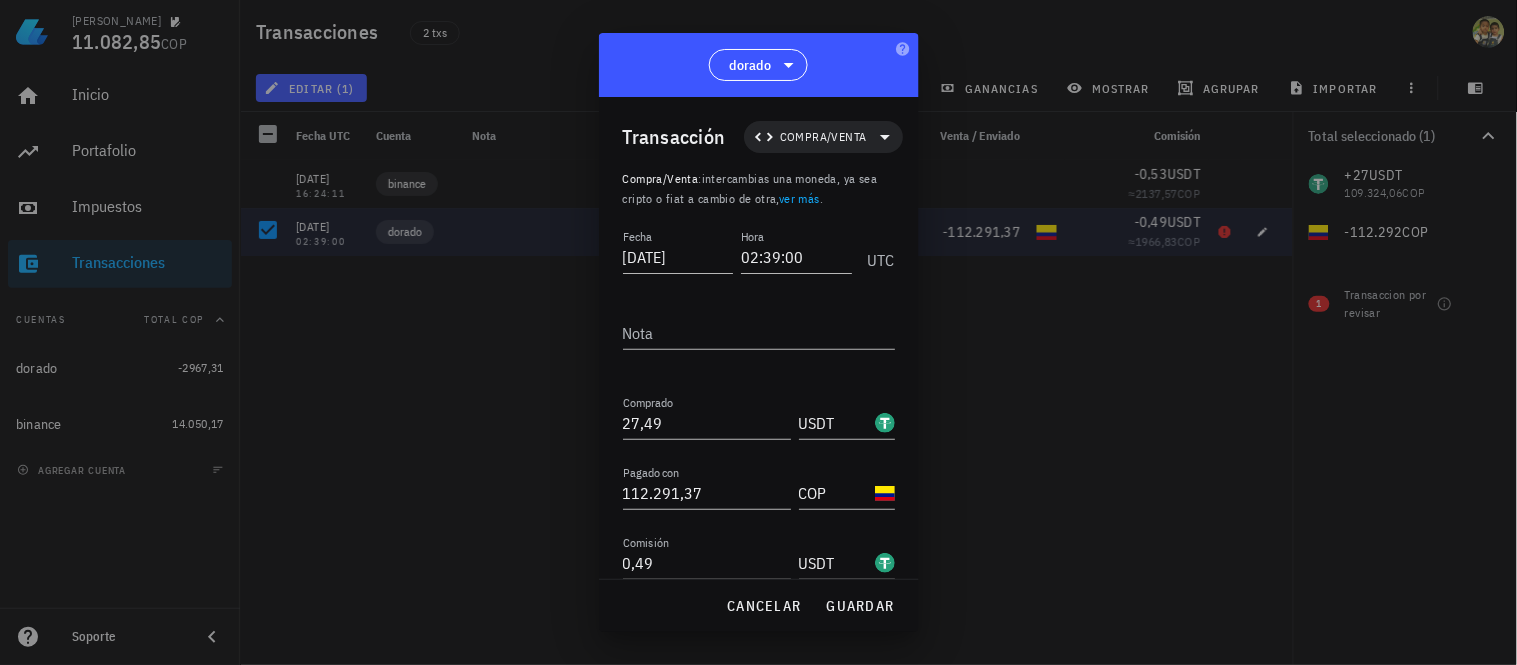 click at bounding box center [758, 332] 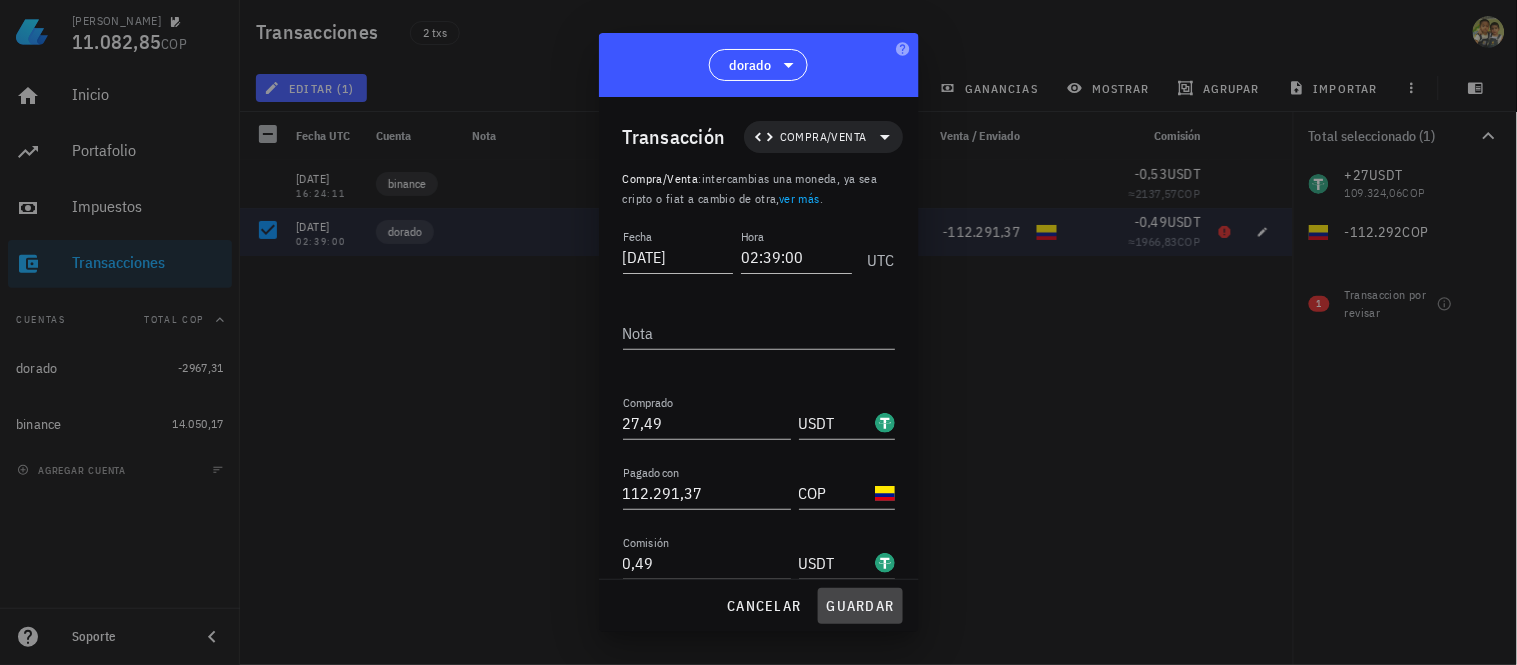 click on "guardar" at bounding box center (860, 606) 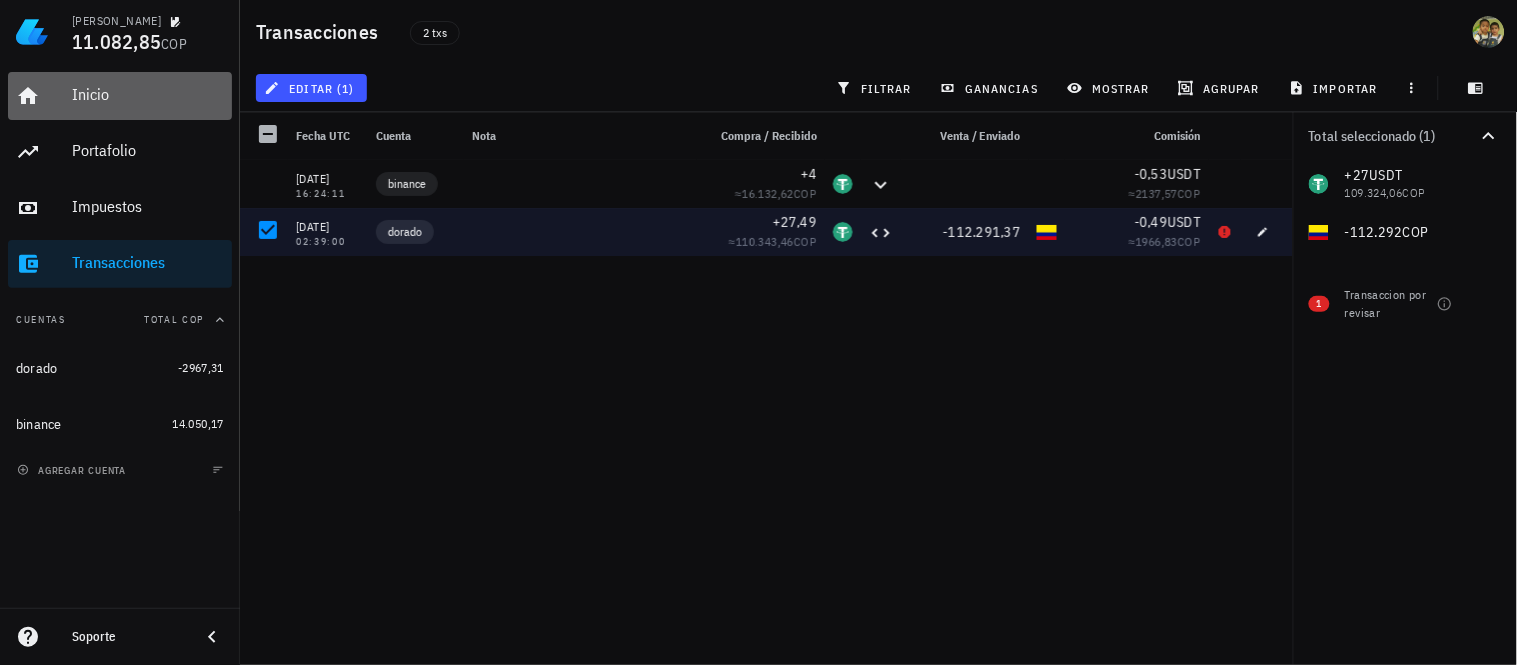 click 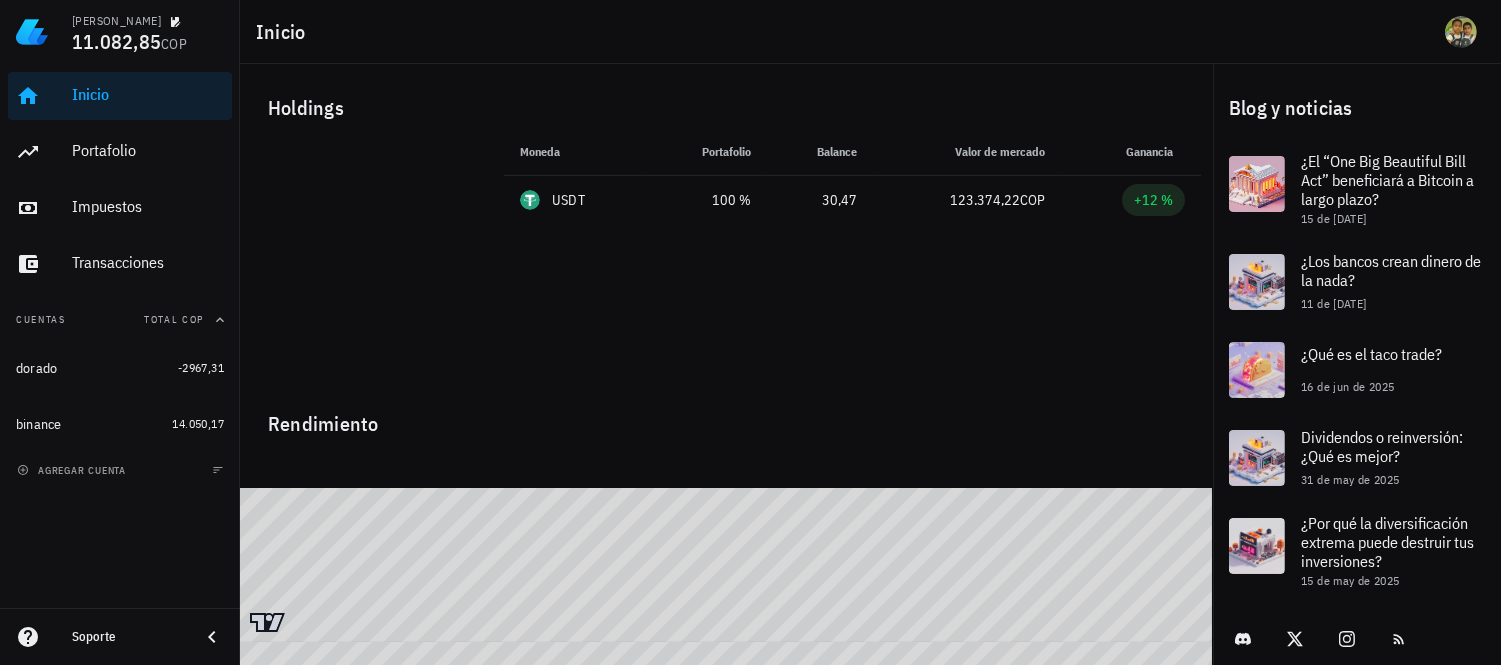click on "Rendimiento" at bounding box center [726, 416] 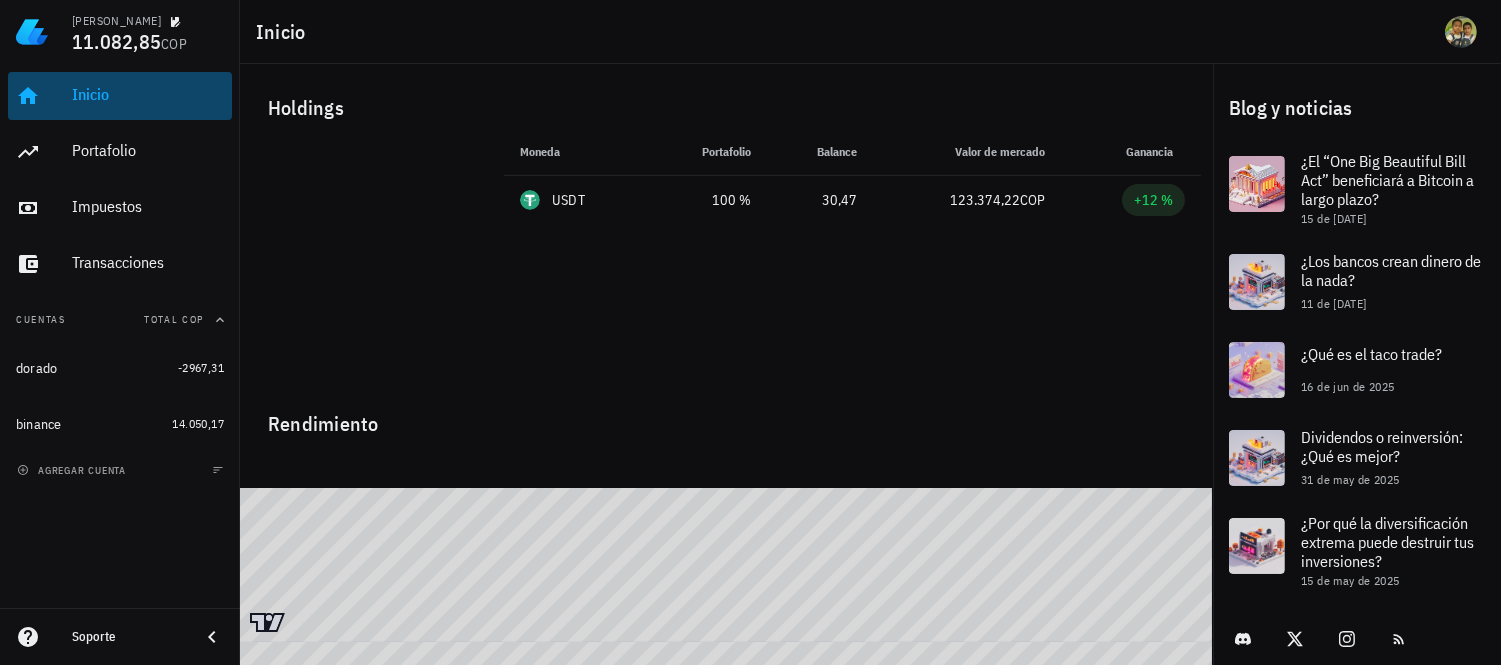 click 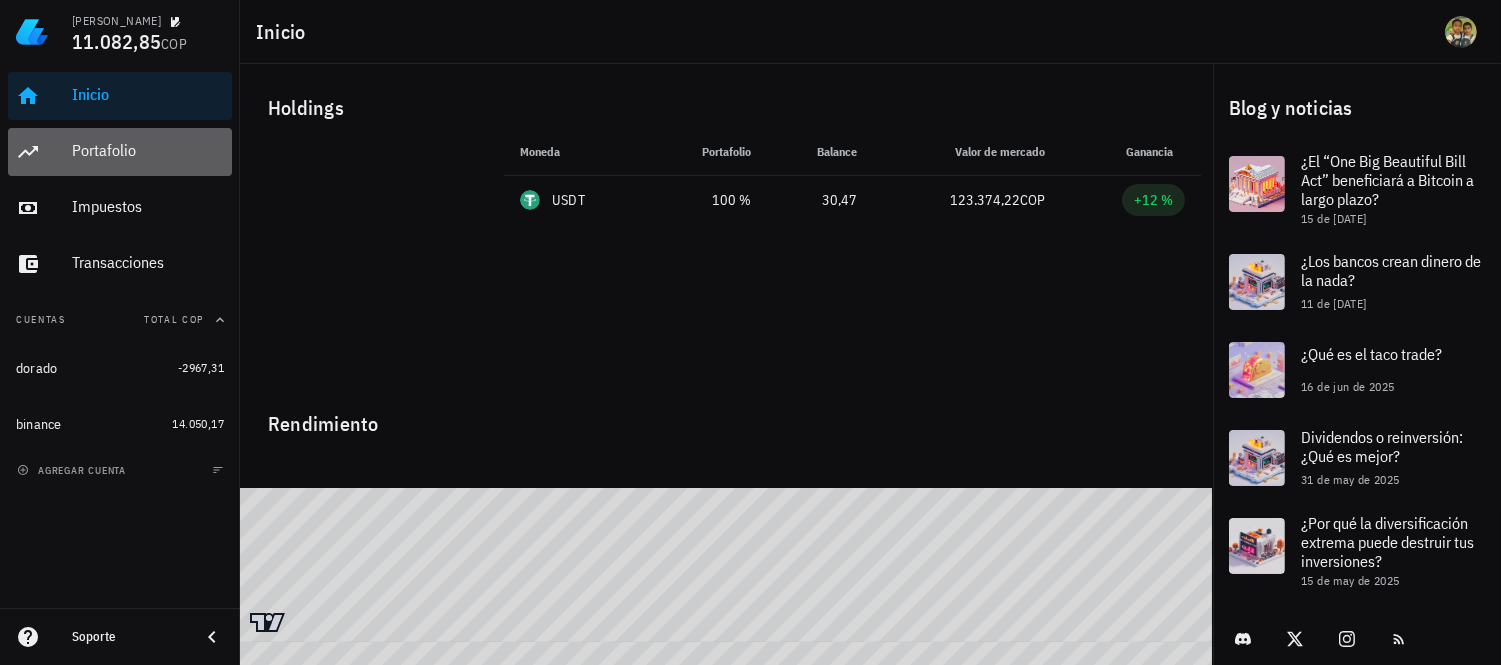 click on "Portafolio" at bounding box center (148, 150) 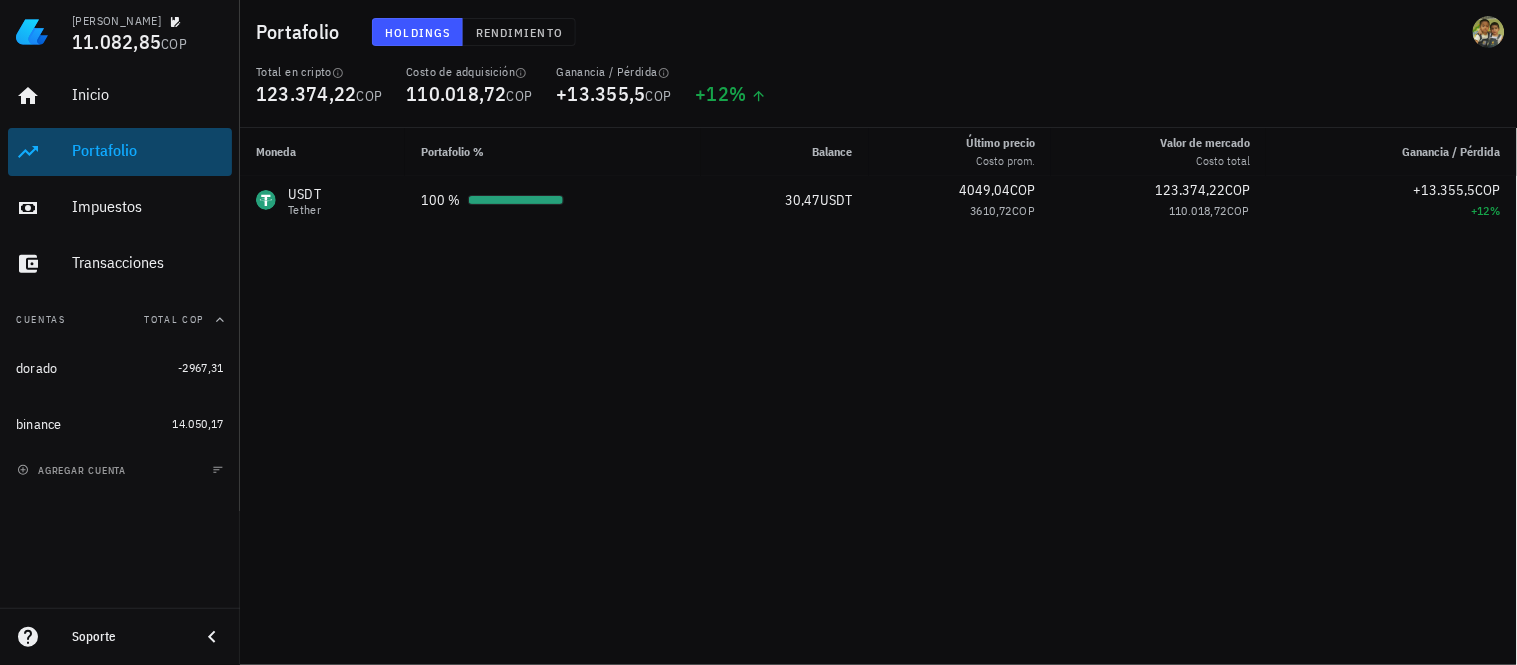 click on "Portafolio" at bounding box center [148, 150] 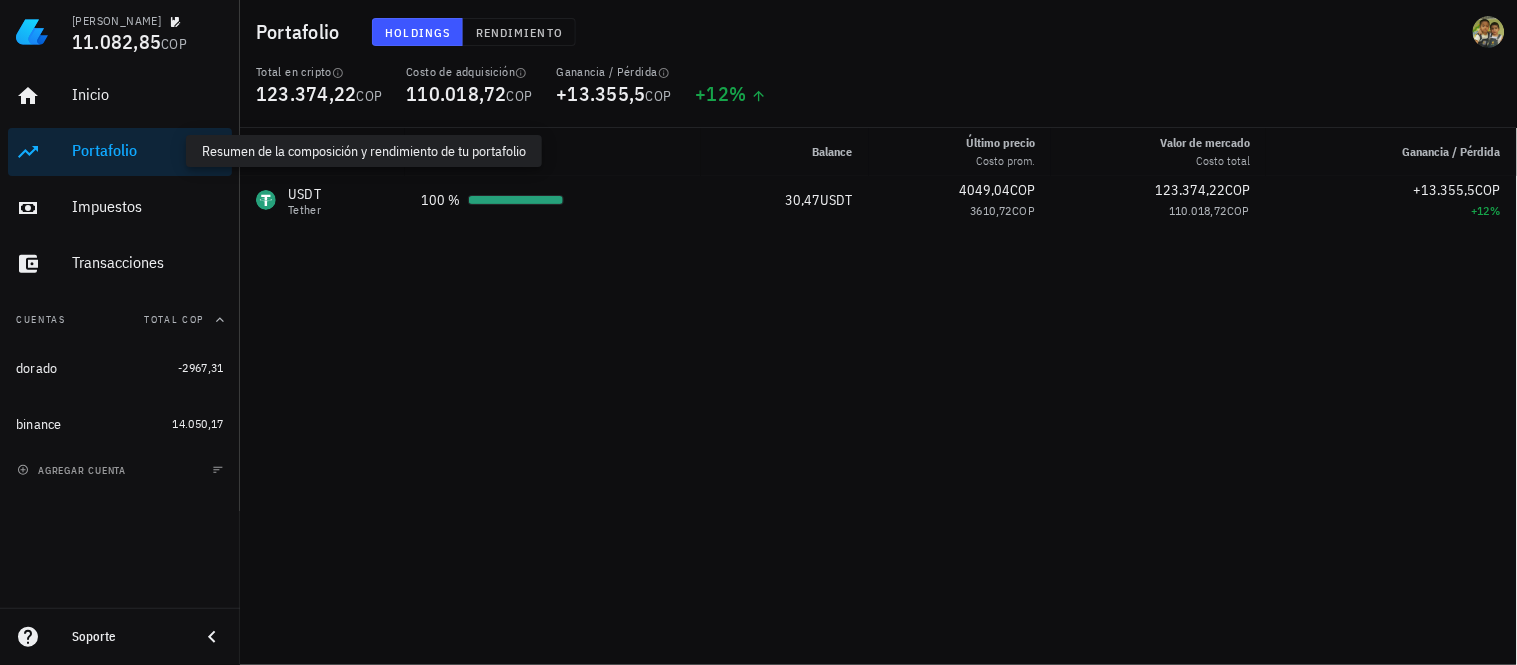 click on "Portafolio" at bounding box center [148, 150] 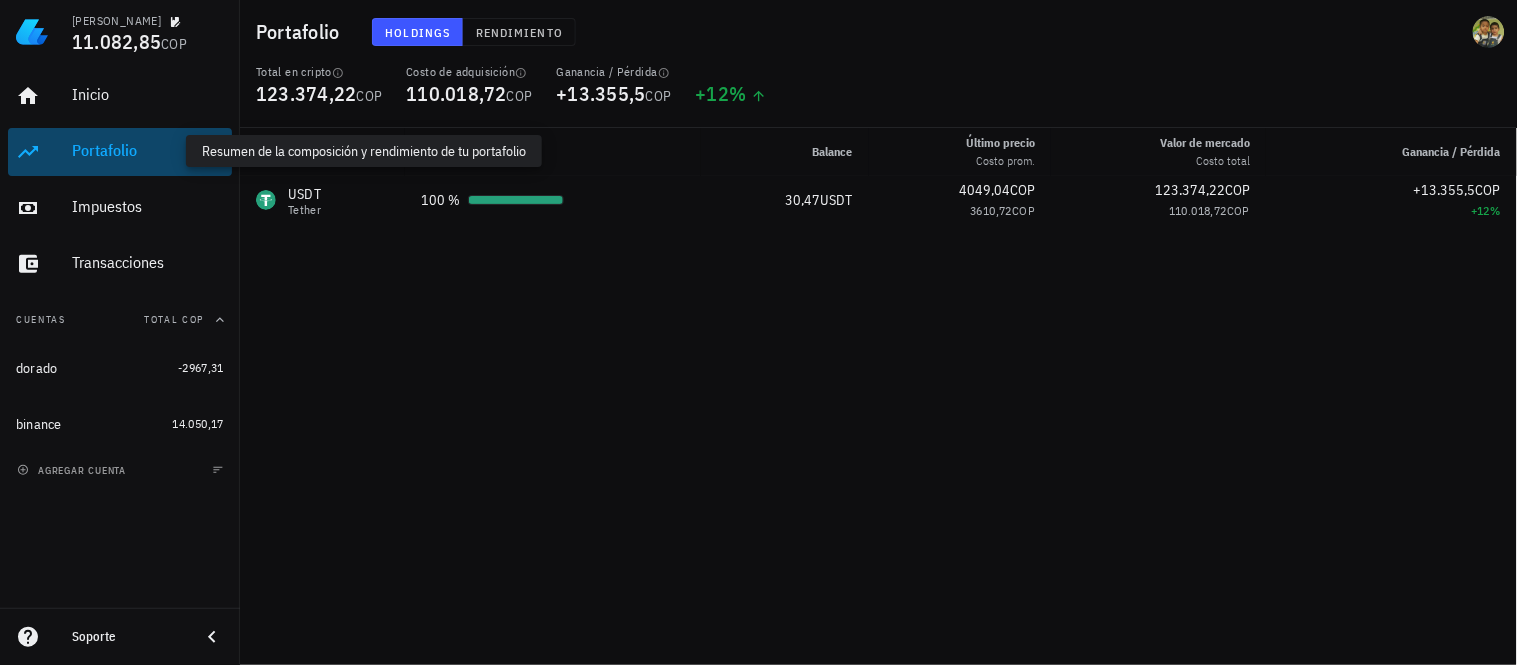 click on "Portafolio" at bounding box center [148, 150] 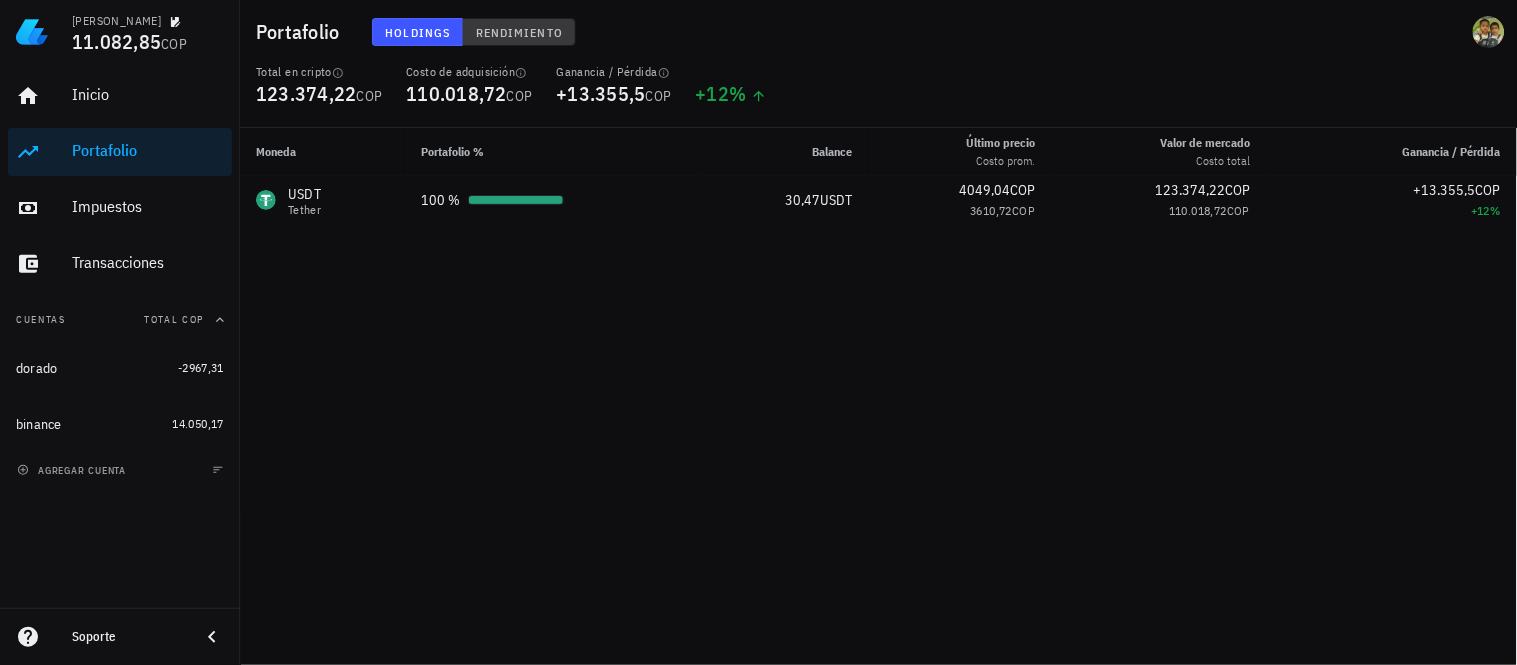 click on "Rendimiento" at bounding box center [519, 32] 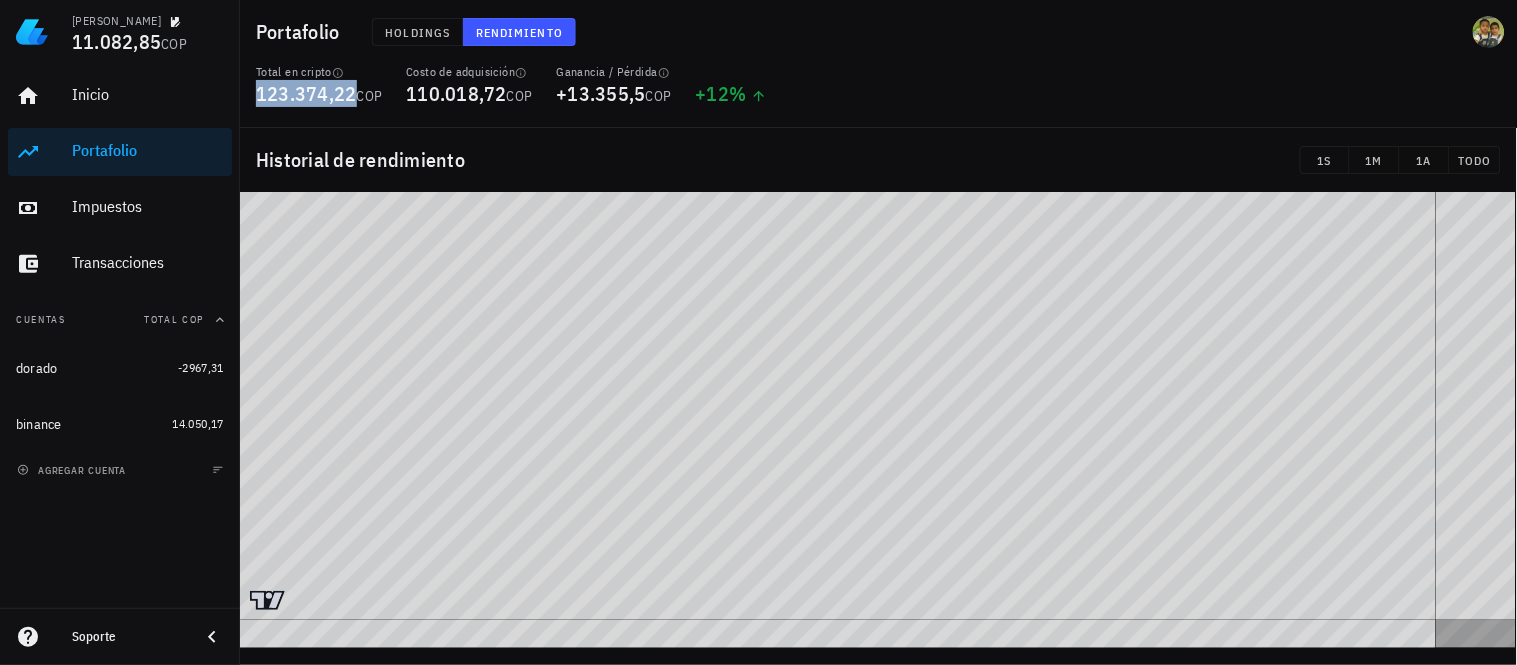 click on "123.374,22" at bounding box center (306, 93) 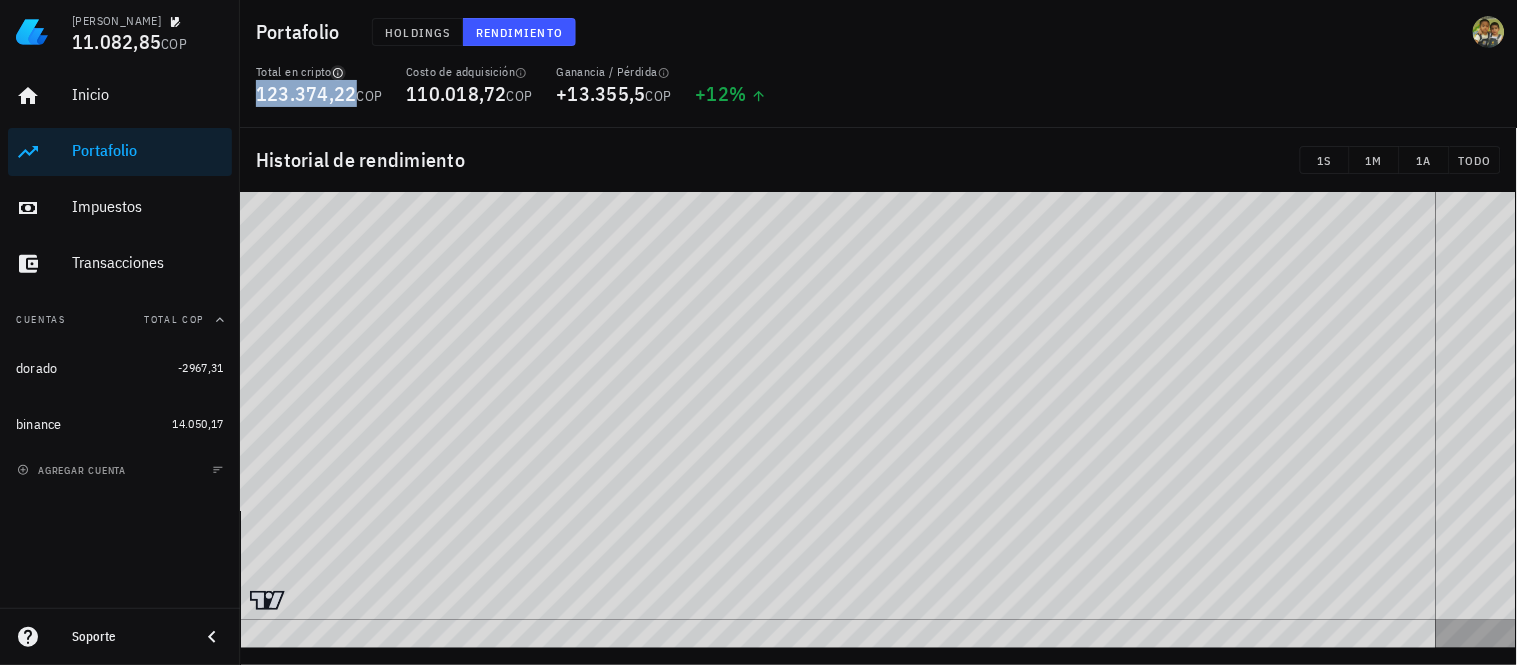 click 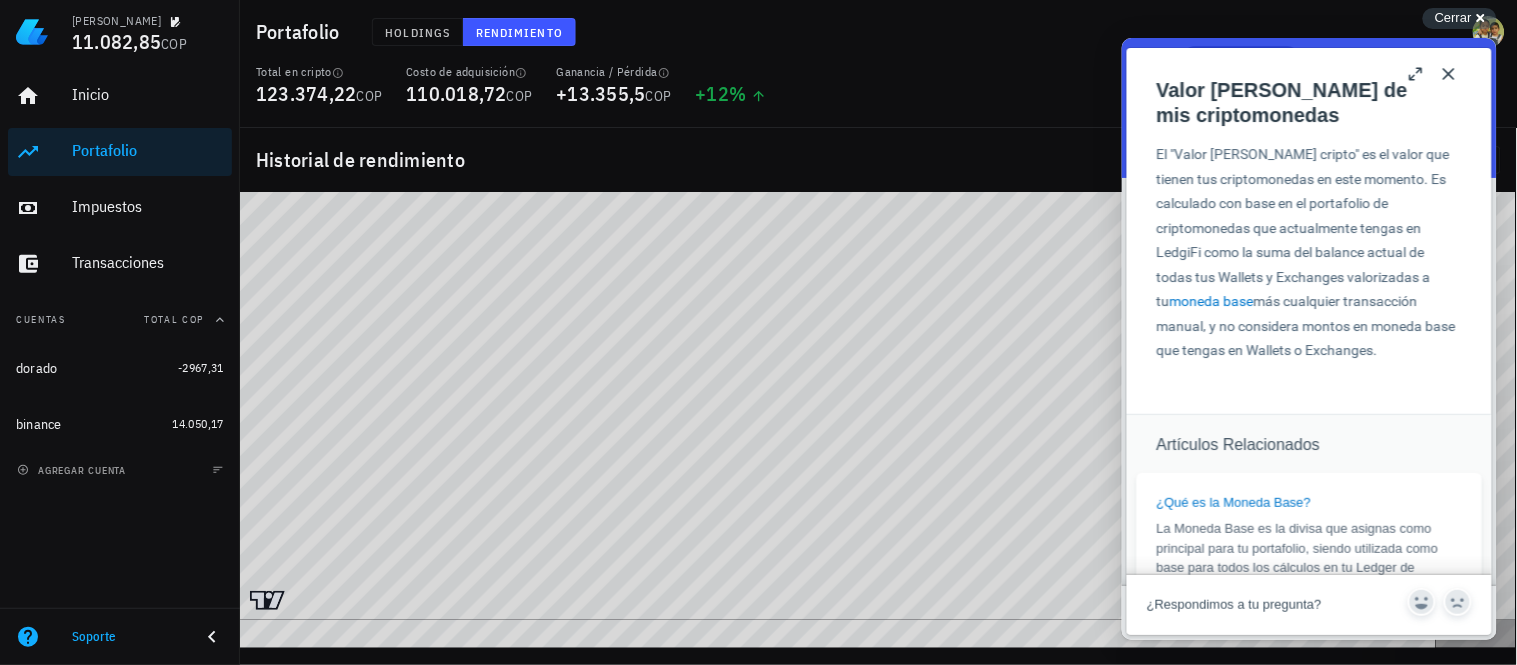 click on "Close" at bounding box center [1448, 73] 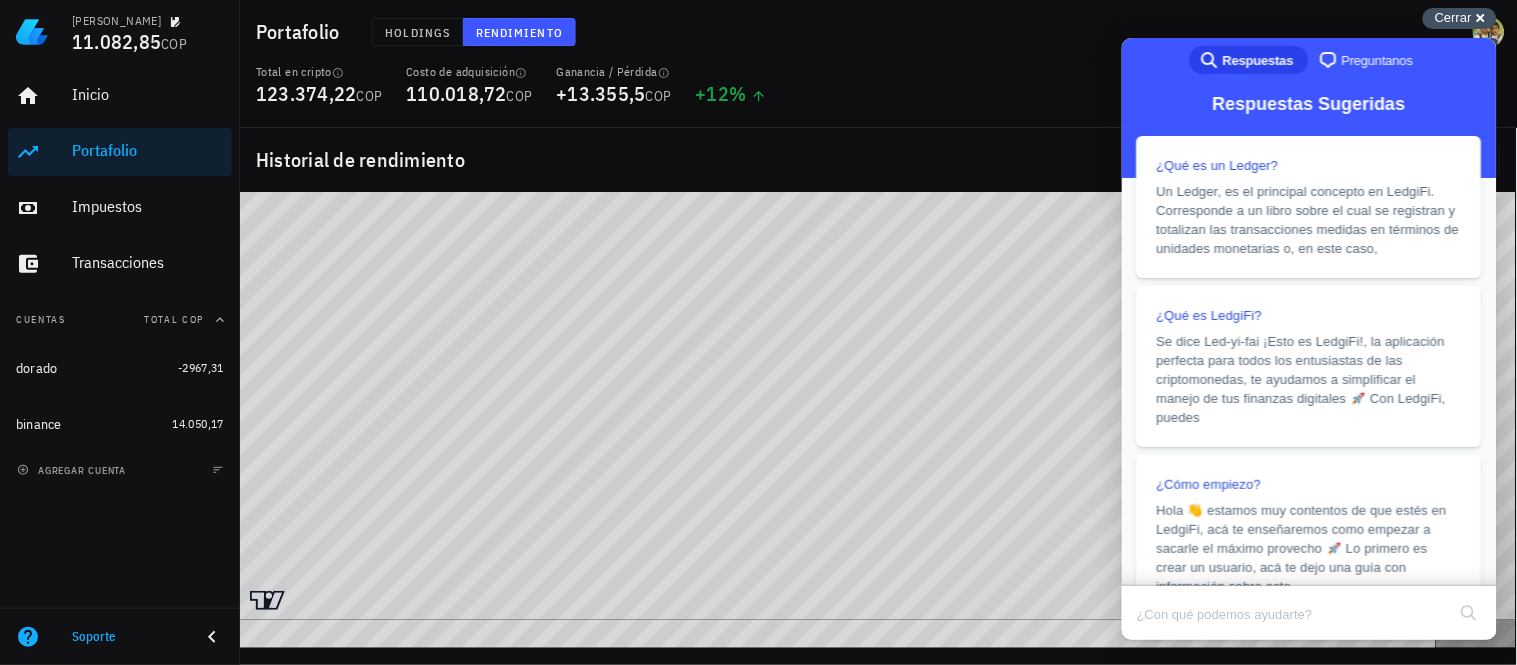 click on "Cerrar cross-small" at bounding box center (1460, 18) 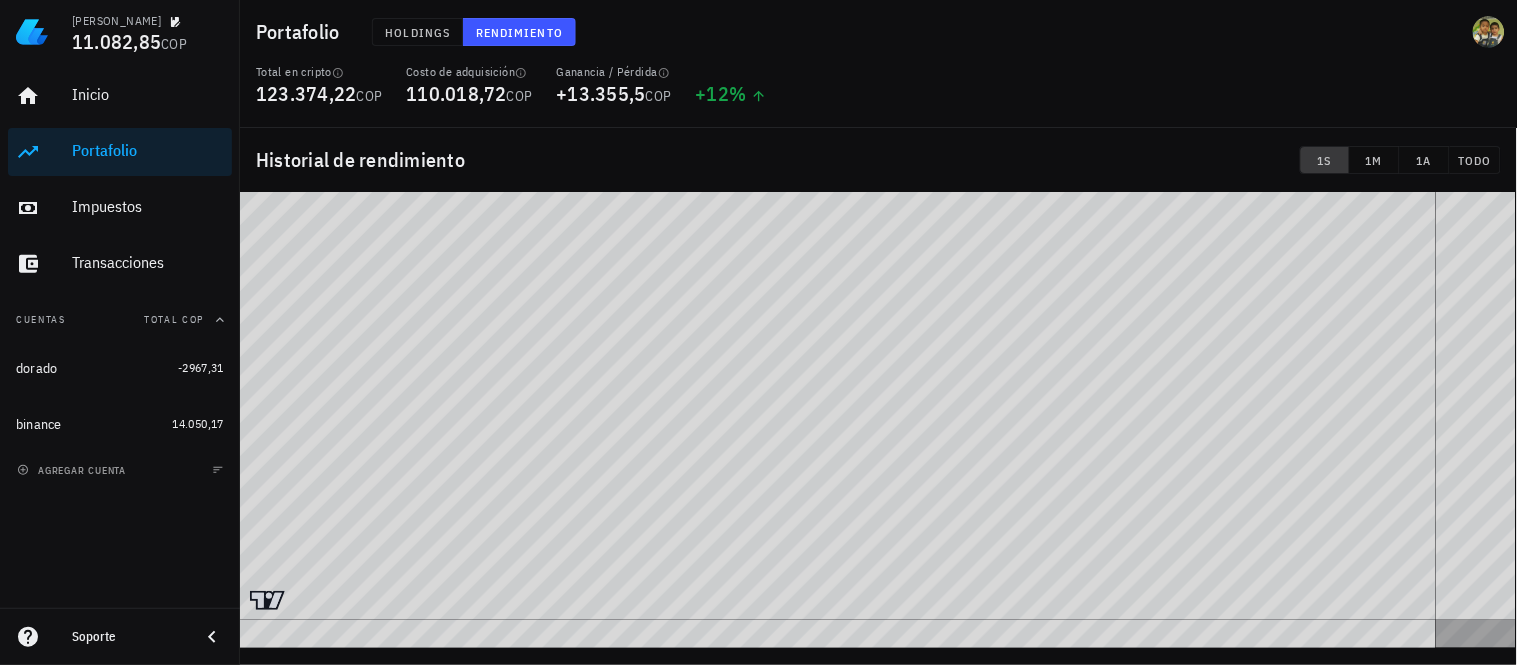 click on "1S" at bounding box center [1325, 160] 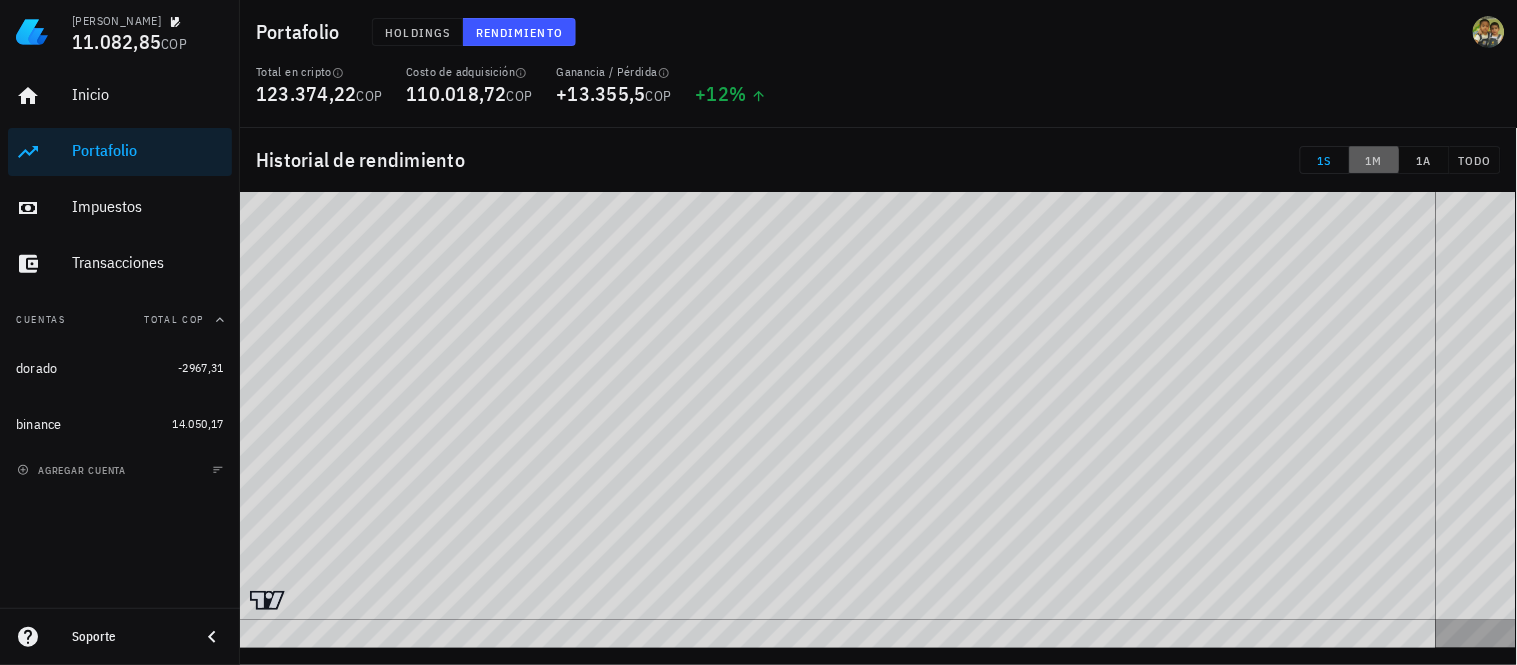 click on "1M" at bounding box center [1374, 160] 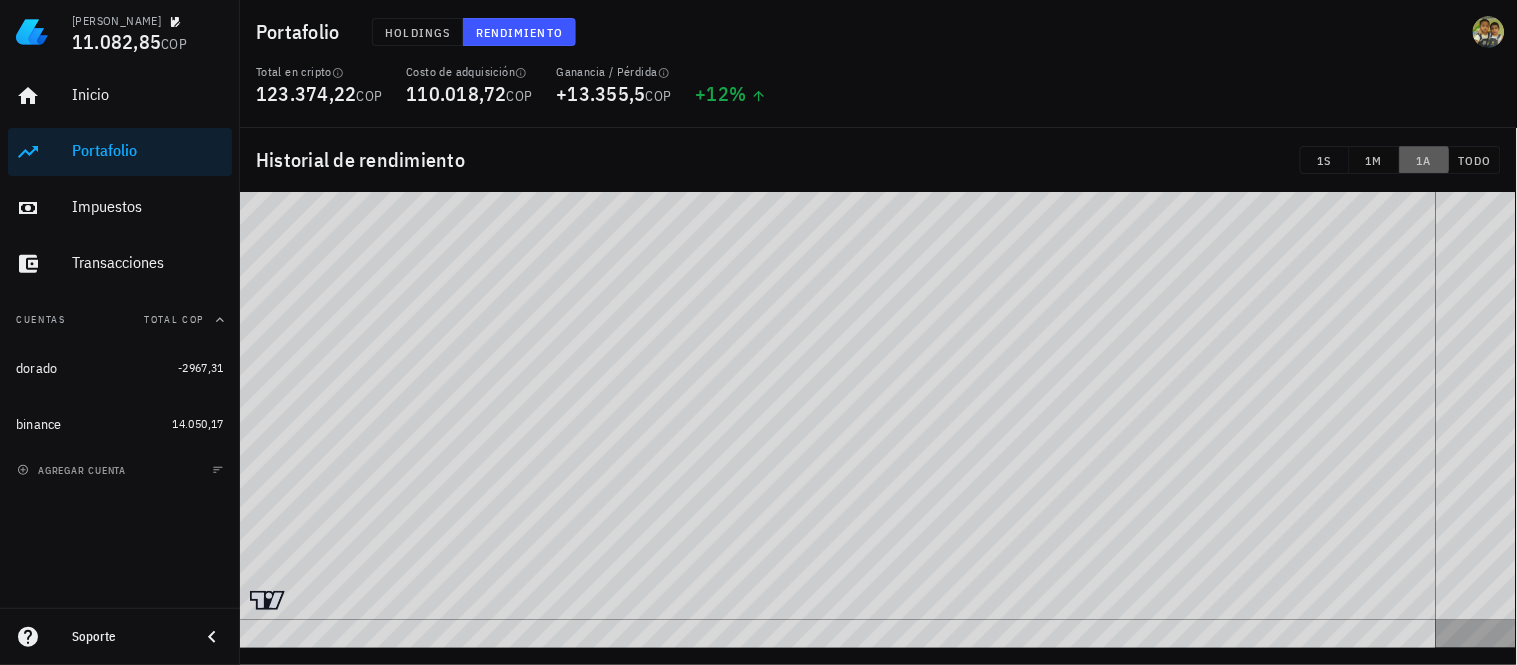 click on "1A" at bounding box center (1424, 160) 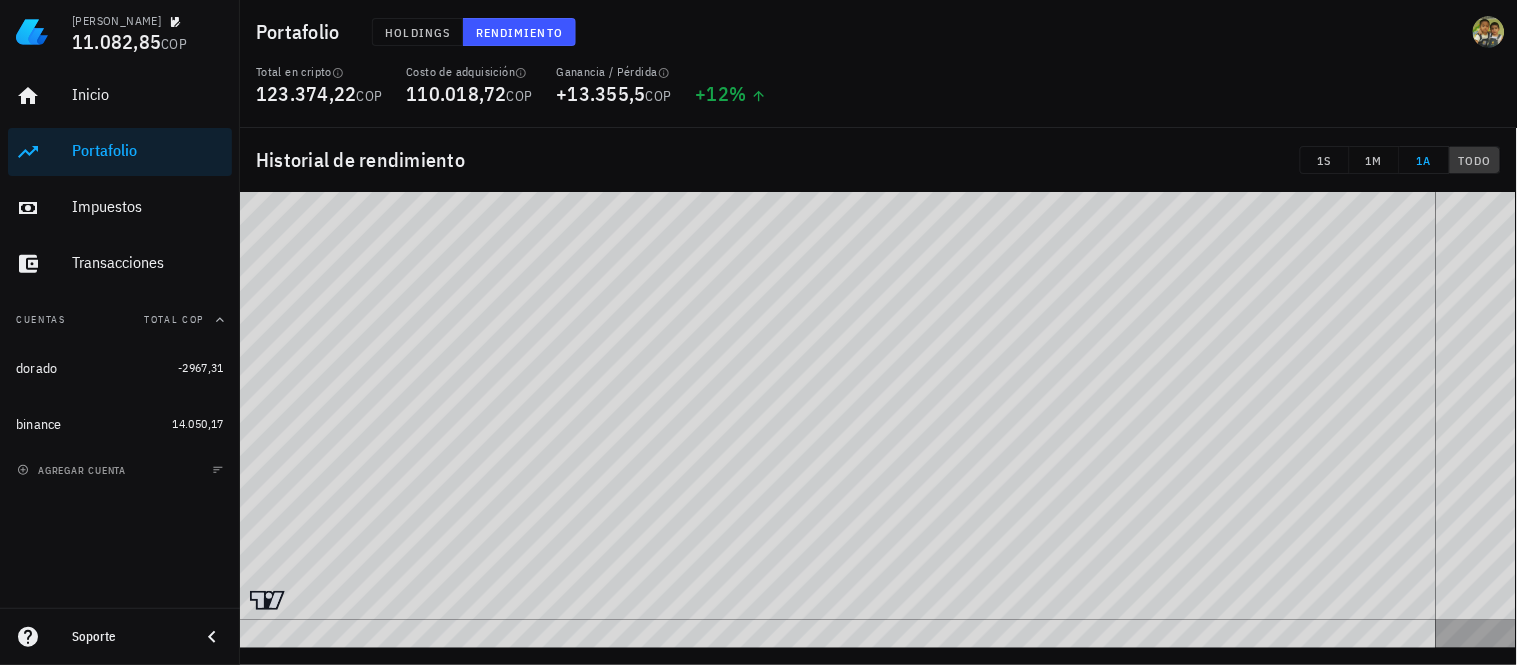 click on "TODO" at bounding box center (1475, 160) 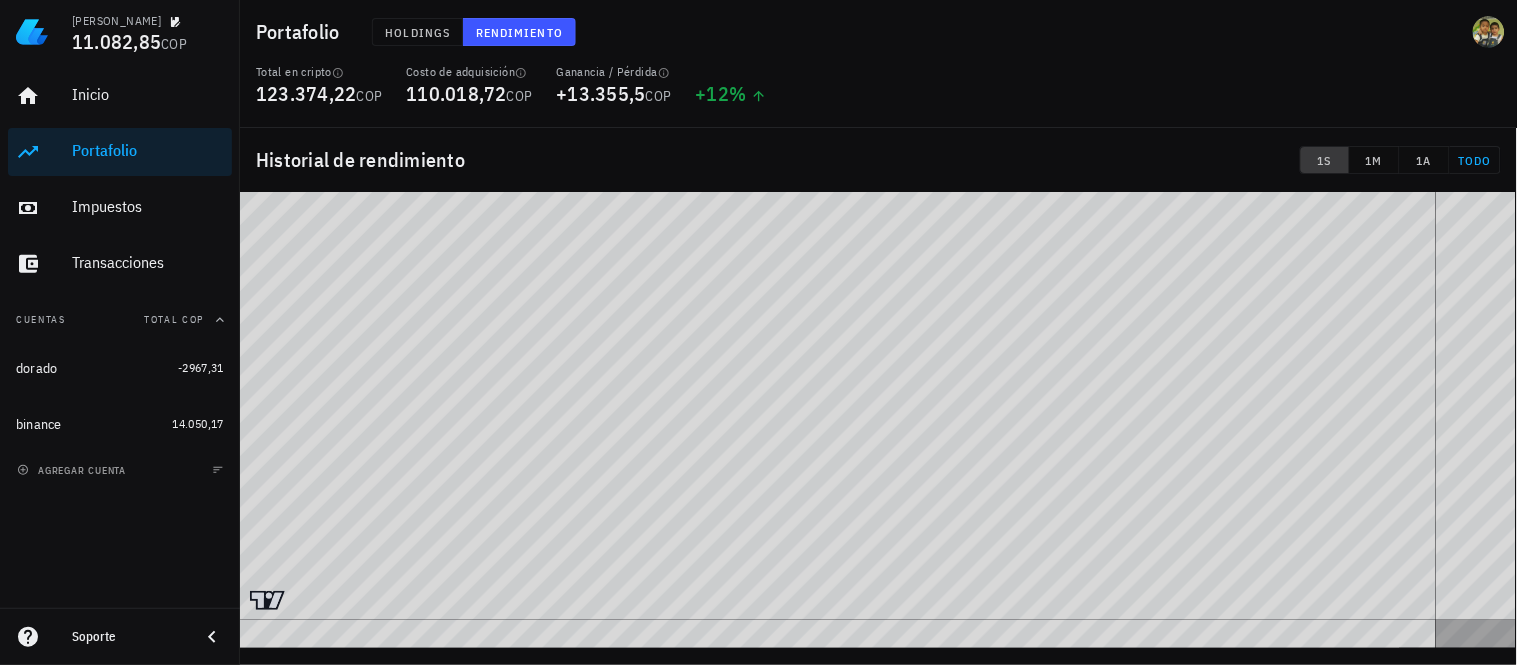click on "1S" at bounding box center (1325, 160) 